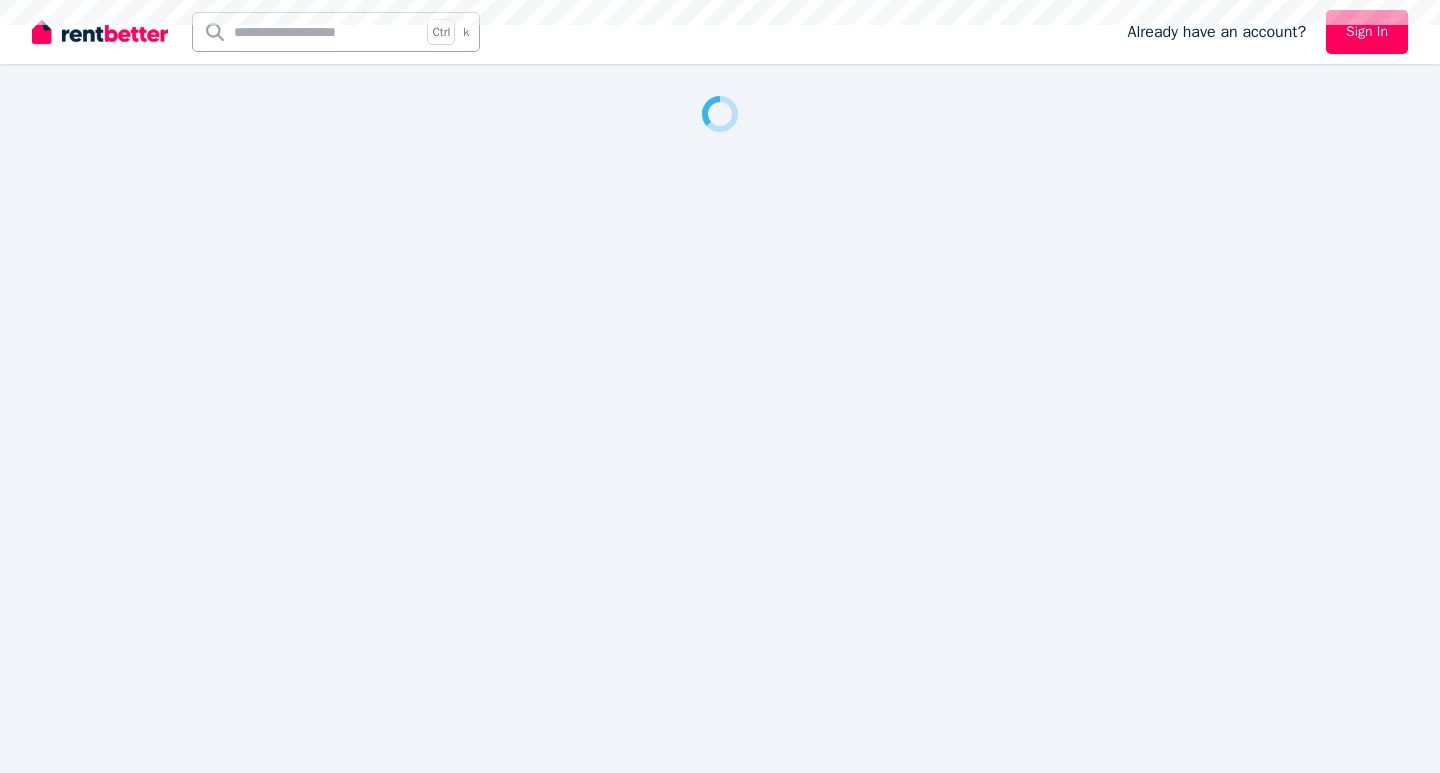 scroll, scrollTop: 0, scrollLeft: 0, axis: both 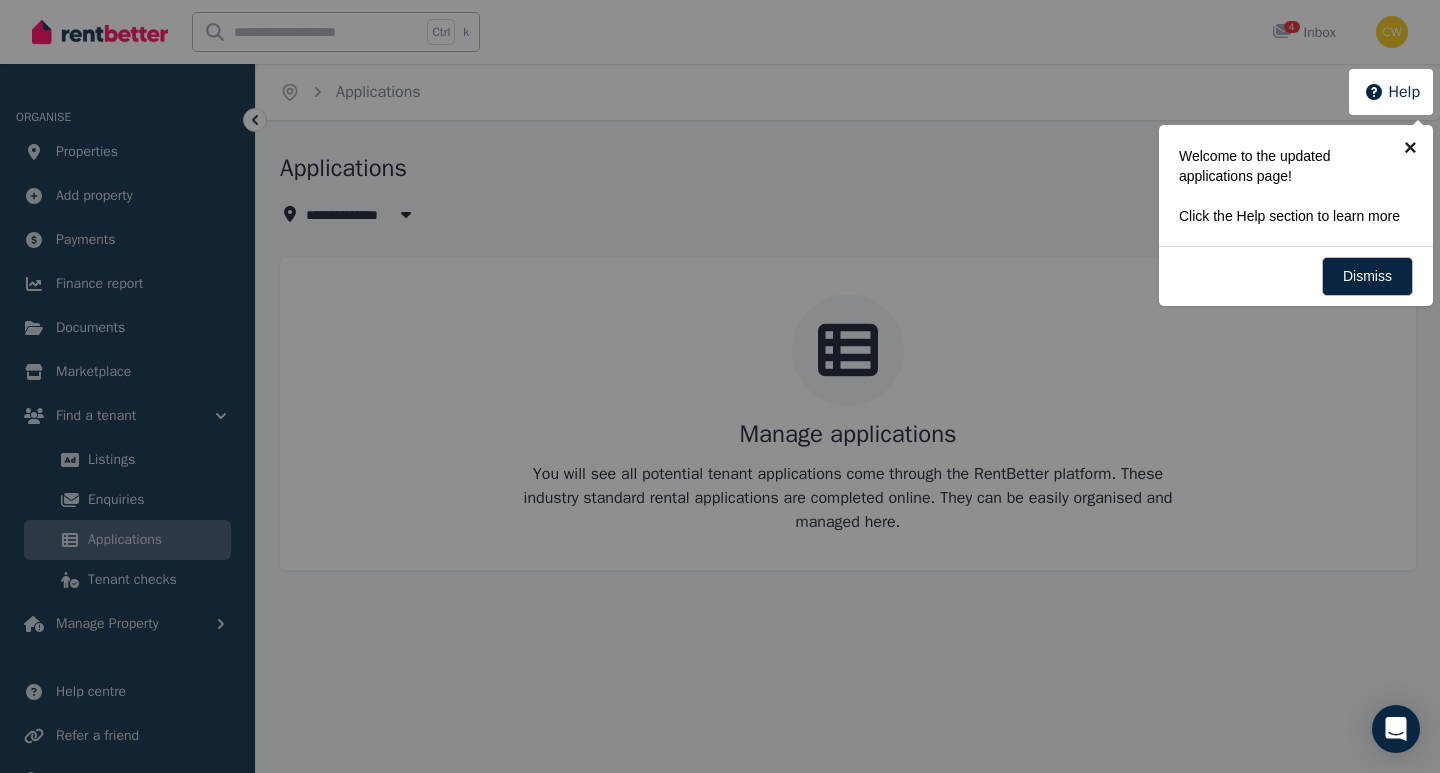 click on "×" at bounding box center [1410, 147] 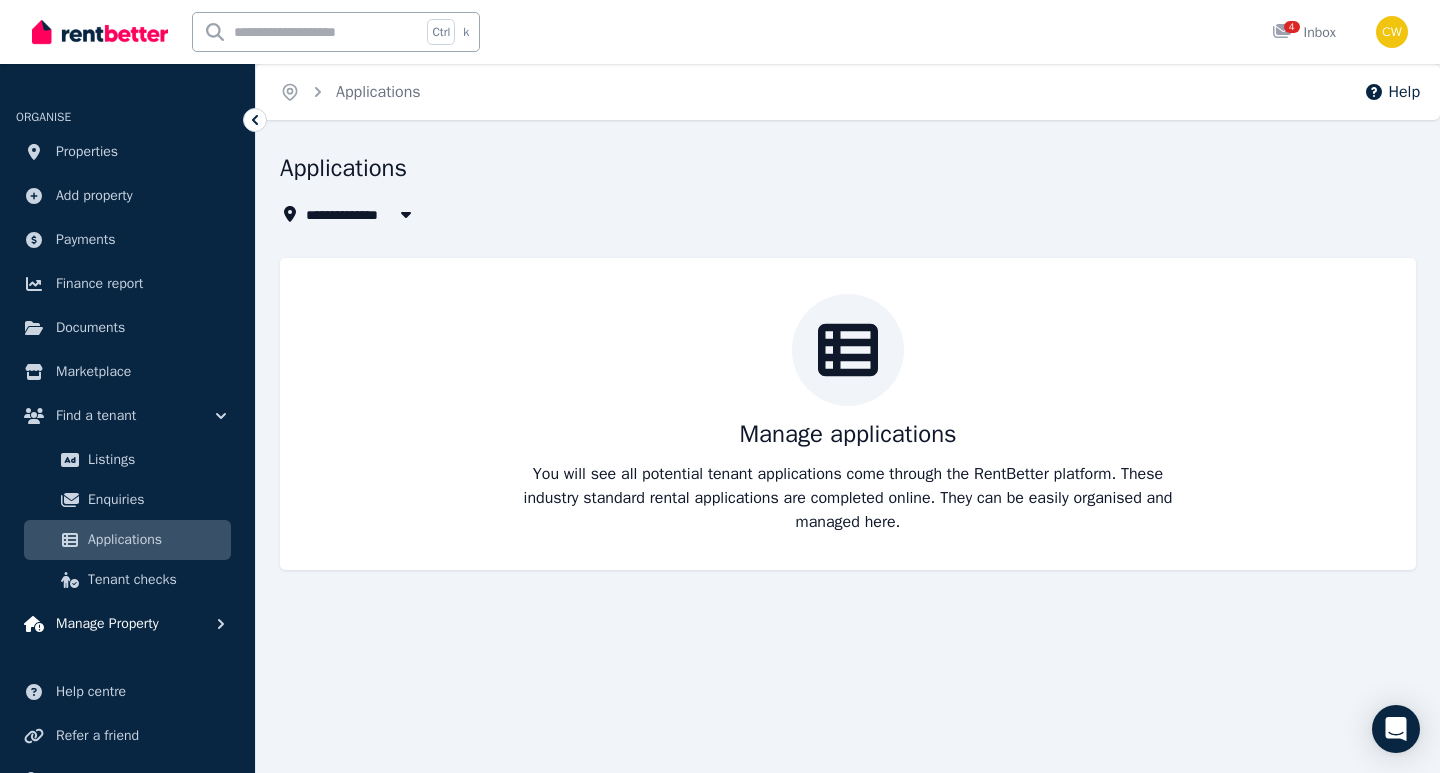 click on "Manage Property" at bounding box center (107, 624) 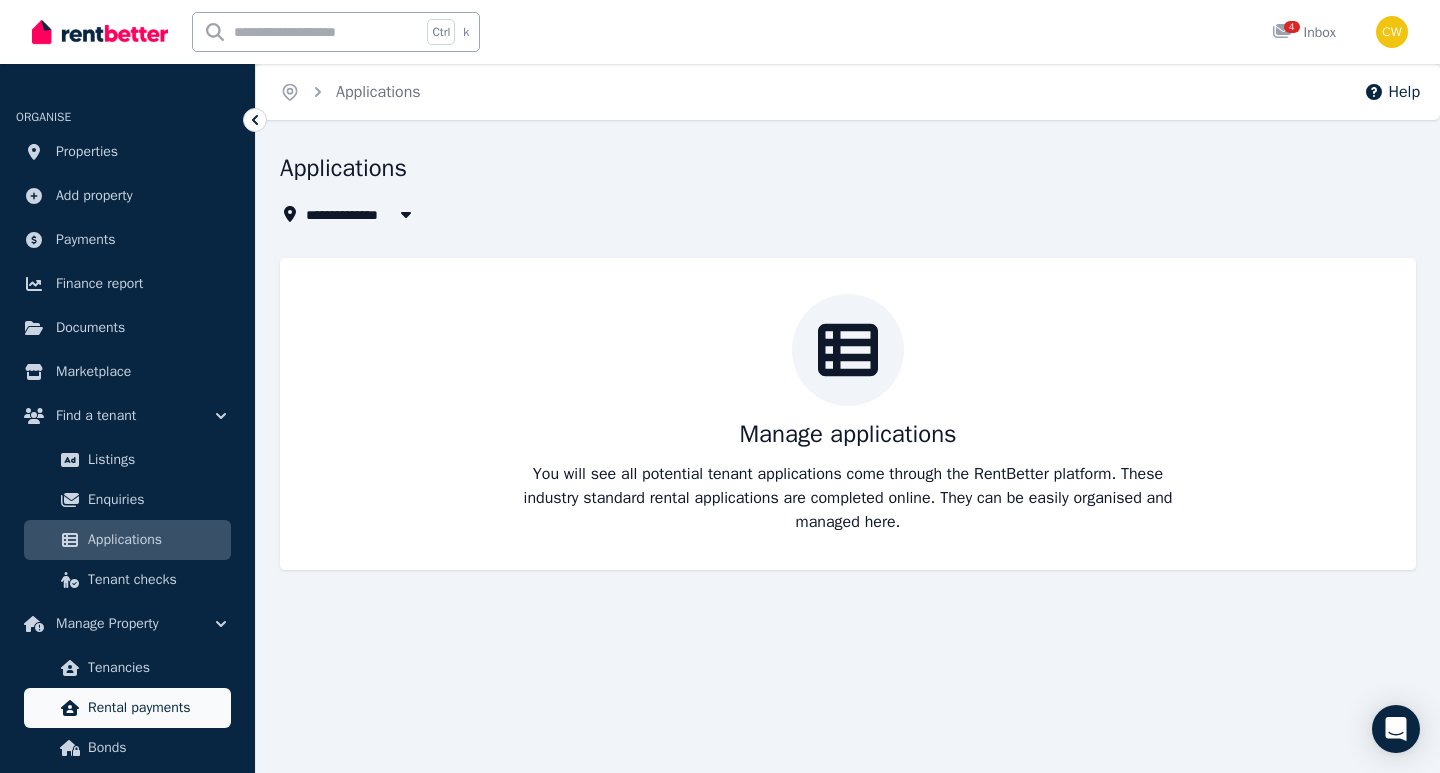 click on "Rental payments" at bounding box center (155, 708) 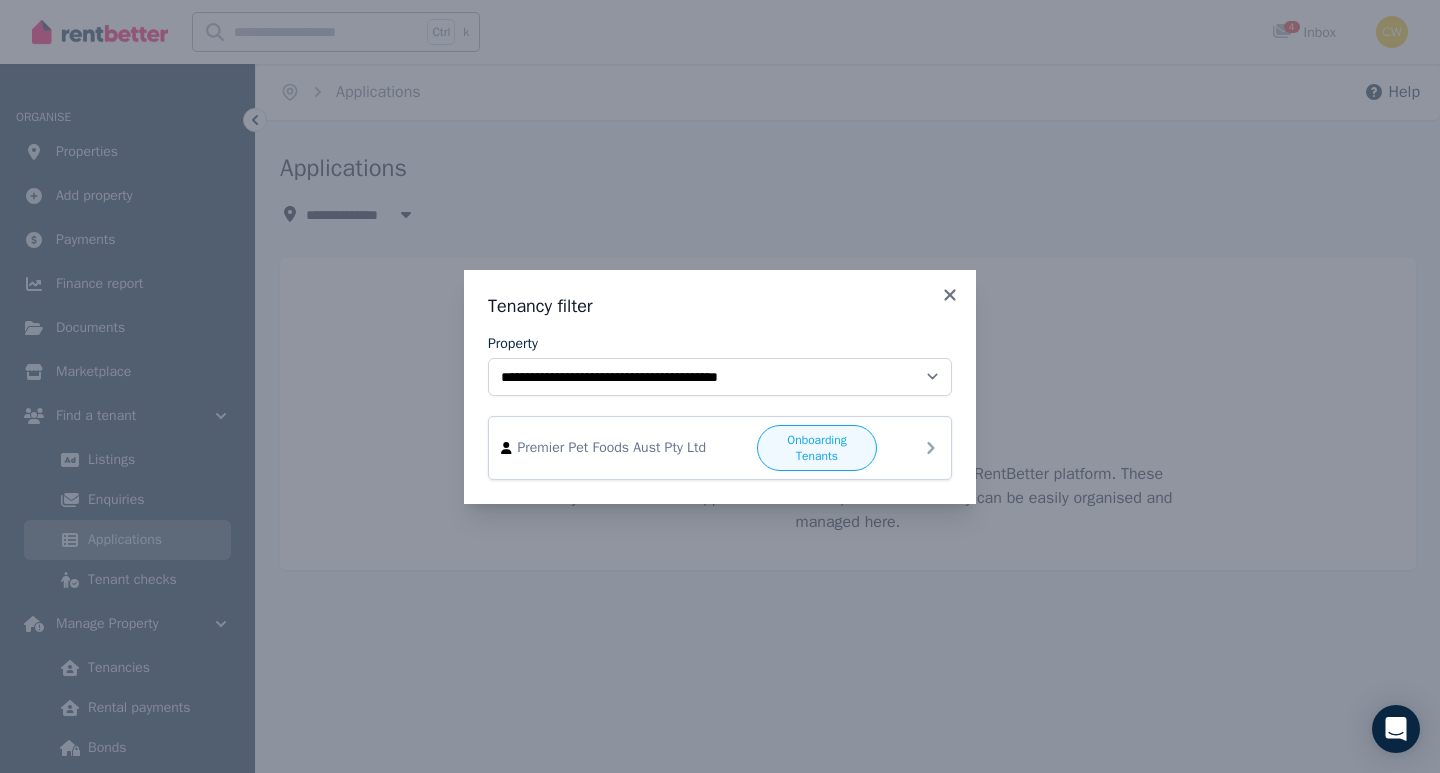 click on "Onboarding Tenants" at bounding box center [817, 448] 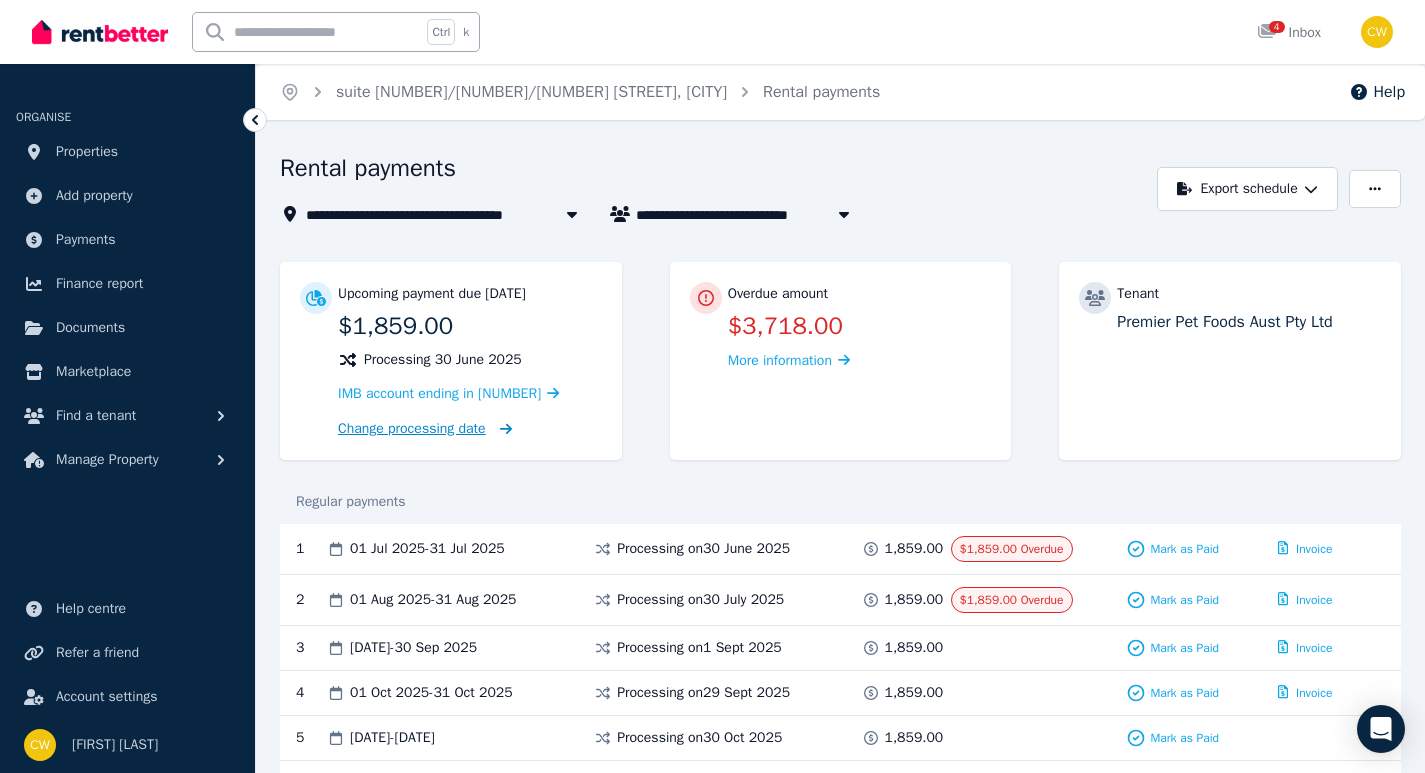 click on "Change processing date" at bounding box center [412, 429] 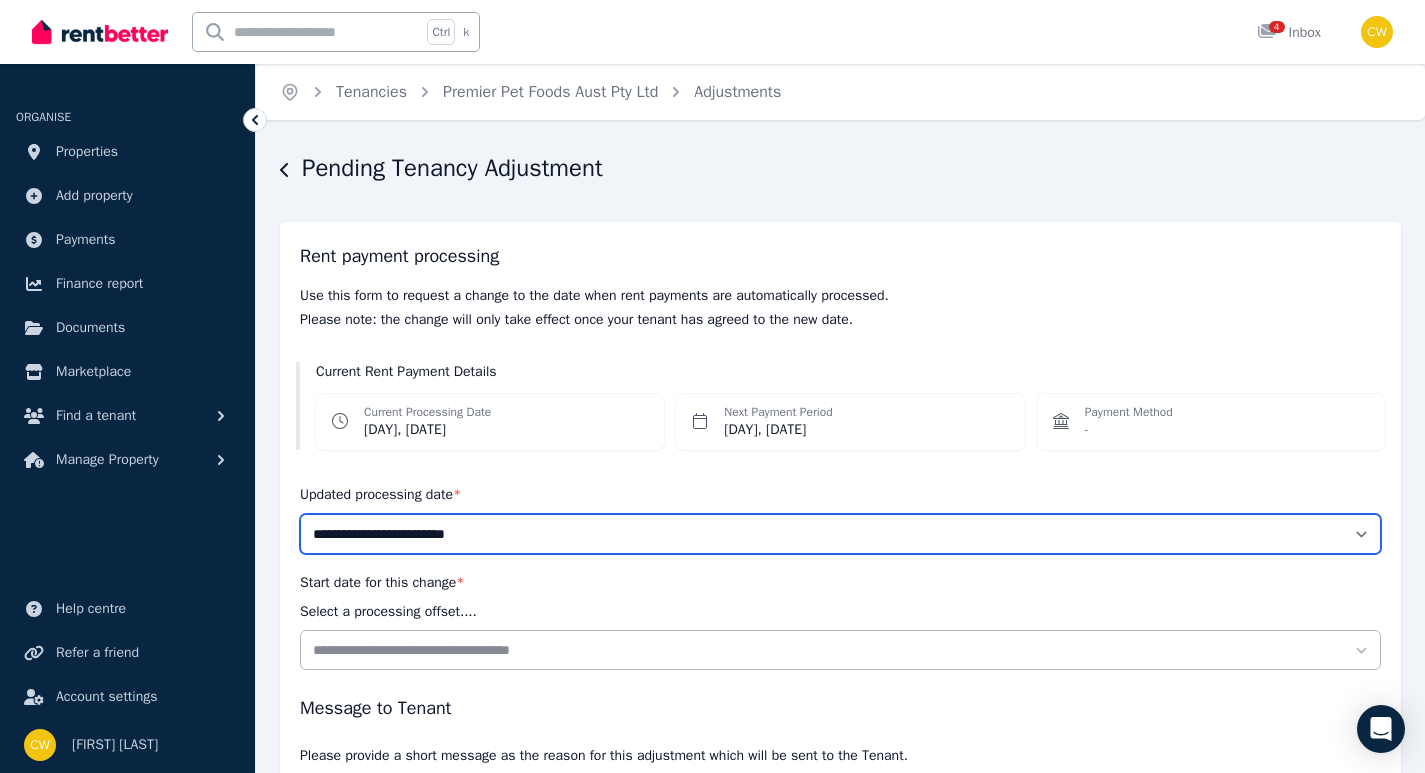 click on "**********" at bounding box center [840, 534] 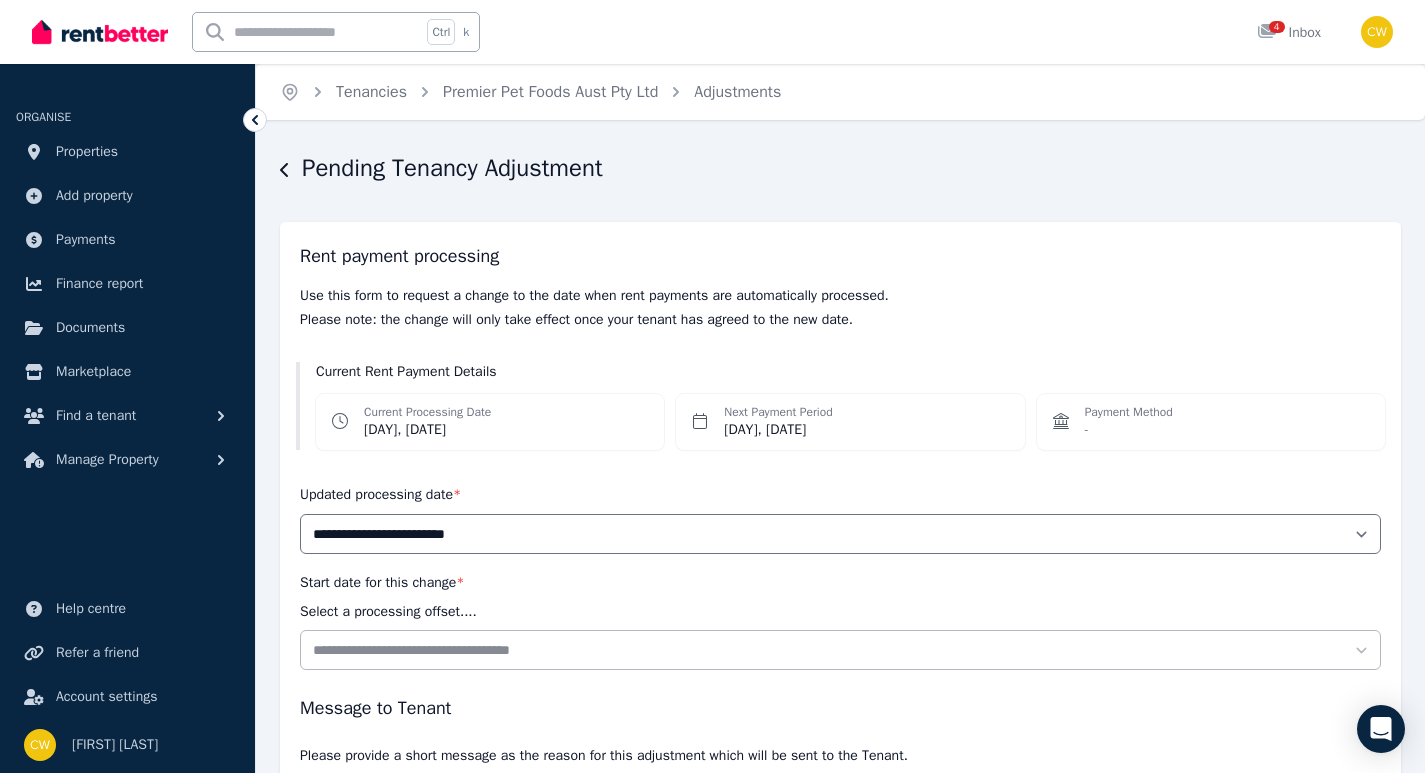 drag, startPoint x: 1370, startPoint y: 532, endPoint x: 889, endPoint y: 347, distance: 515.35034 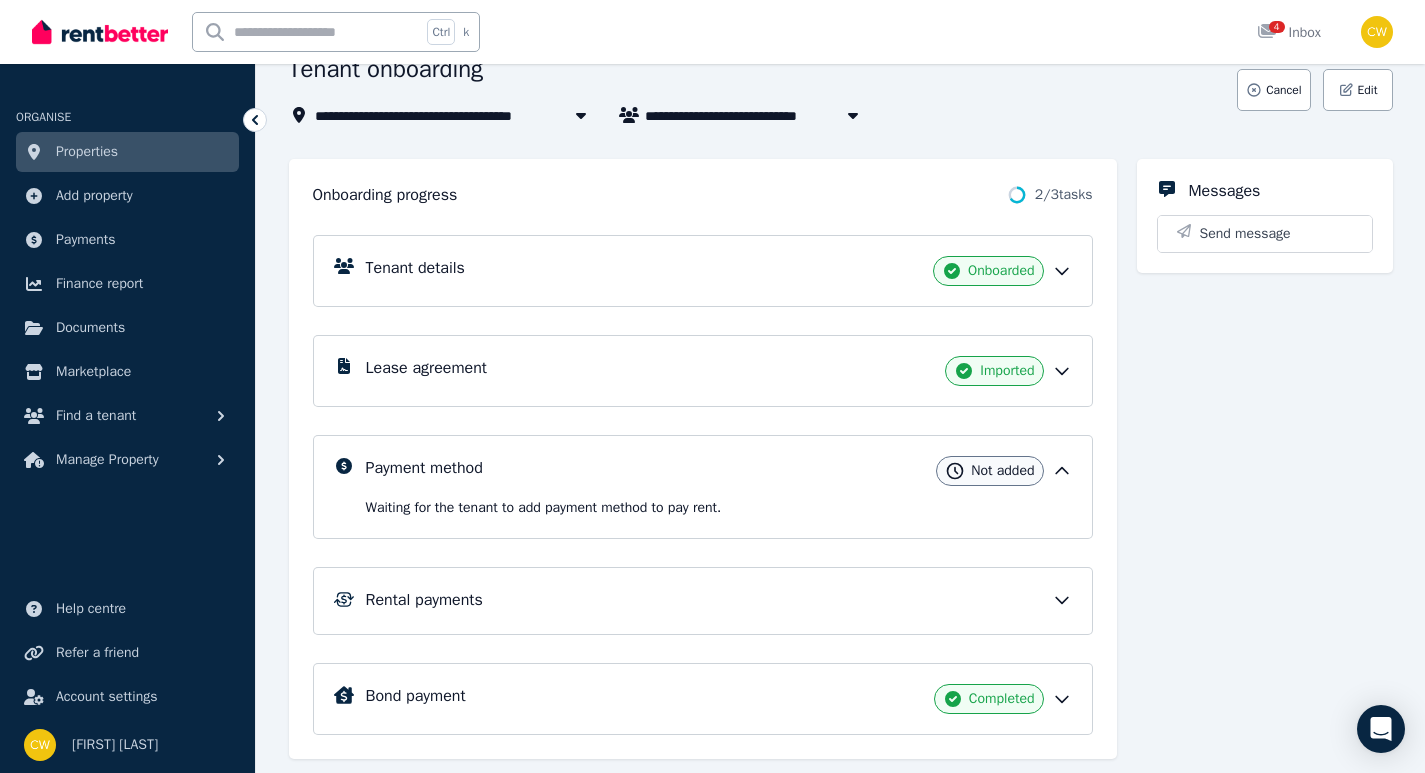 scroll, scrollTop: 140, scrollLeft: 0, axis: vertical 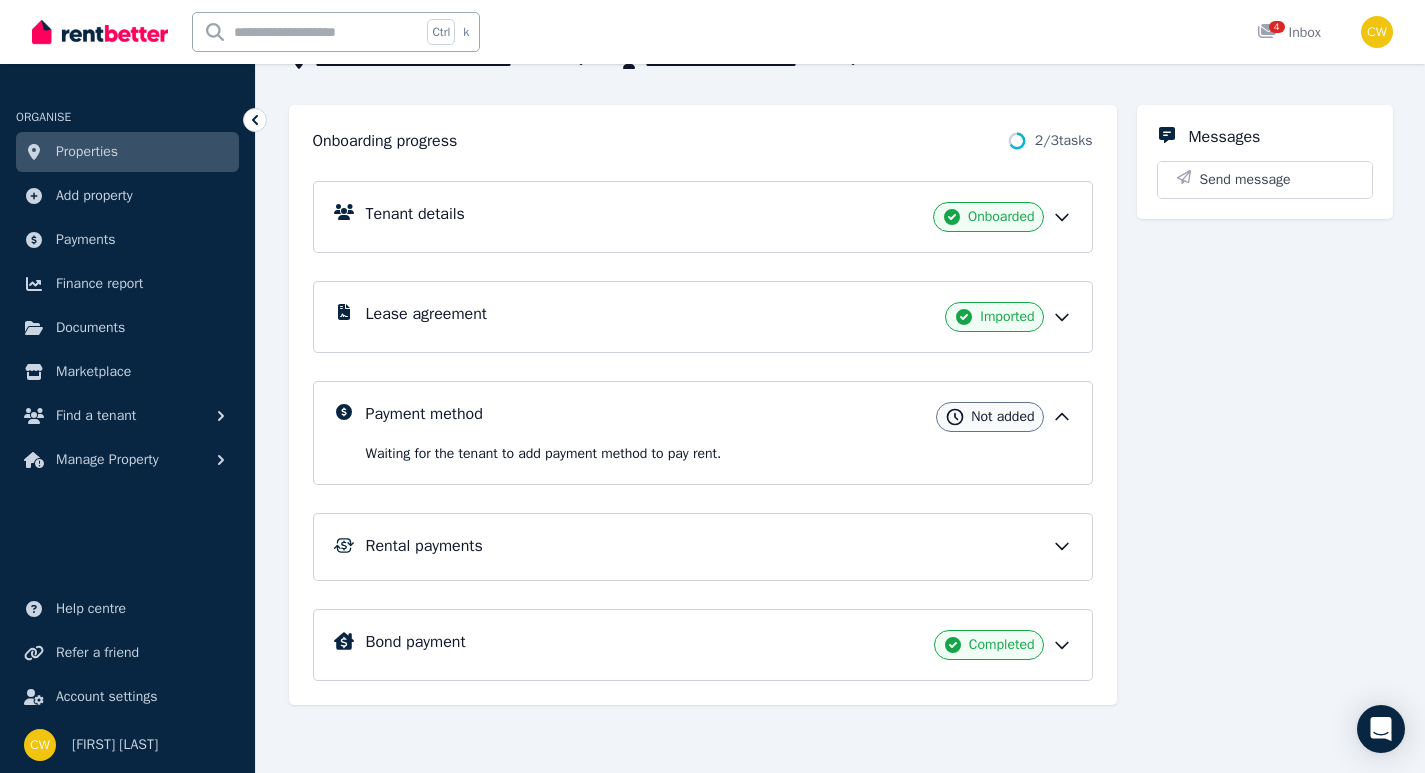 click 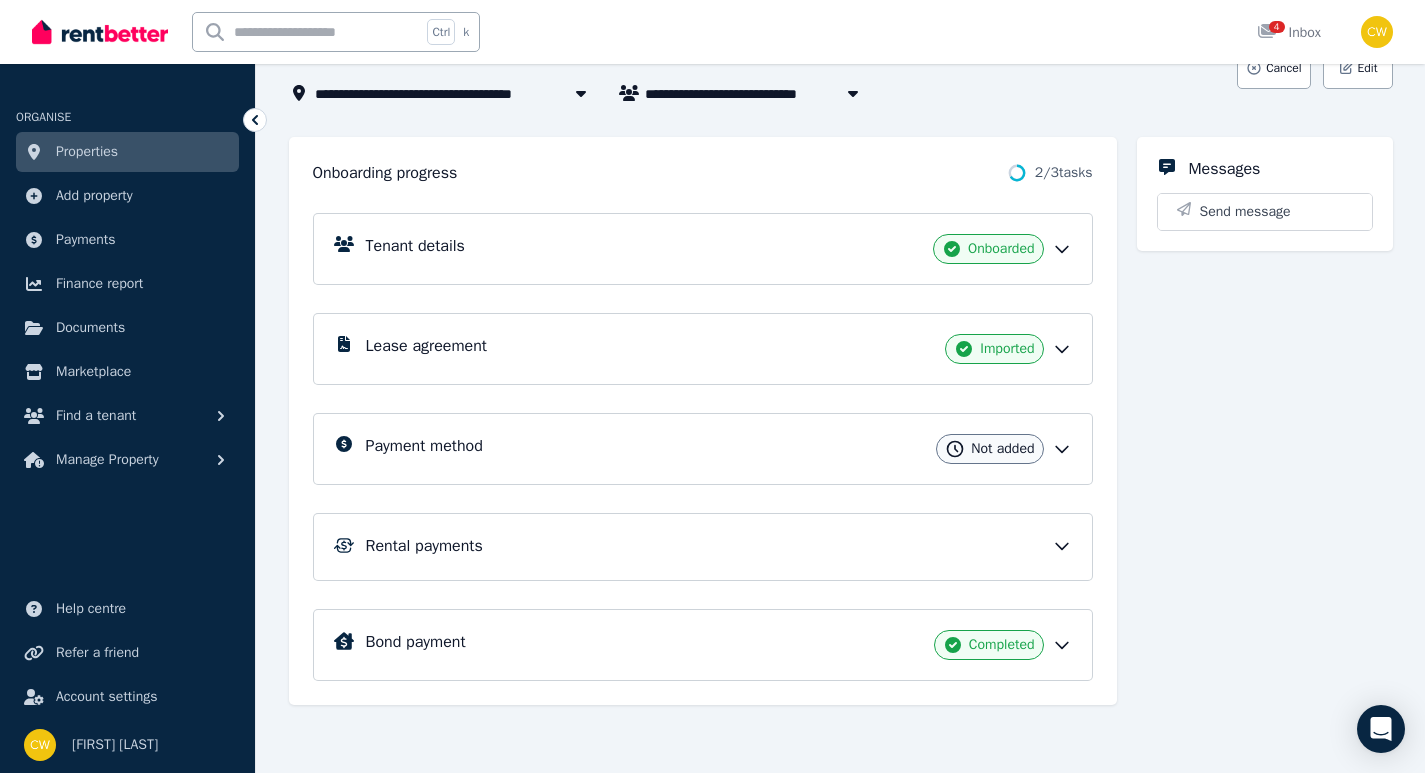 scroll, scrollTop: 153, scrollLeft: 0, axis: vertical 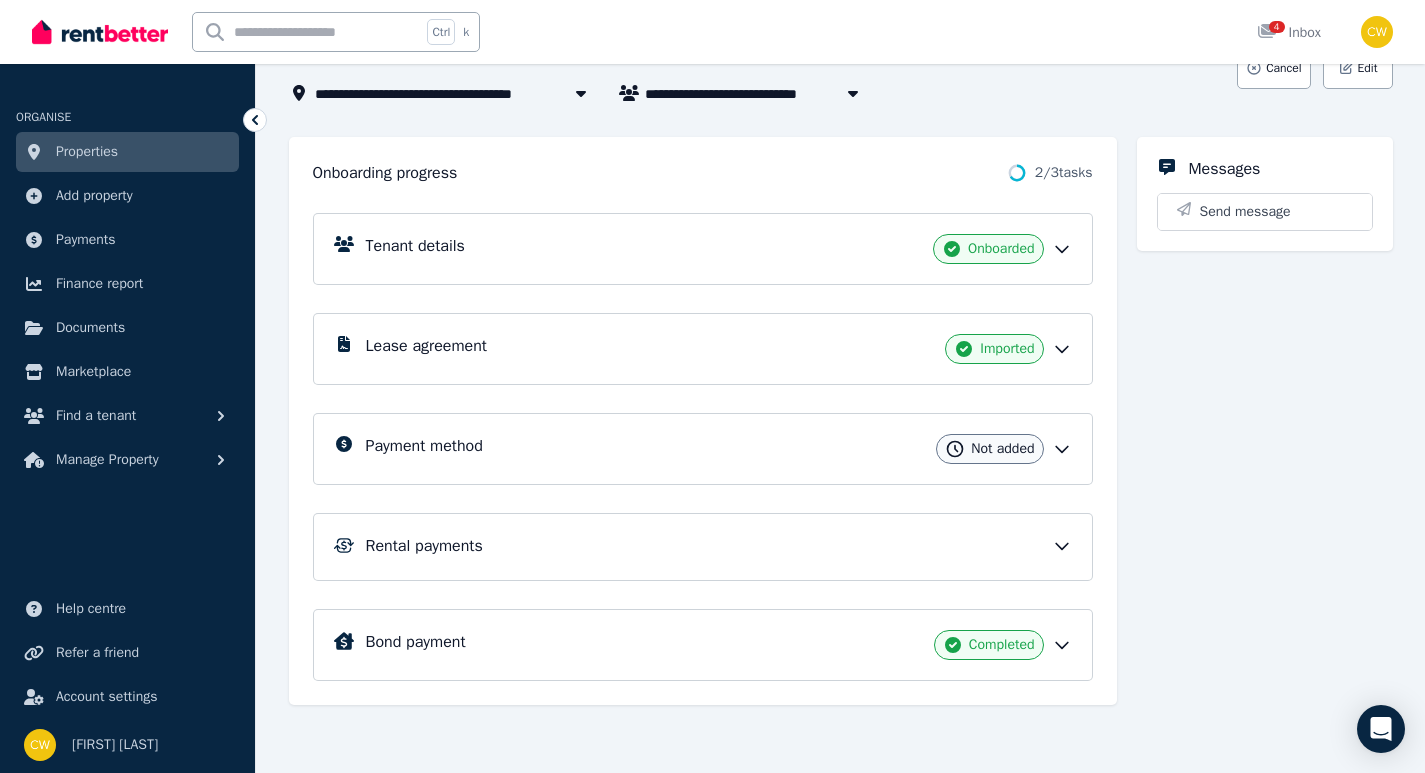 click 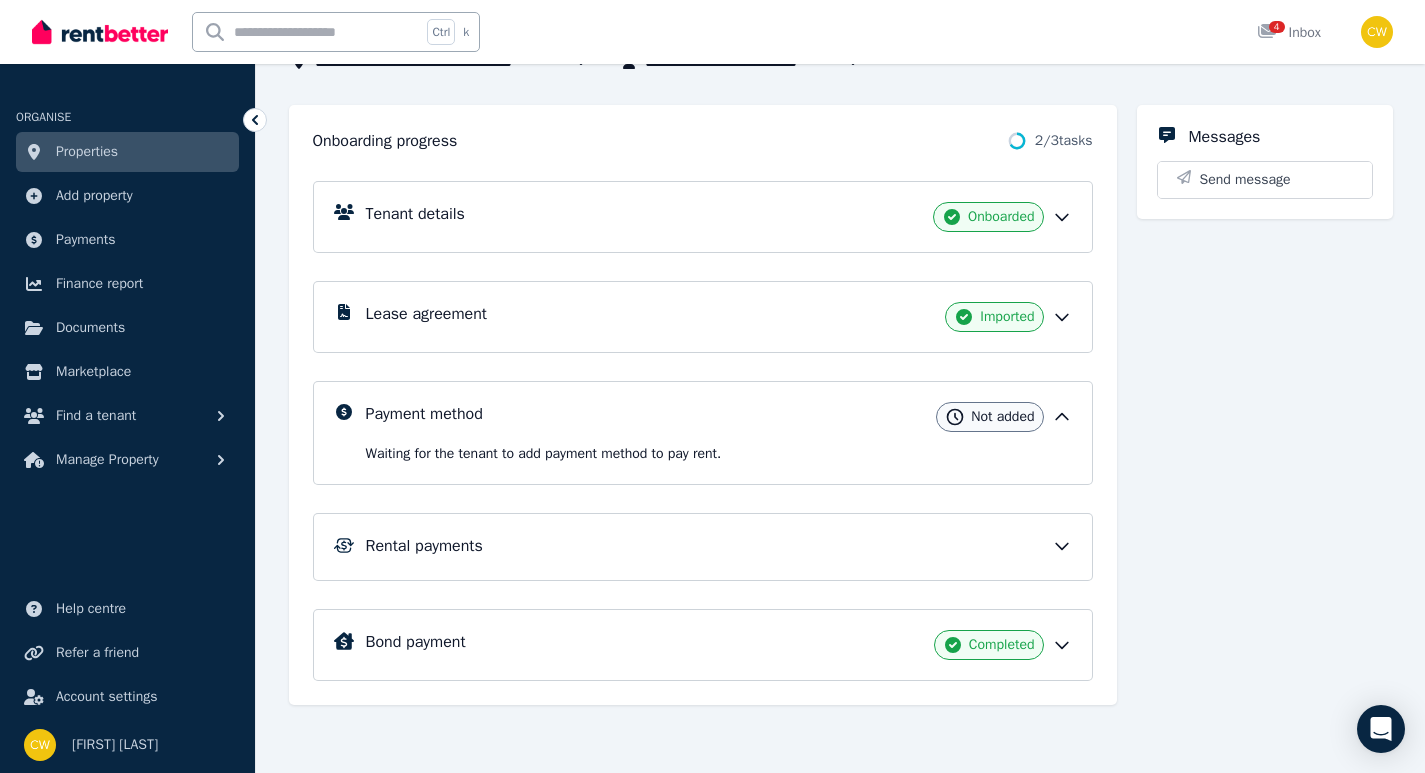 click on "Waiting for the tenant to add payment method to pay   rent ." at bounding box center (719, 454) 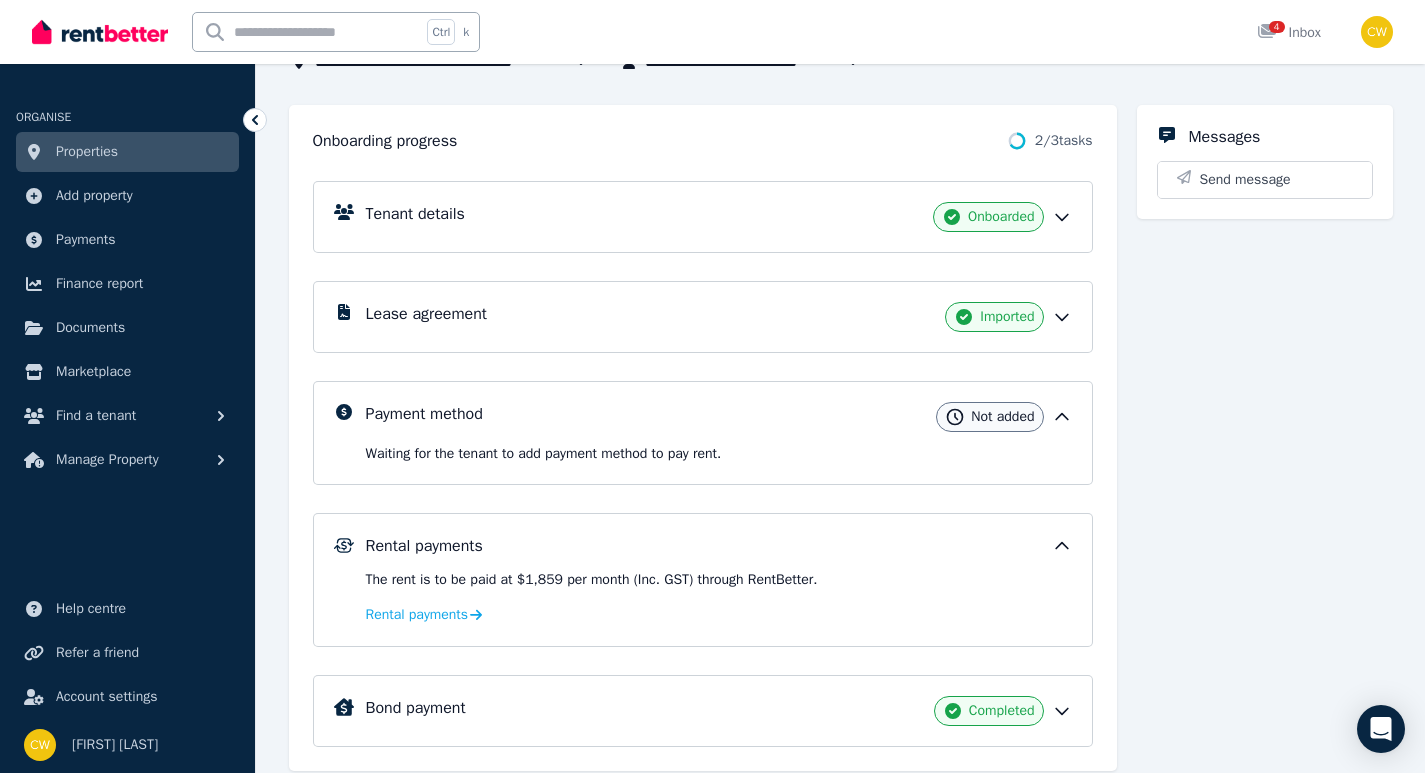 click on "Properties" at bounding box center [127, 152] 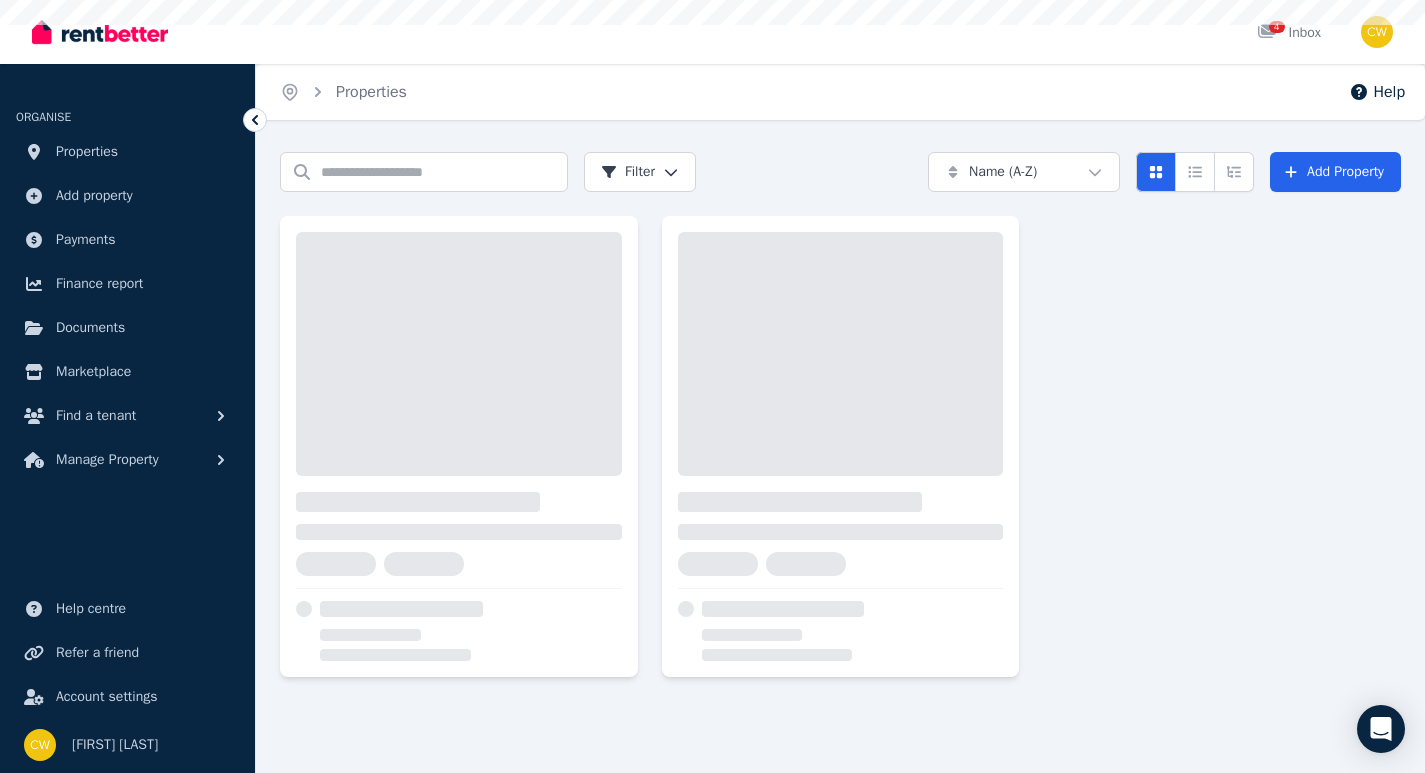 scroll, scrollTop: 0, scrollLeft: 0, axis: both 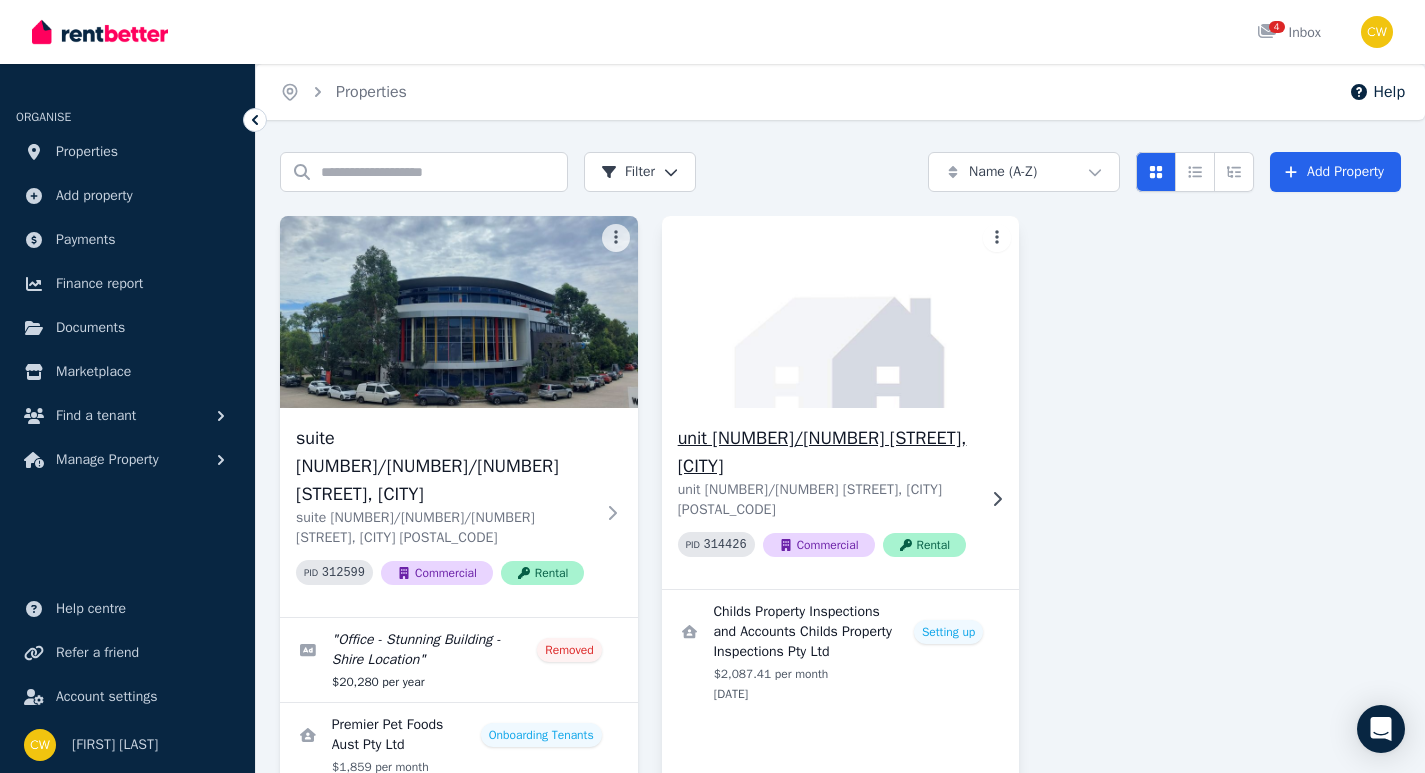 click at bounding box center (841, 312) 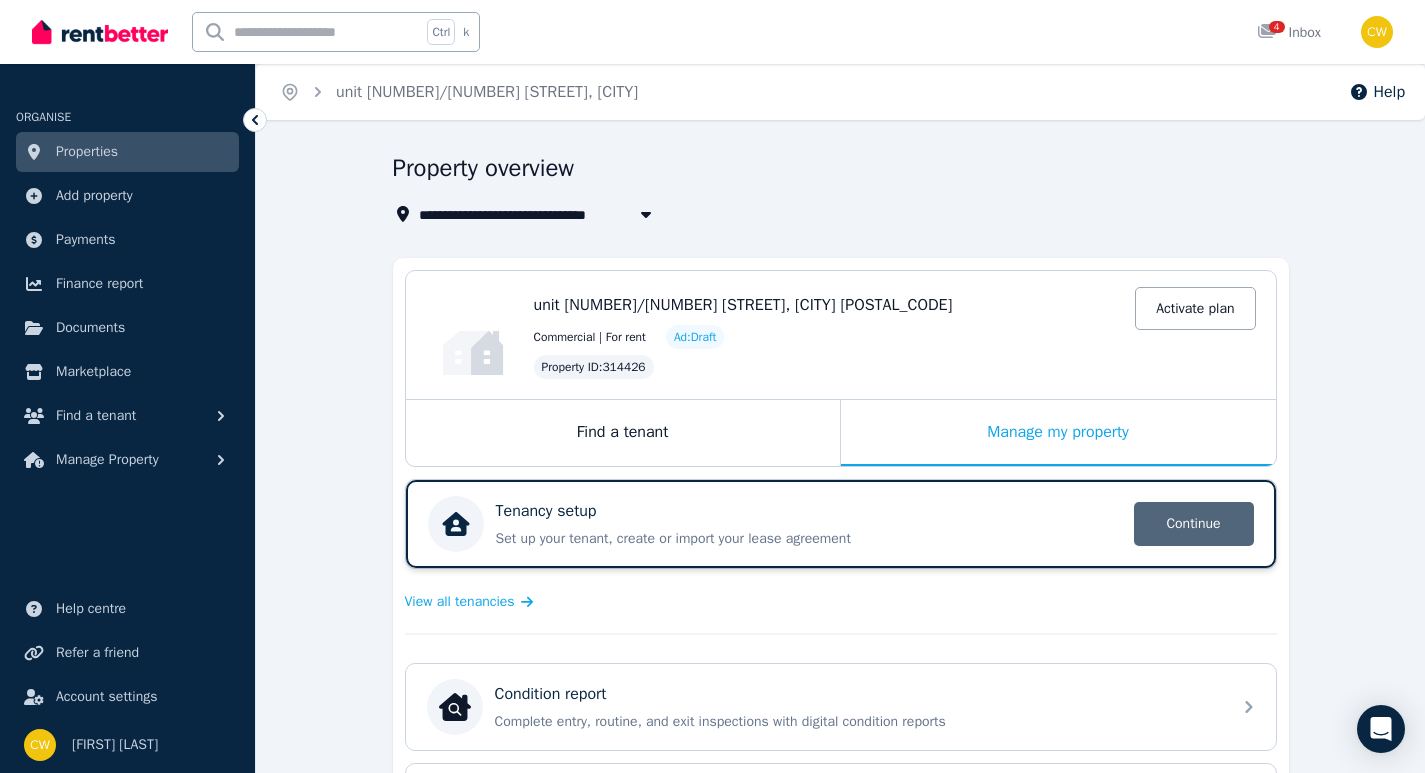 click on "Continue" at bounding box center [1194, 524] 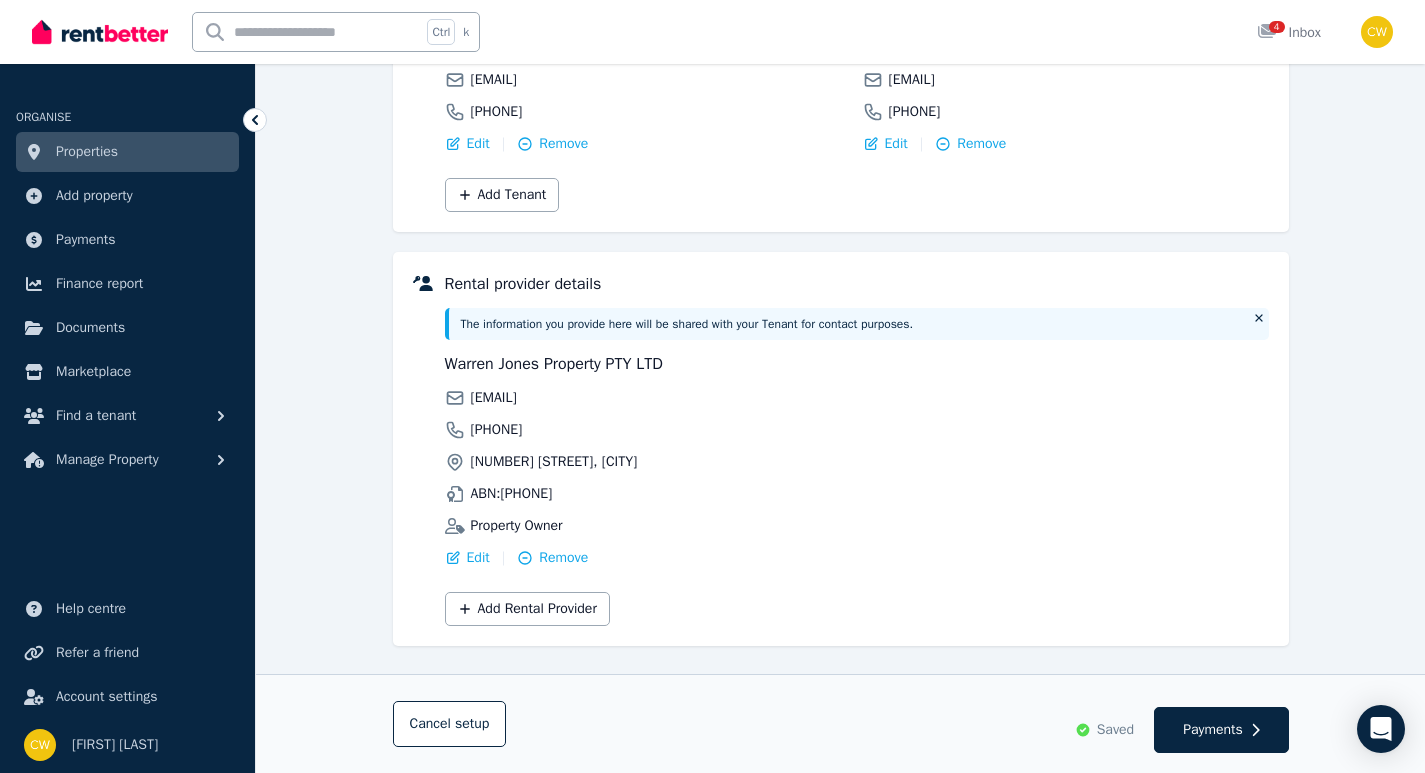 scroll, scrollTop: 339, scrollLeft: 0, axis: vertical 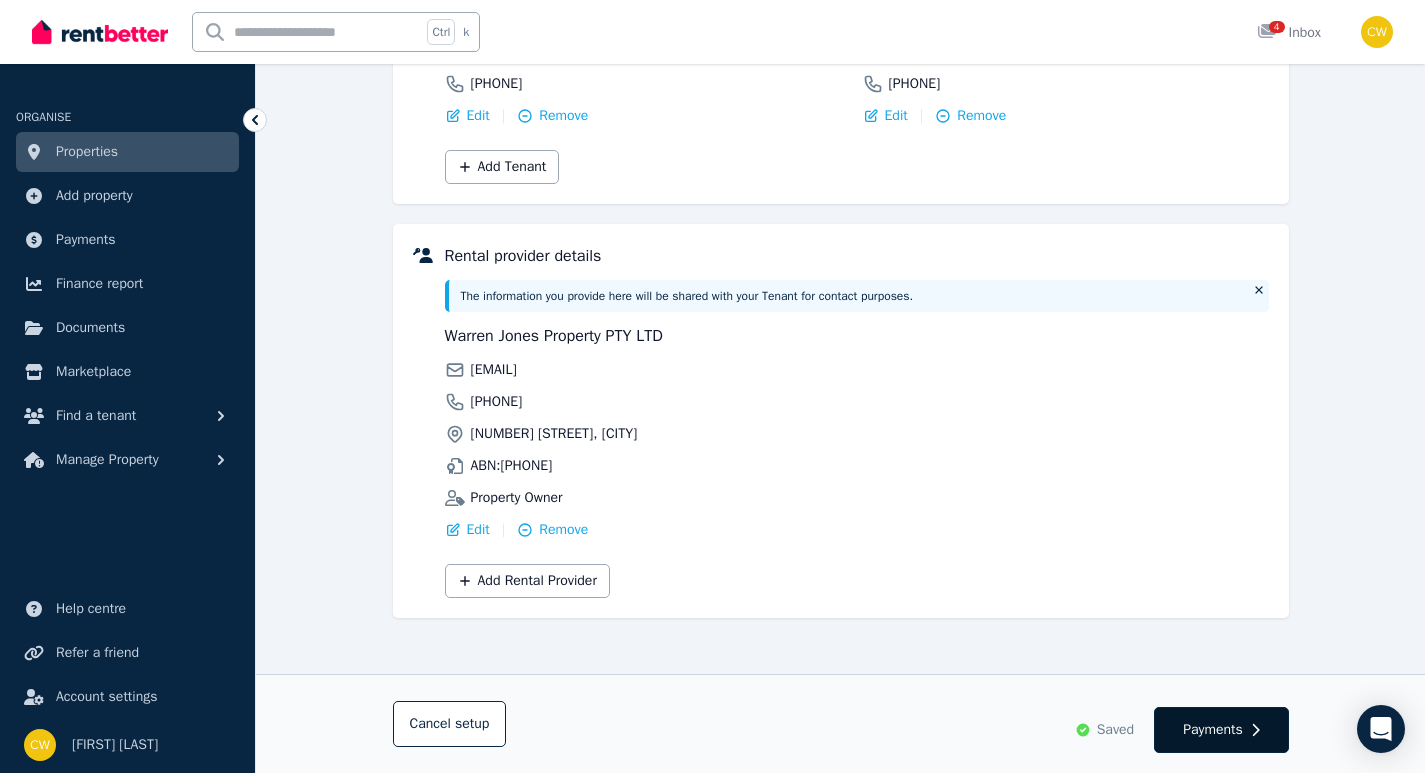 click on "Payments" at bounding box center (1221, 730) 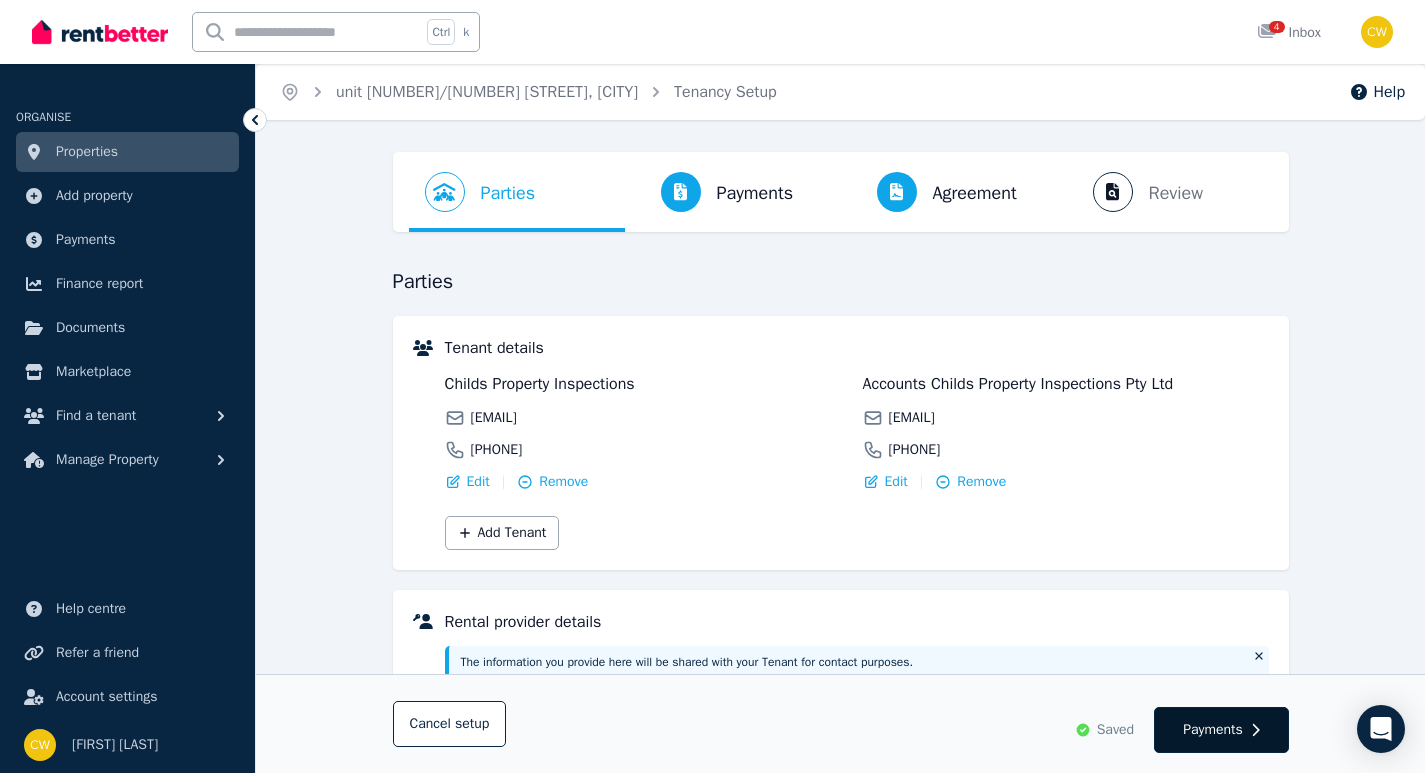 select on "*******" 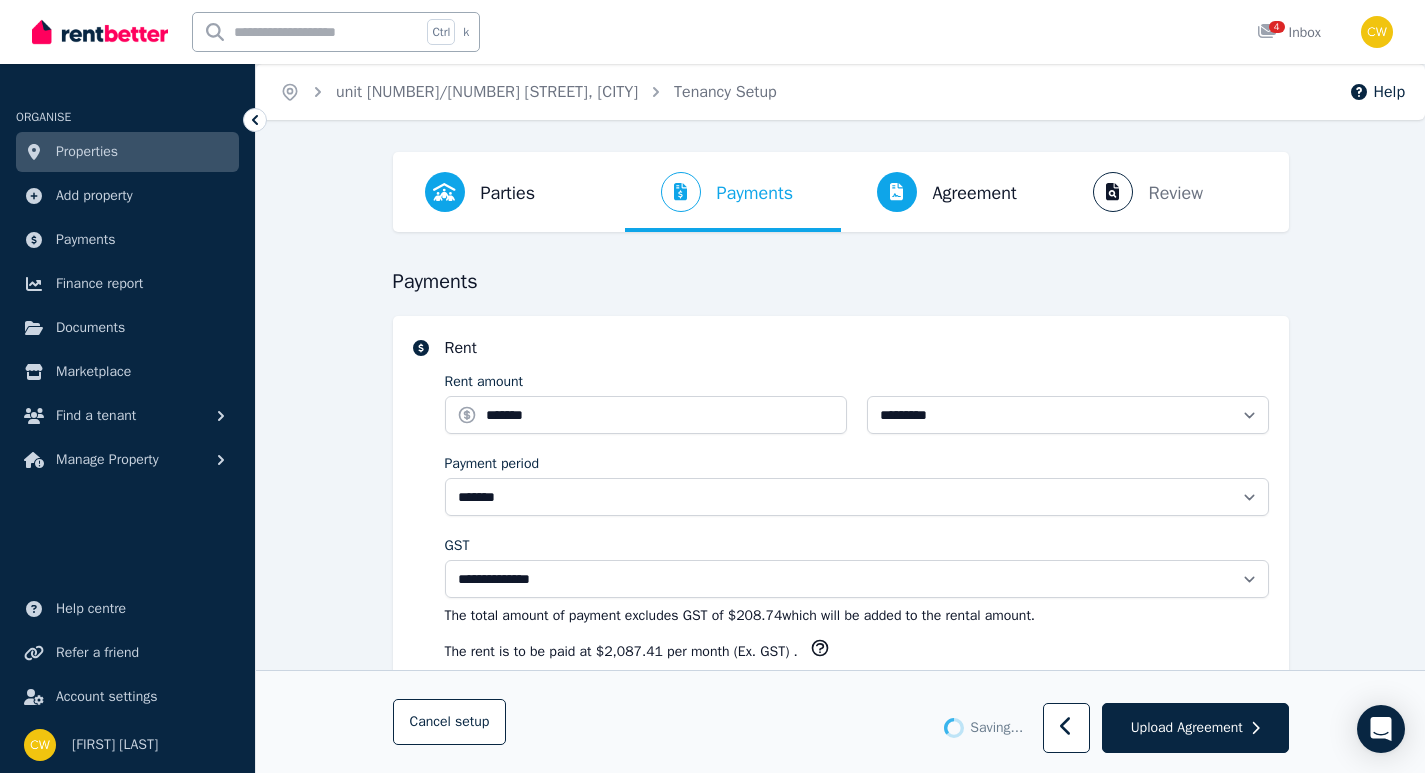 select on "**********" 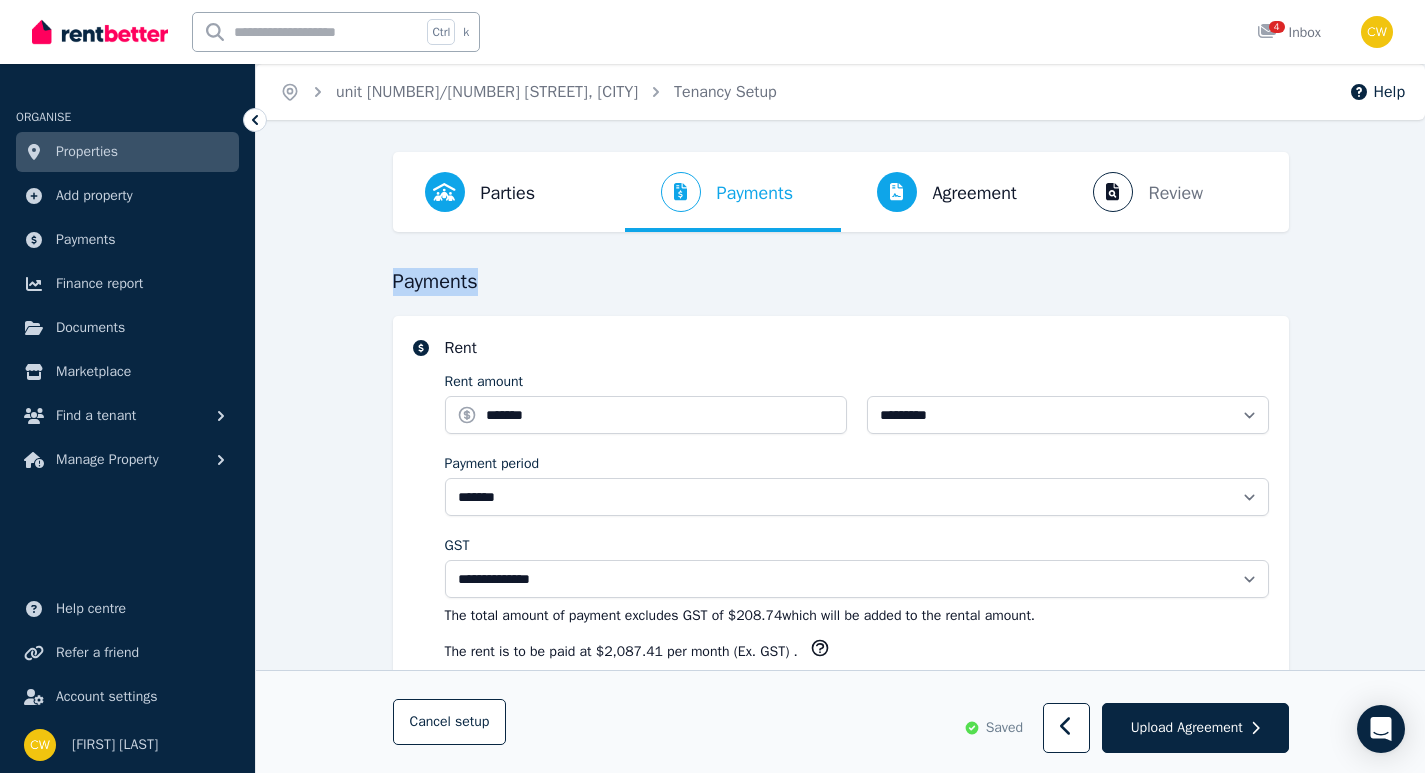 drag, startPoint x: 1424, startPoint y: 206, endPoint x: 1431, endPoint y: 258, distance: 52.46904 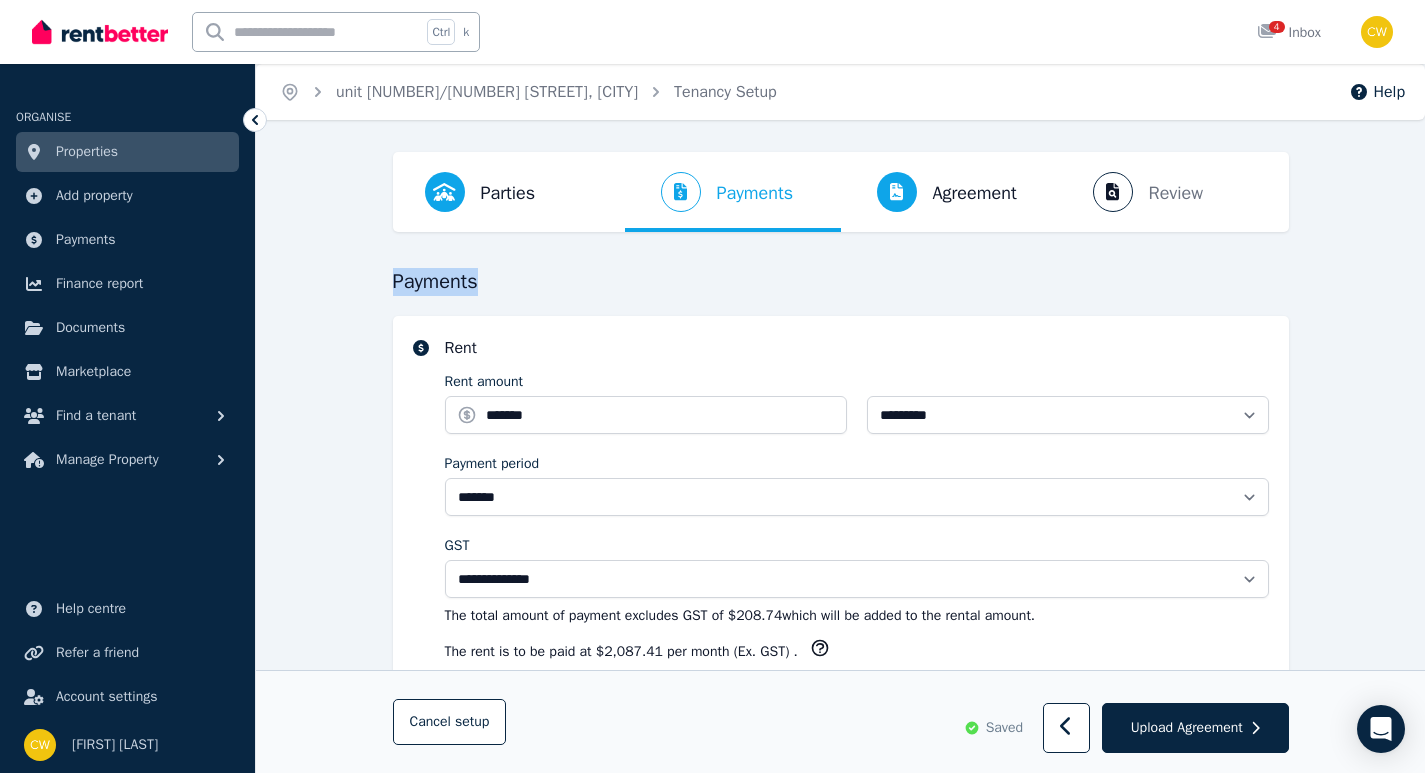 click on "**********" at bounding box center (712, 386) 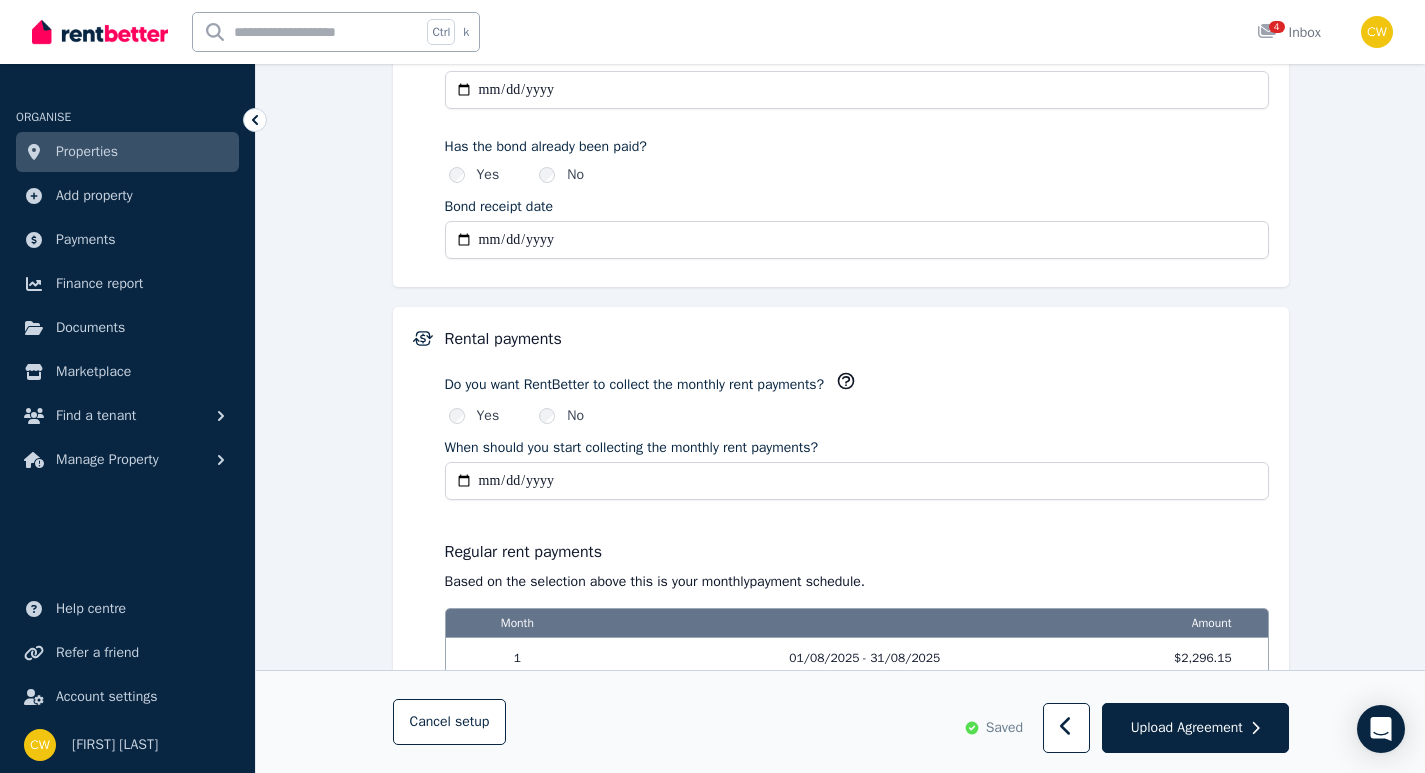 scroll, scrollTop: 1279, scrollLeft: 0, axis: vertical 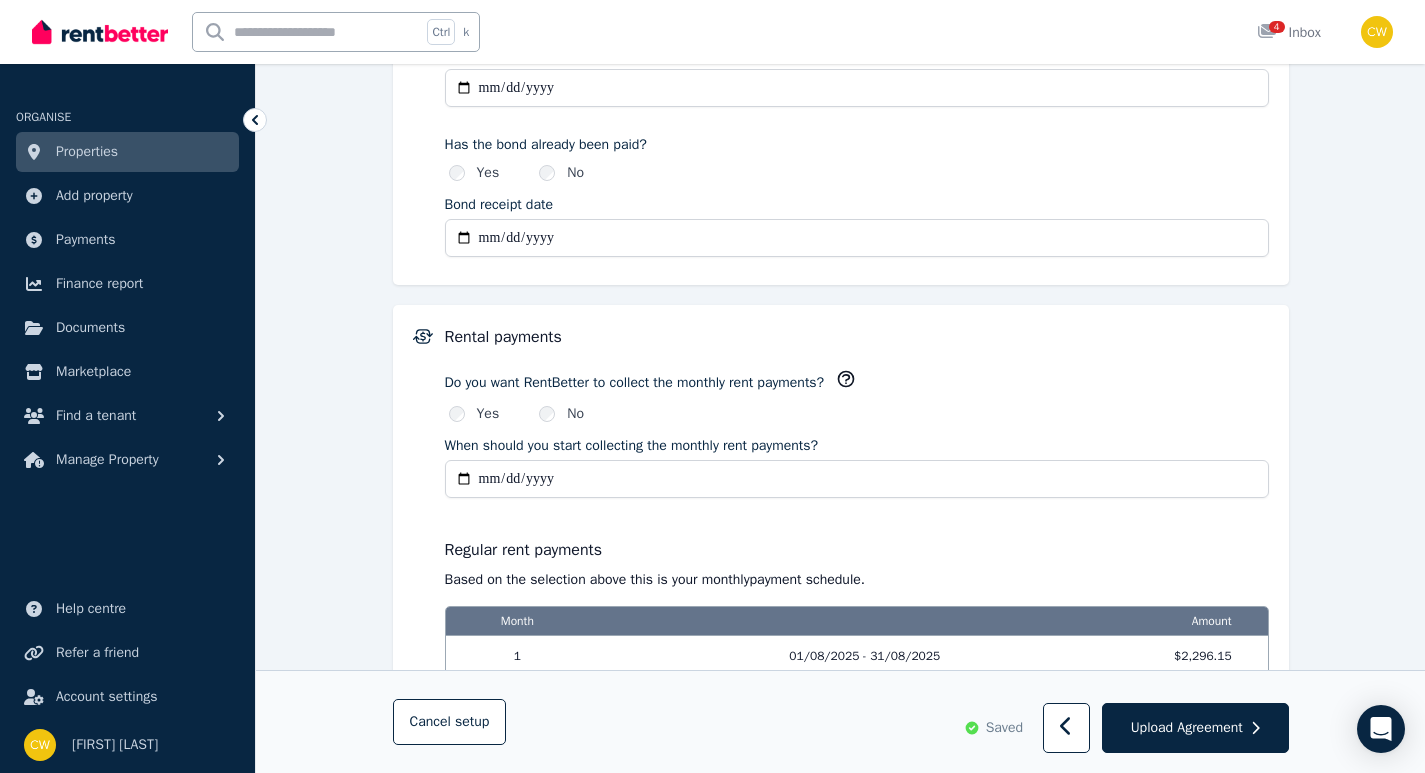 click on "**********" at bounding box center [857, 479] 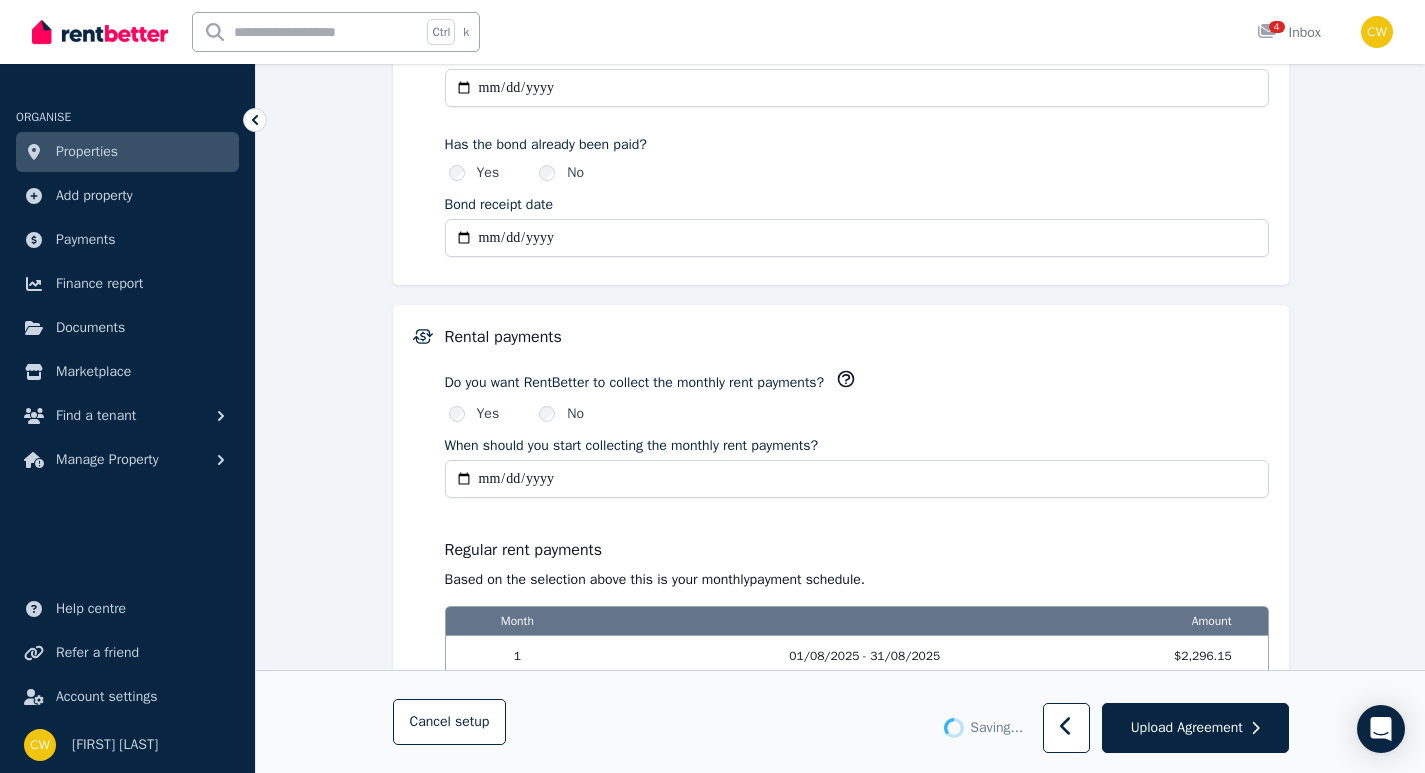 type on "**********" 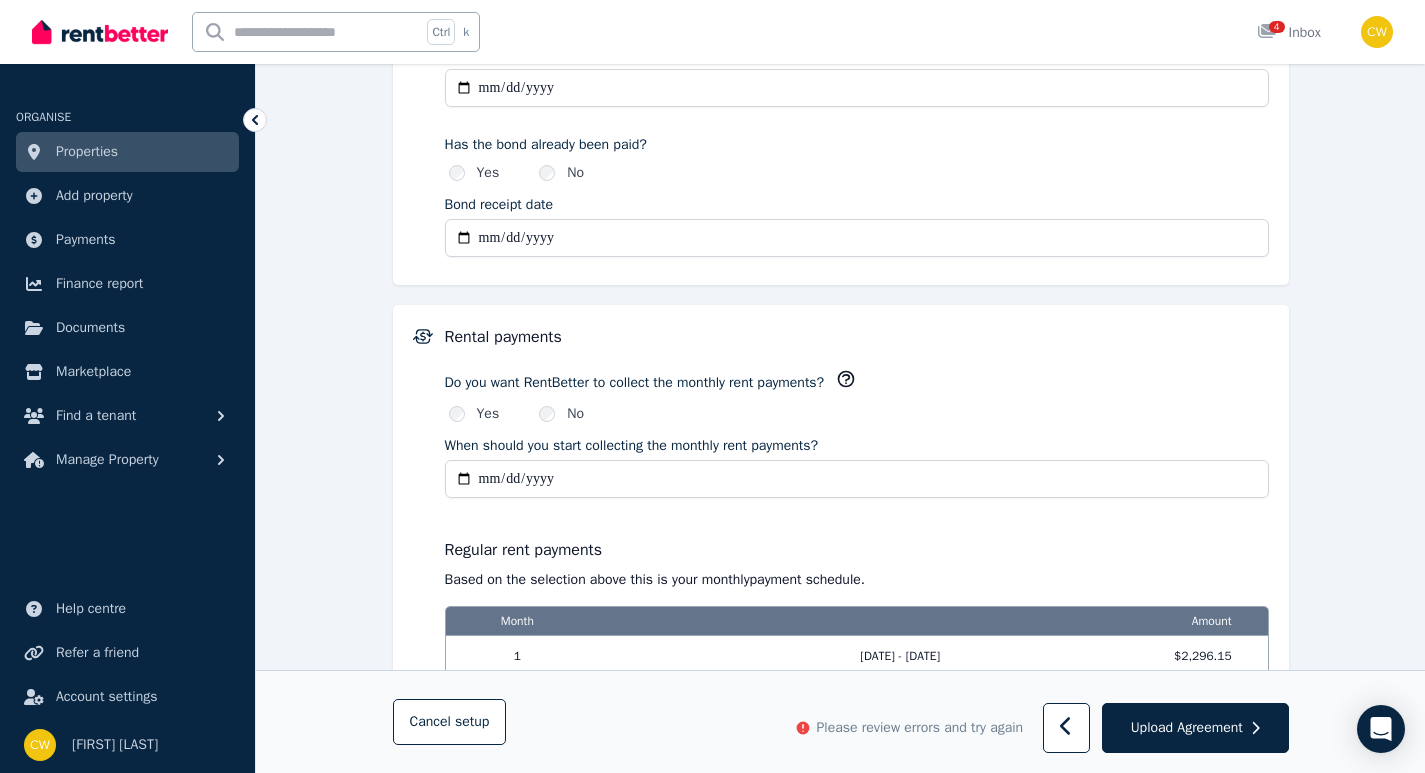 type on "**********" 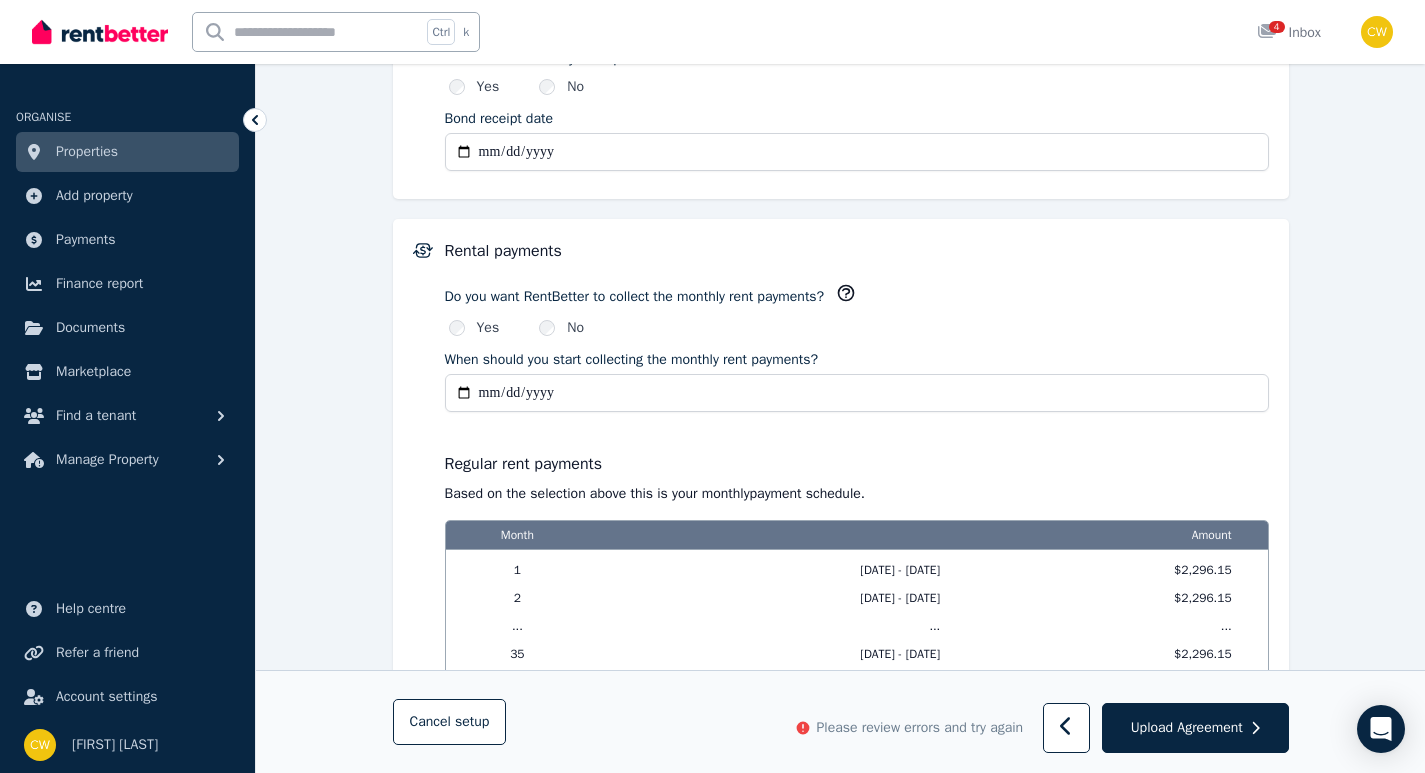 scroll, scrollTop: 1366, scrollLeft: 0, axis: vertical 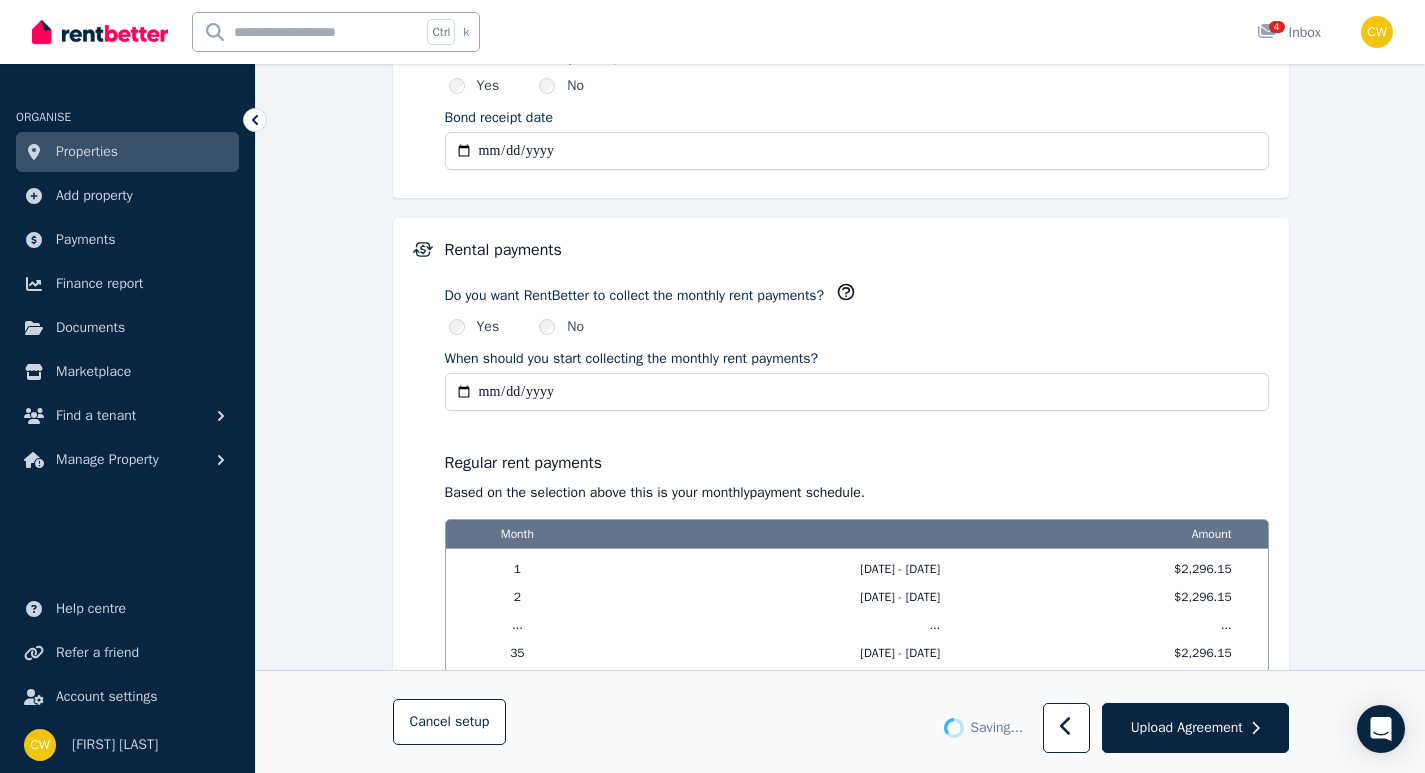 click on "Regular rent payments Based on the selection above this is your   monthly  payment schedule. Month Amount 1 [DATE] - [DATE] $2,296.15 2 [DATE] - [DATE] $2,296.15 ... ... ... 35 [DATE] - [DATE] $2,296.15 36 [DATE] - [DATE] $2,296.15" at bounding box center [857, 566] 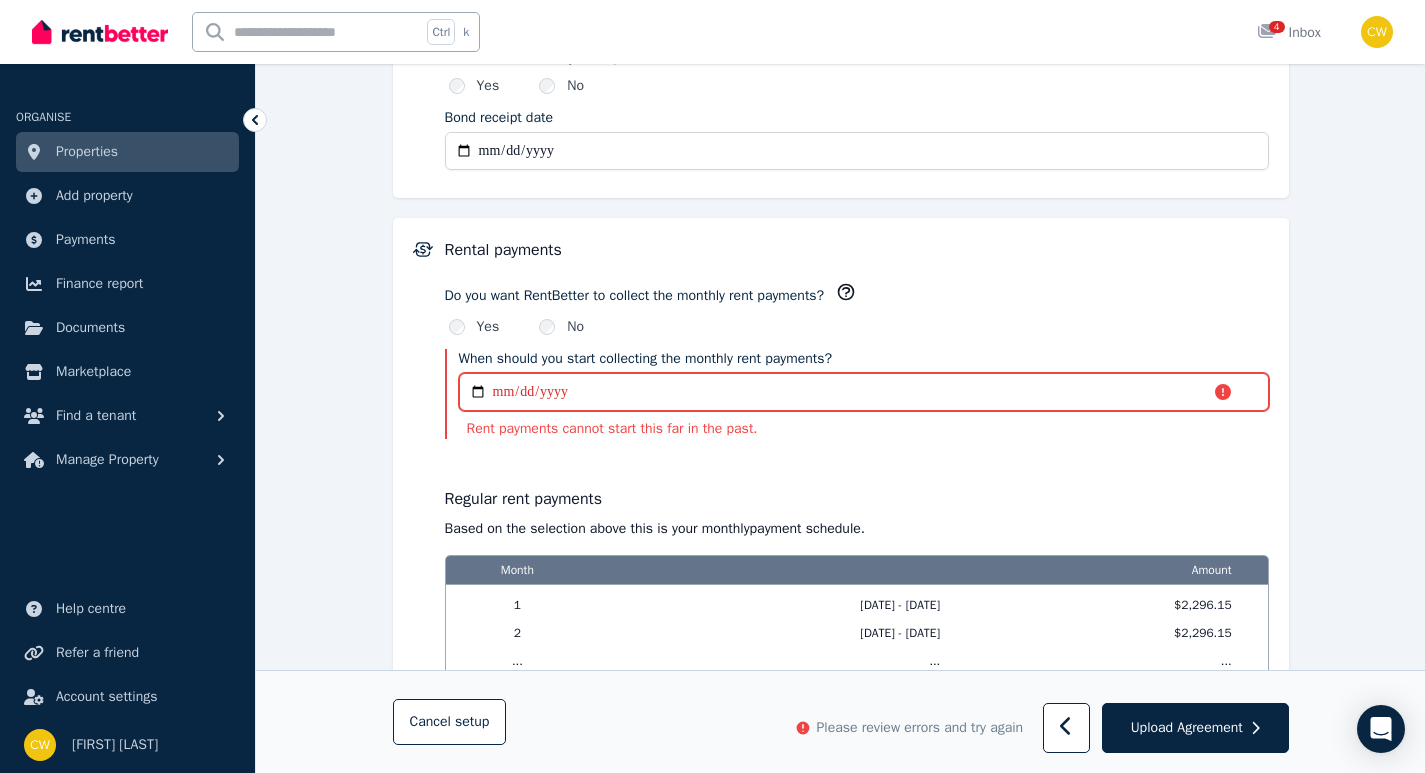 click on "**********" at bounding box center (864, 392) 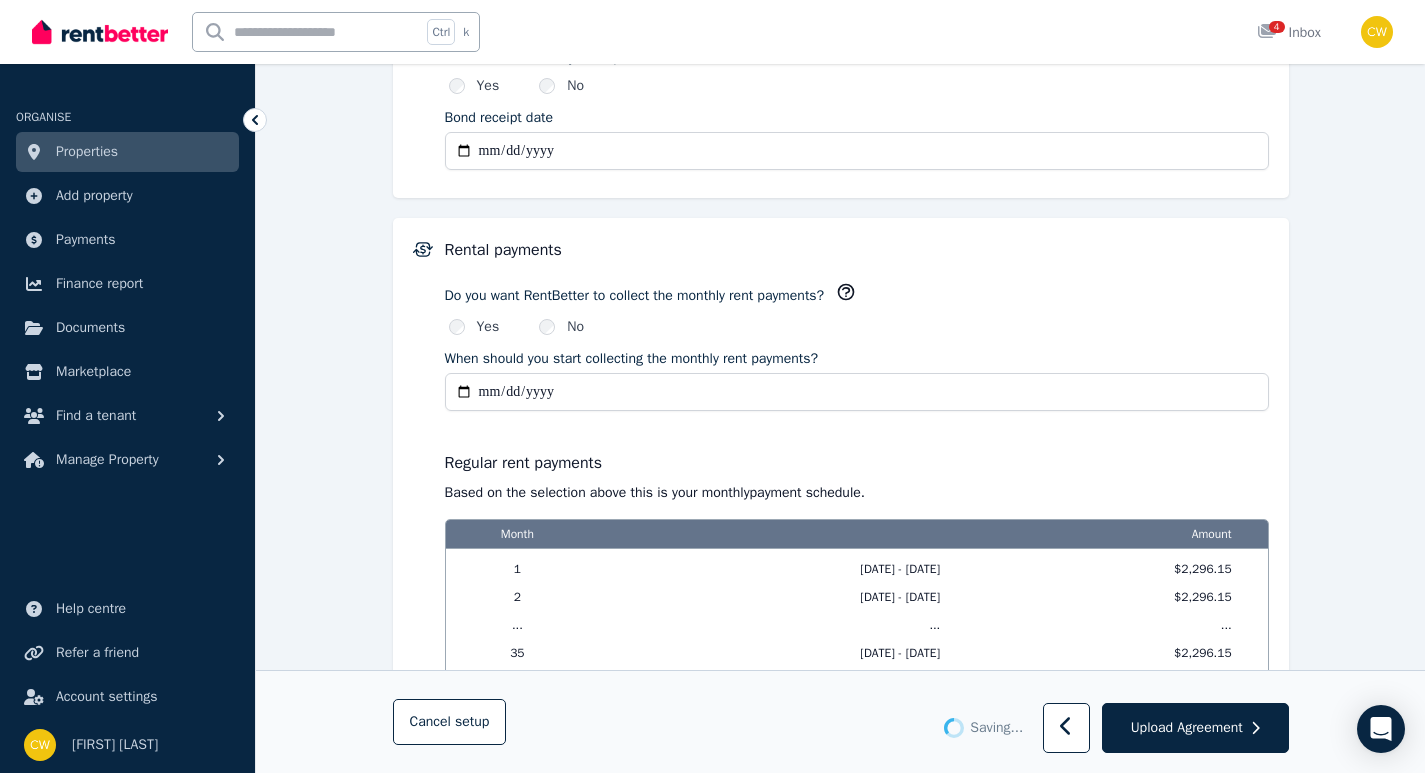 type on "**********" 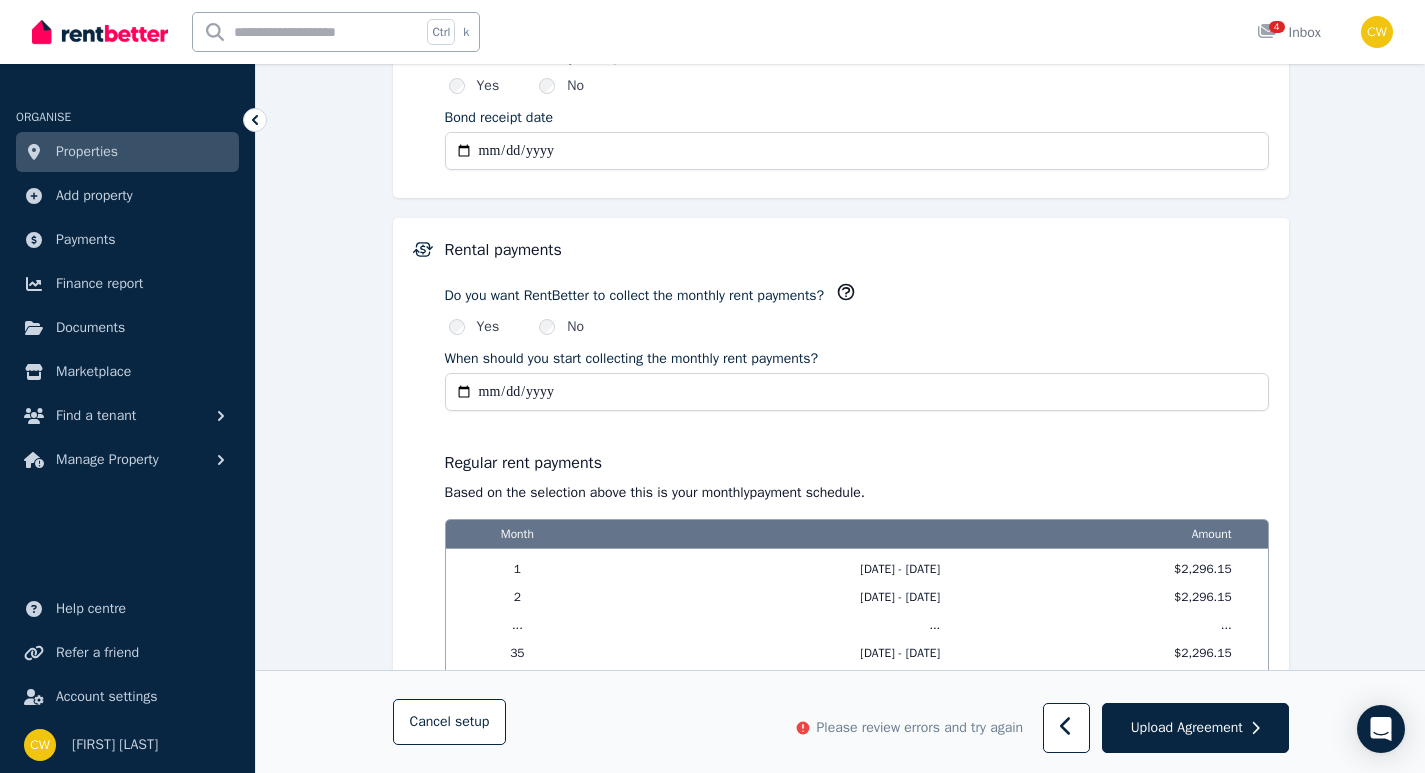 type on "**********" 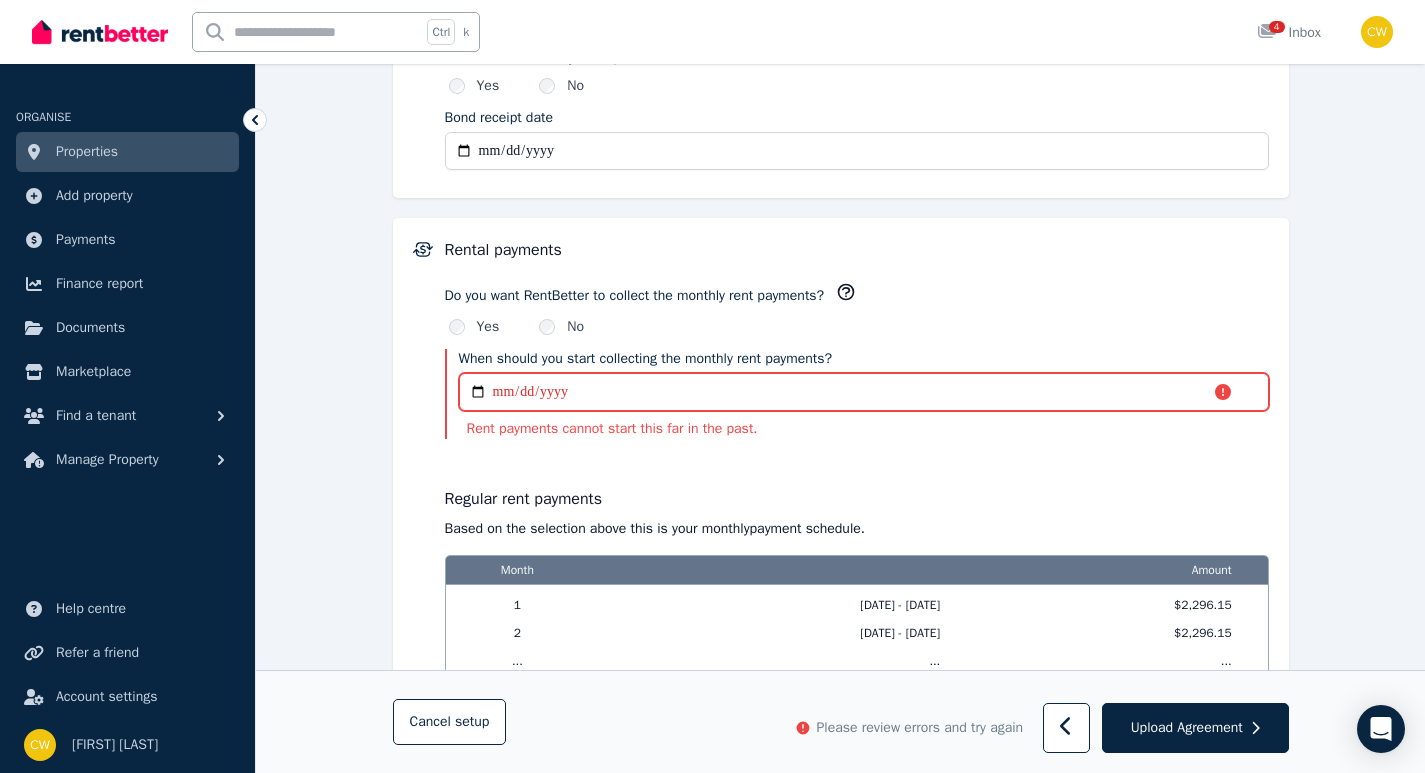 click on "**********" at bounding box center [864, 392] 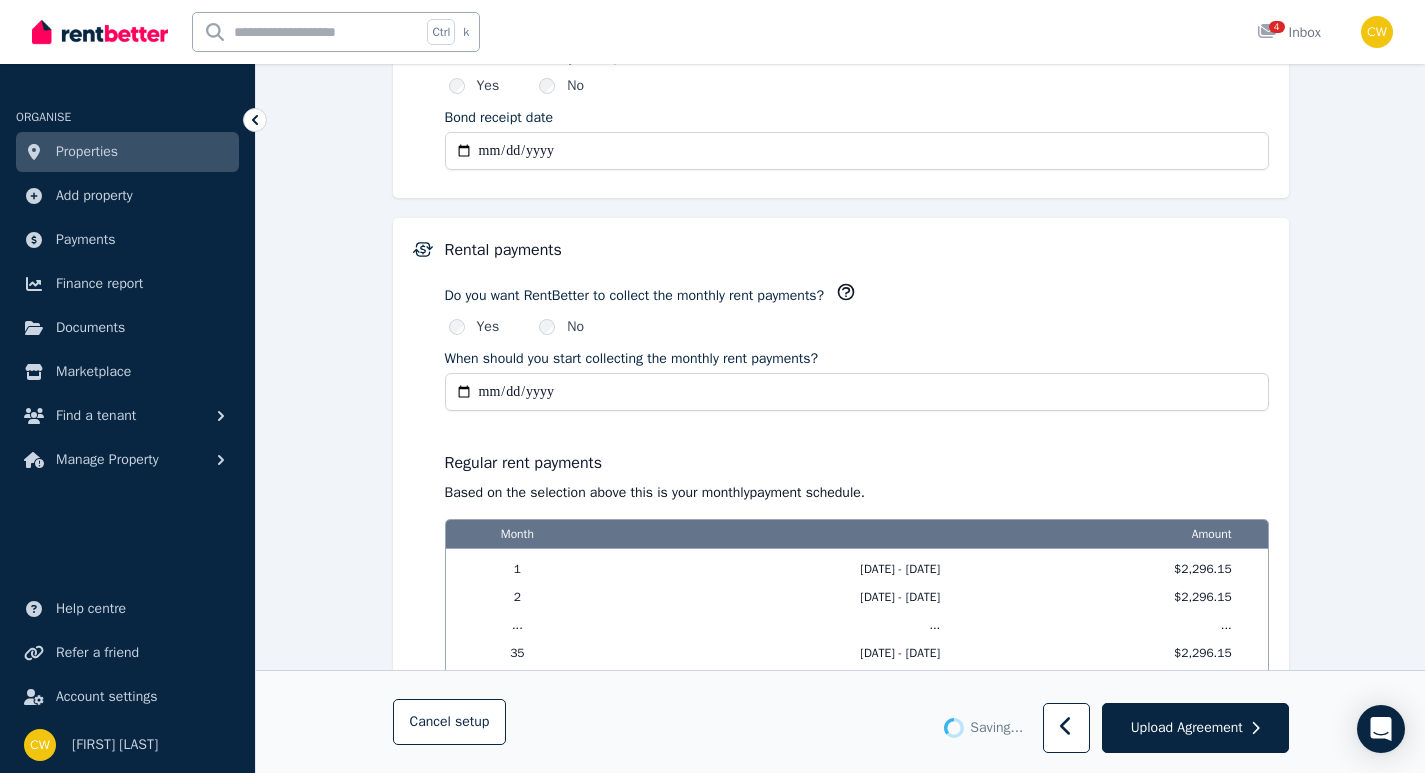 type on "**********" 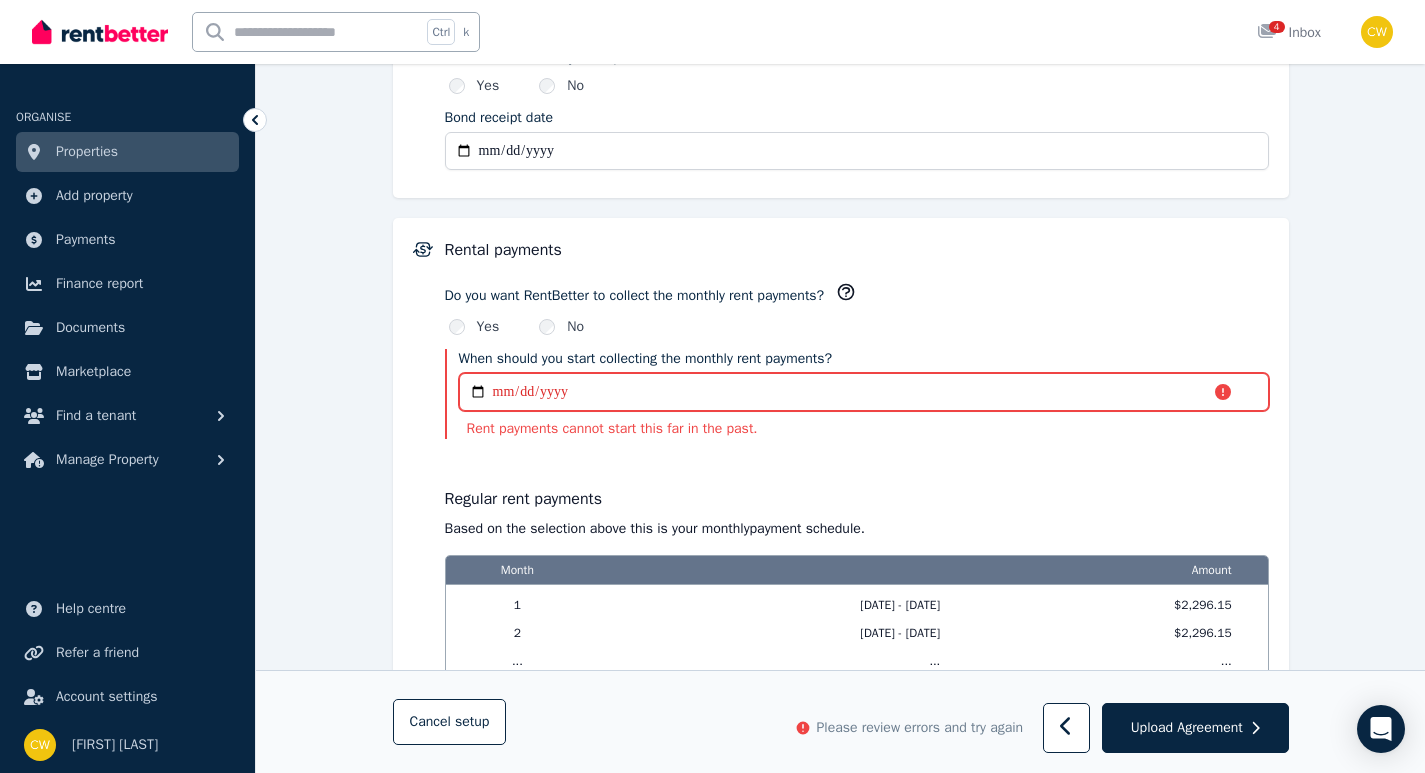 click on "**********" at bounding box center (864, 392) 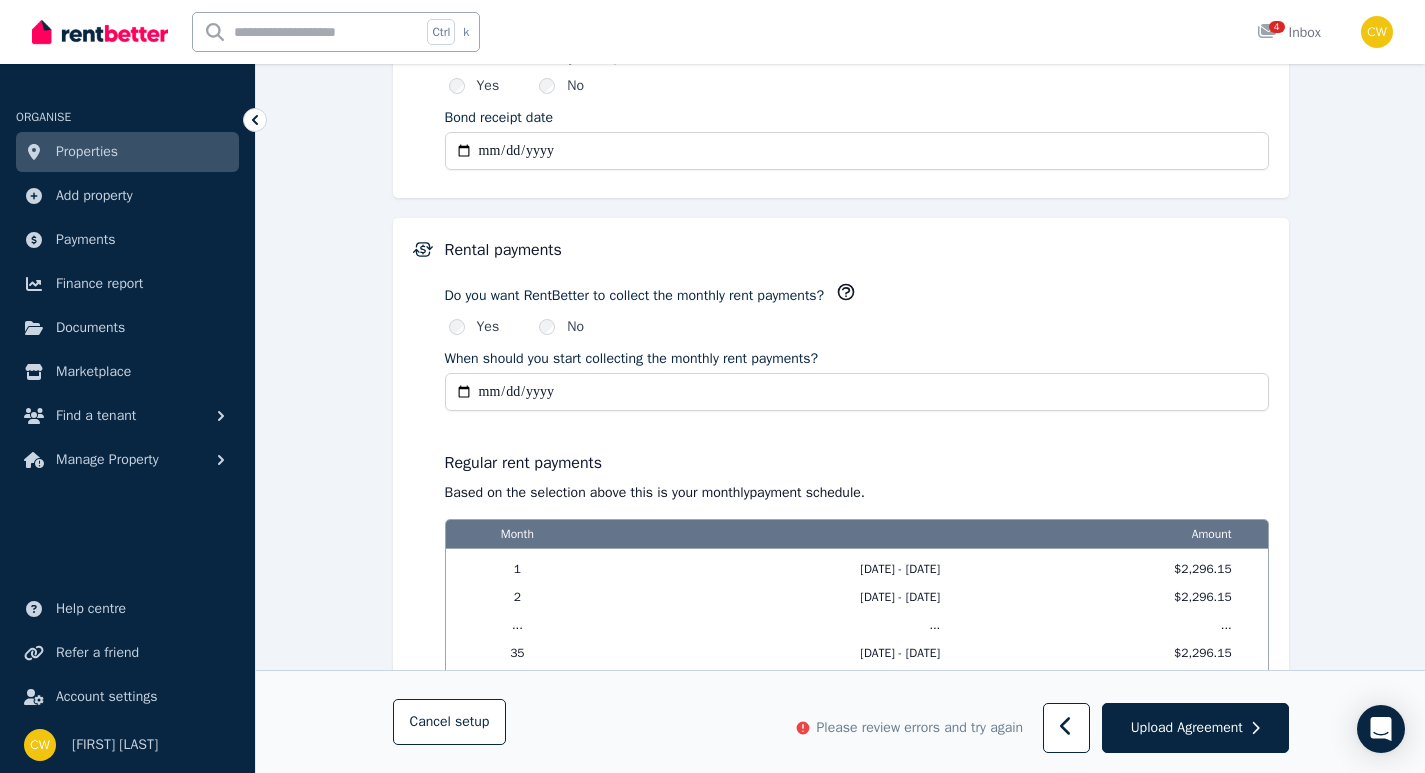 type on "**********" 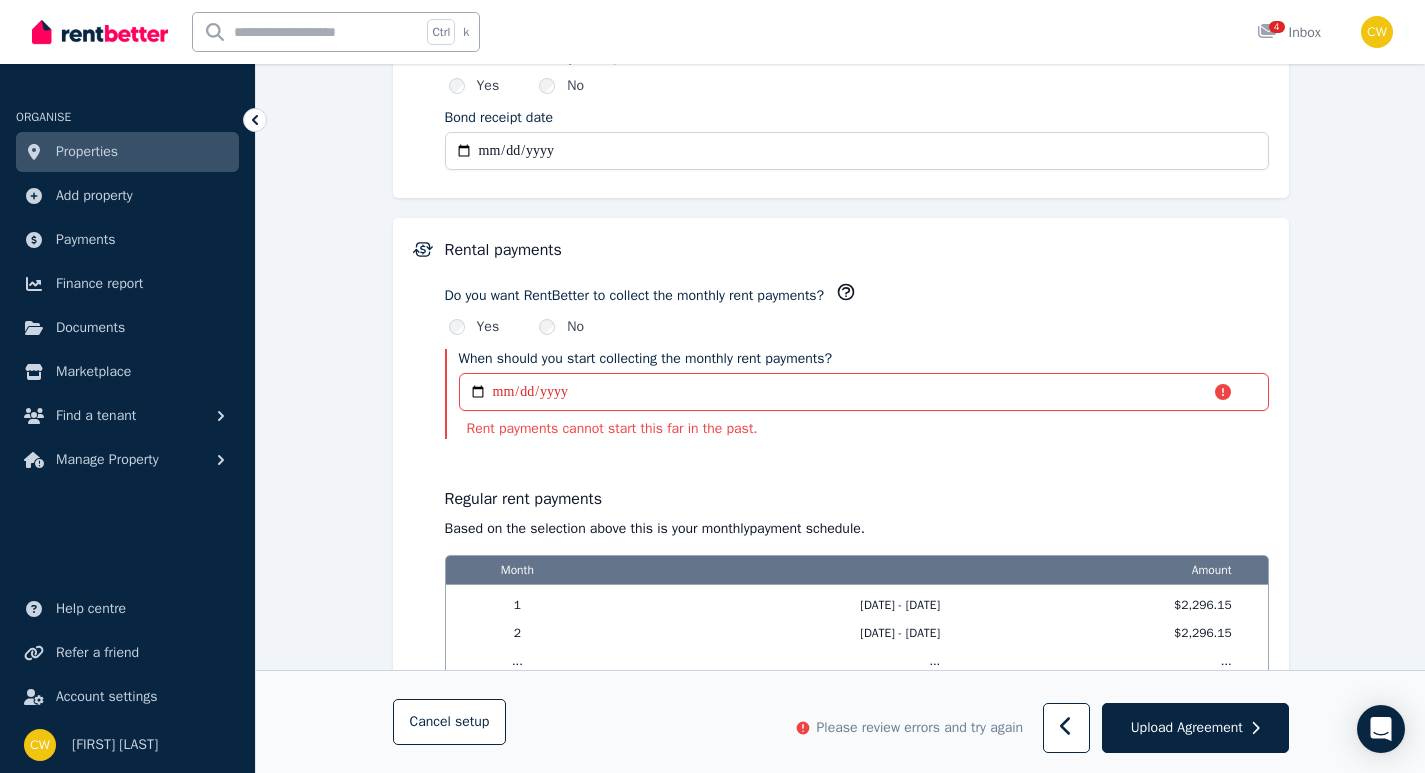 click on "**********" at bounding box center [857, 402] 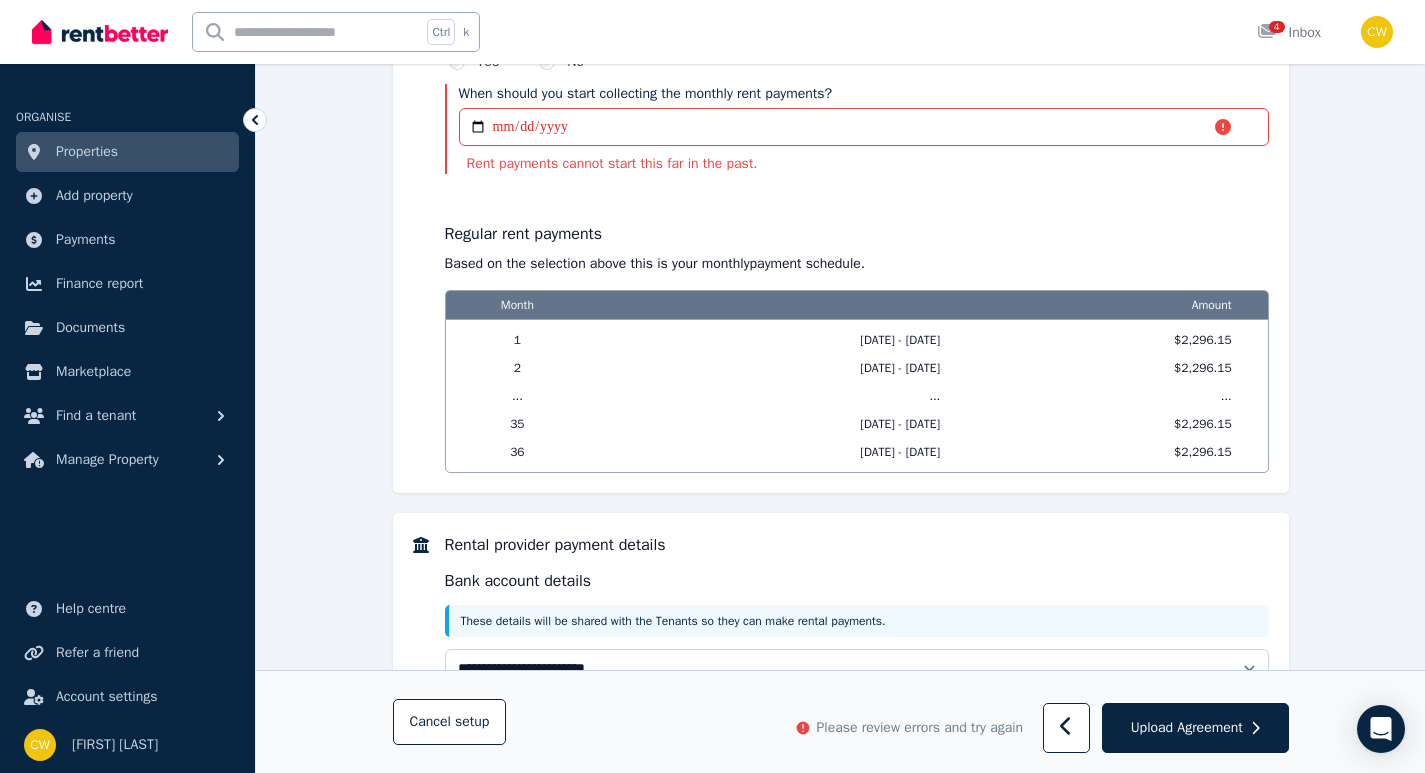 scroll, scrollTop: 1716, scrollLeft: 0, axis: vertical 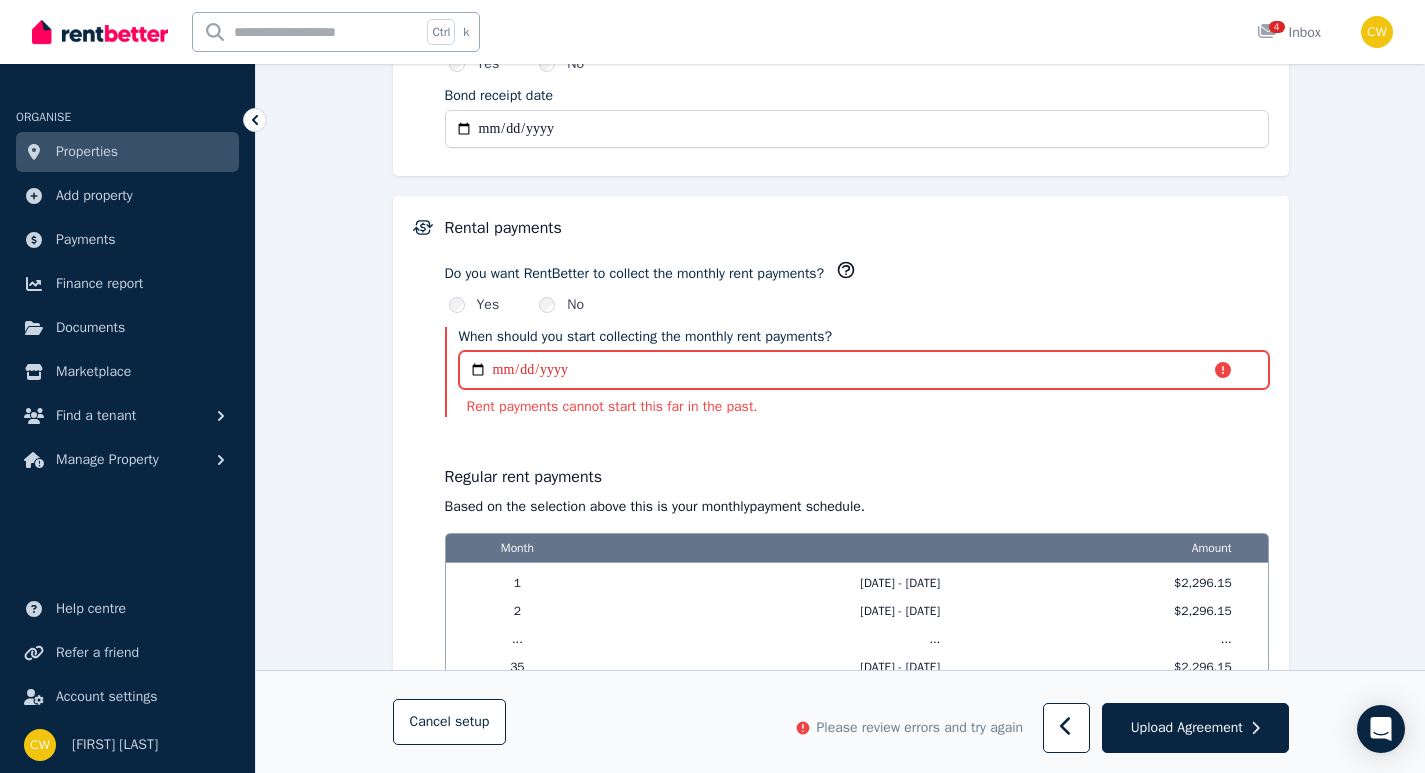 click on "**********" at bounding box center (864, 370) 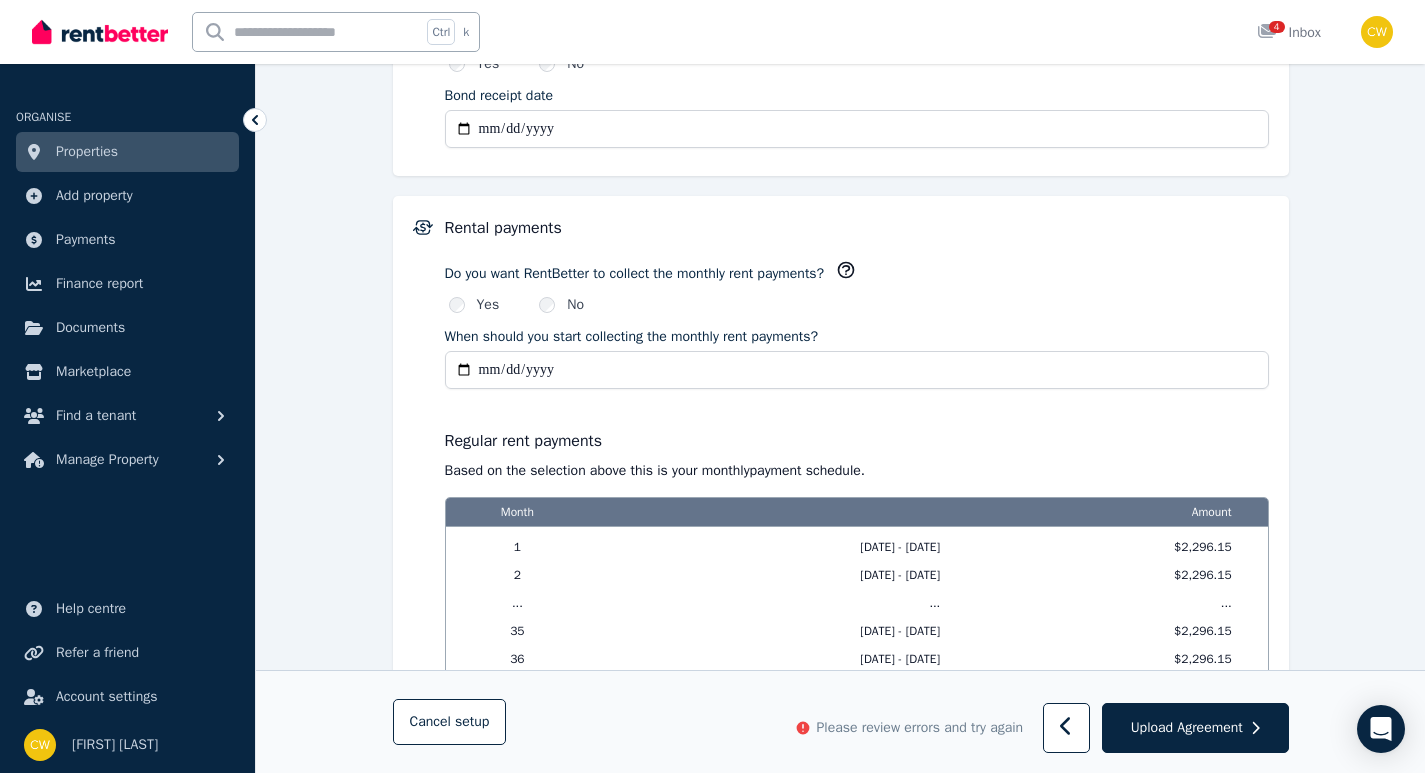 type on "**********" 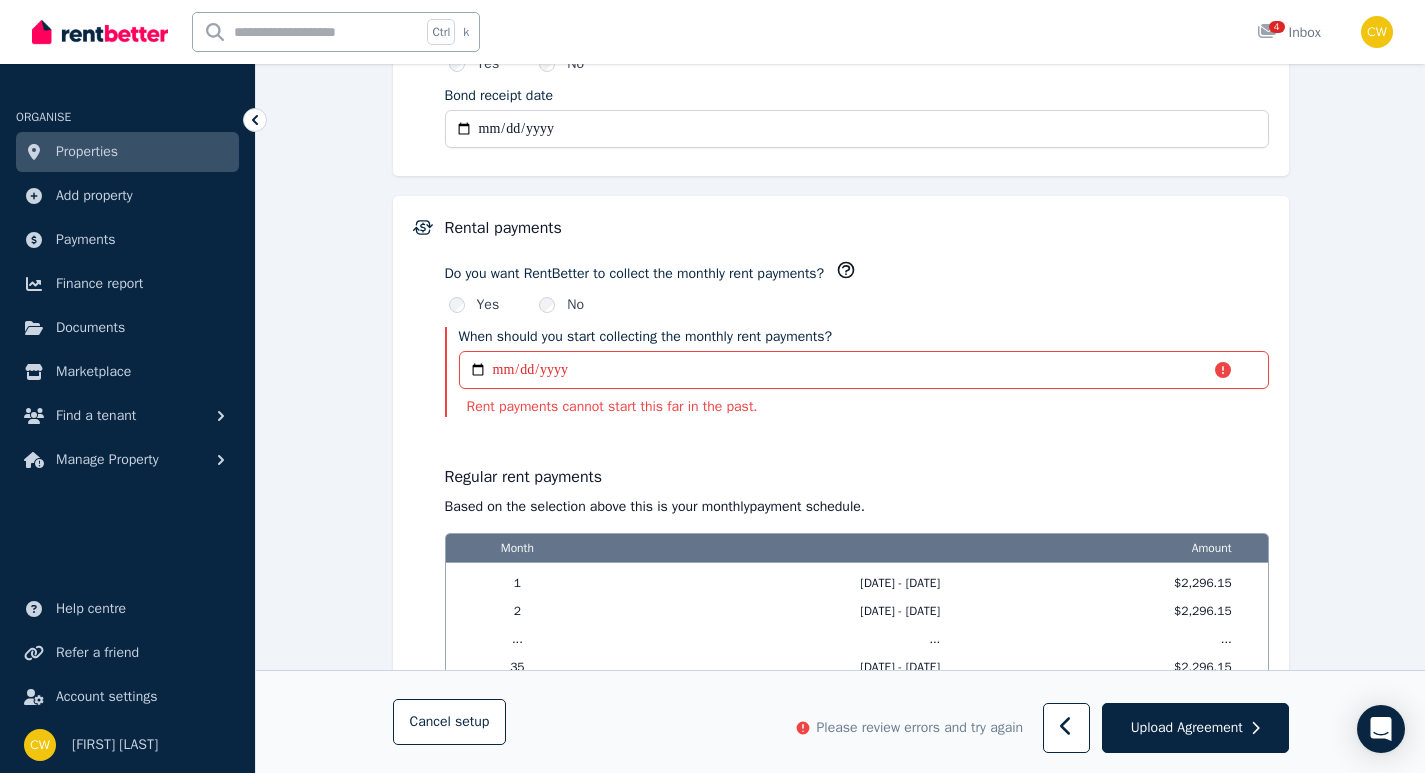 scroll, scrollTop: 1366, scrollLeft: 0, axis: vertical 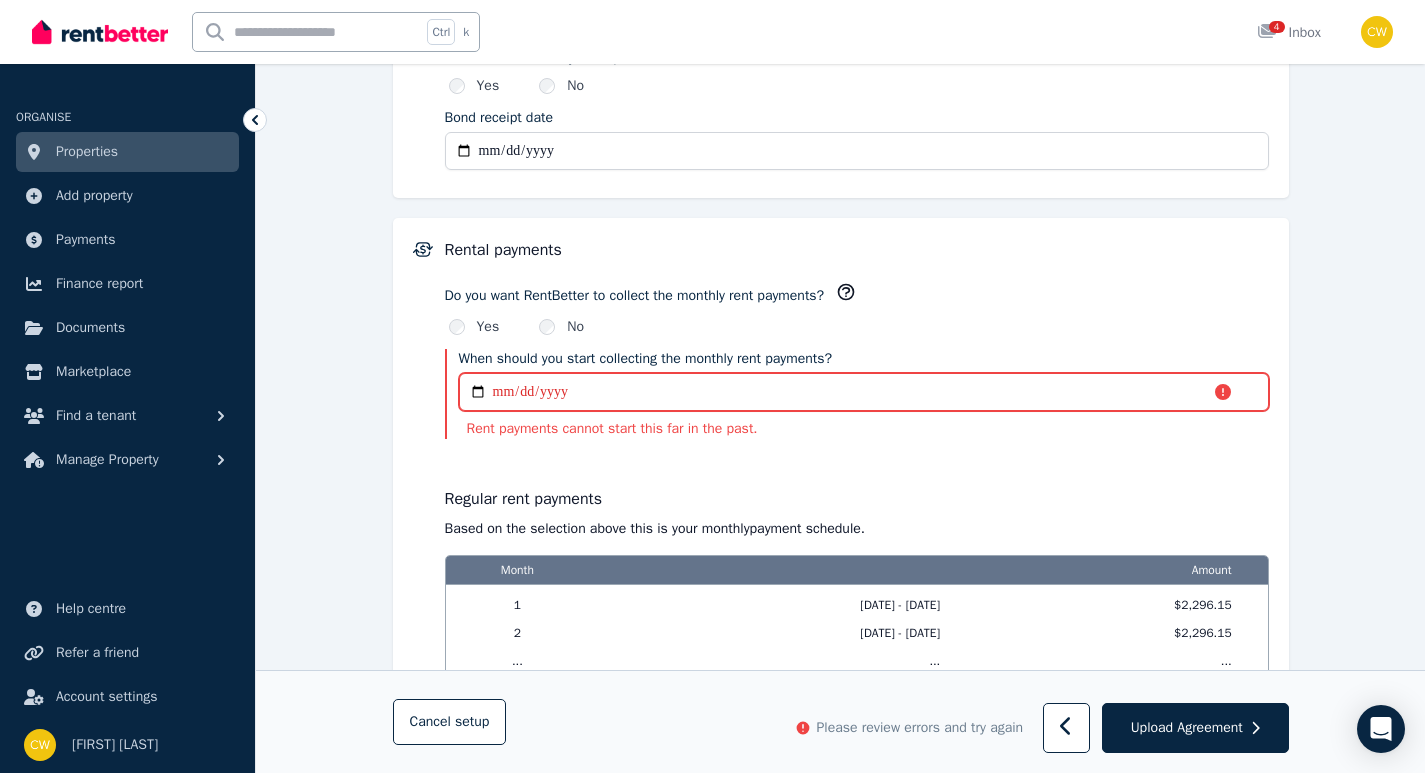 click on "**********" at bounding box center [864, 392] 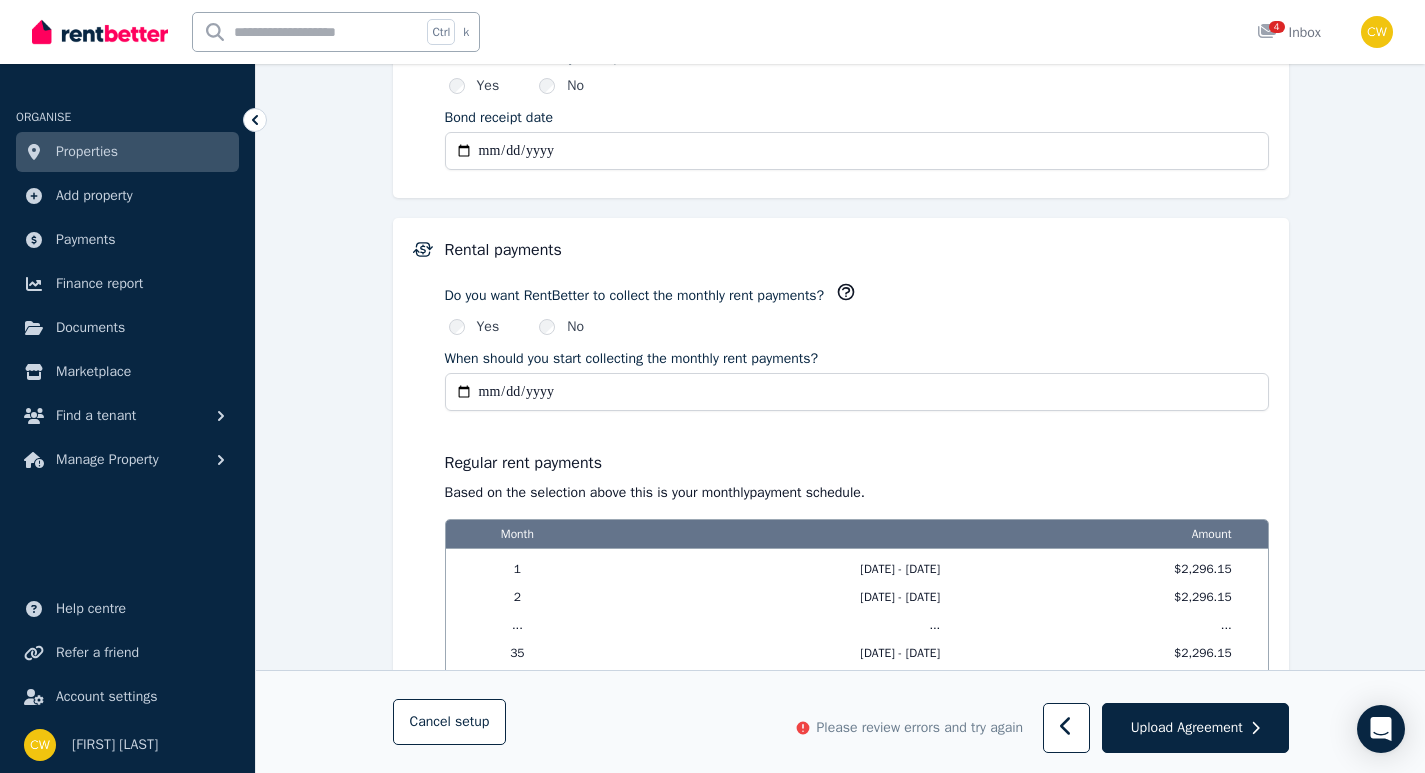 type on "**********" 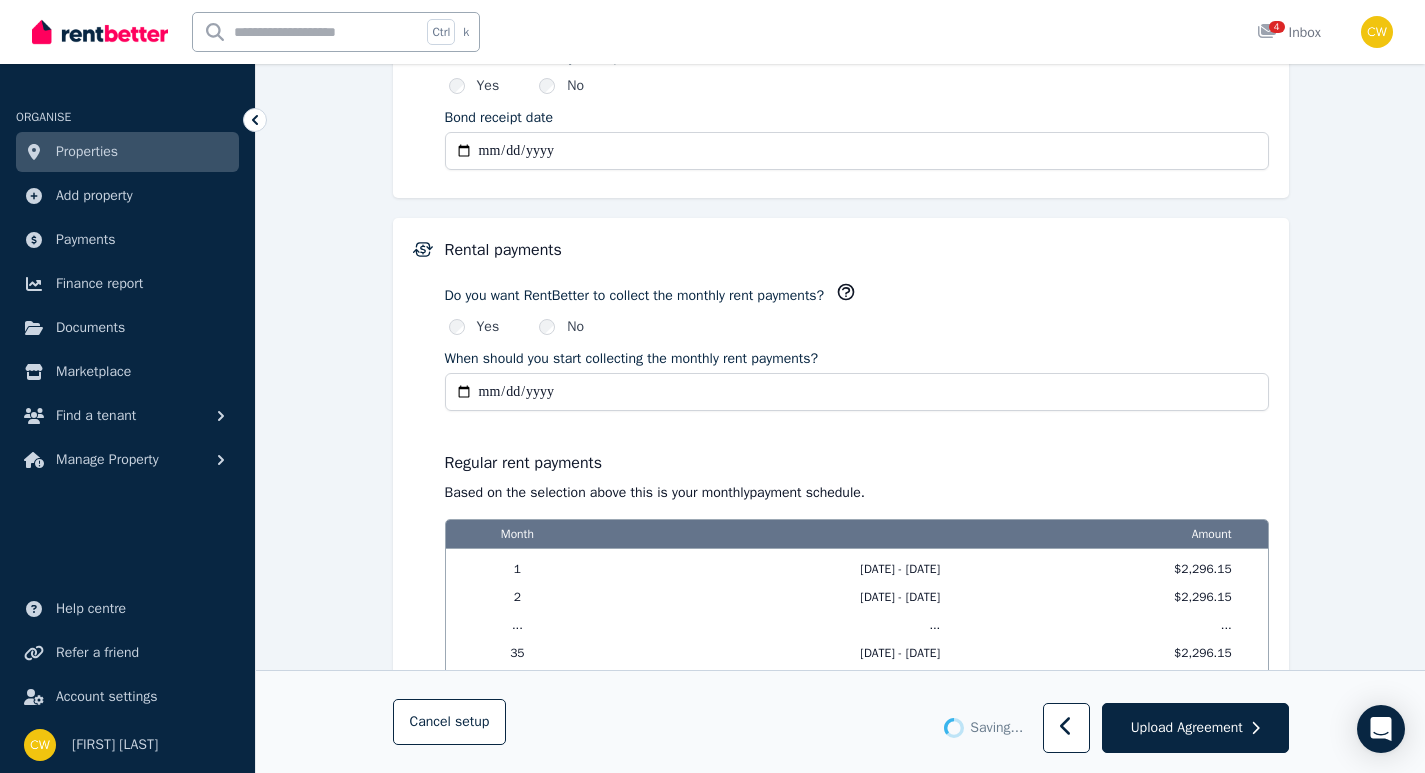 type on "**********" 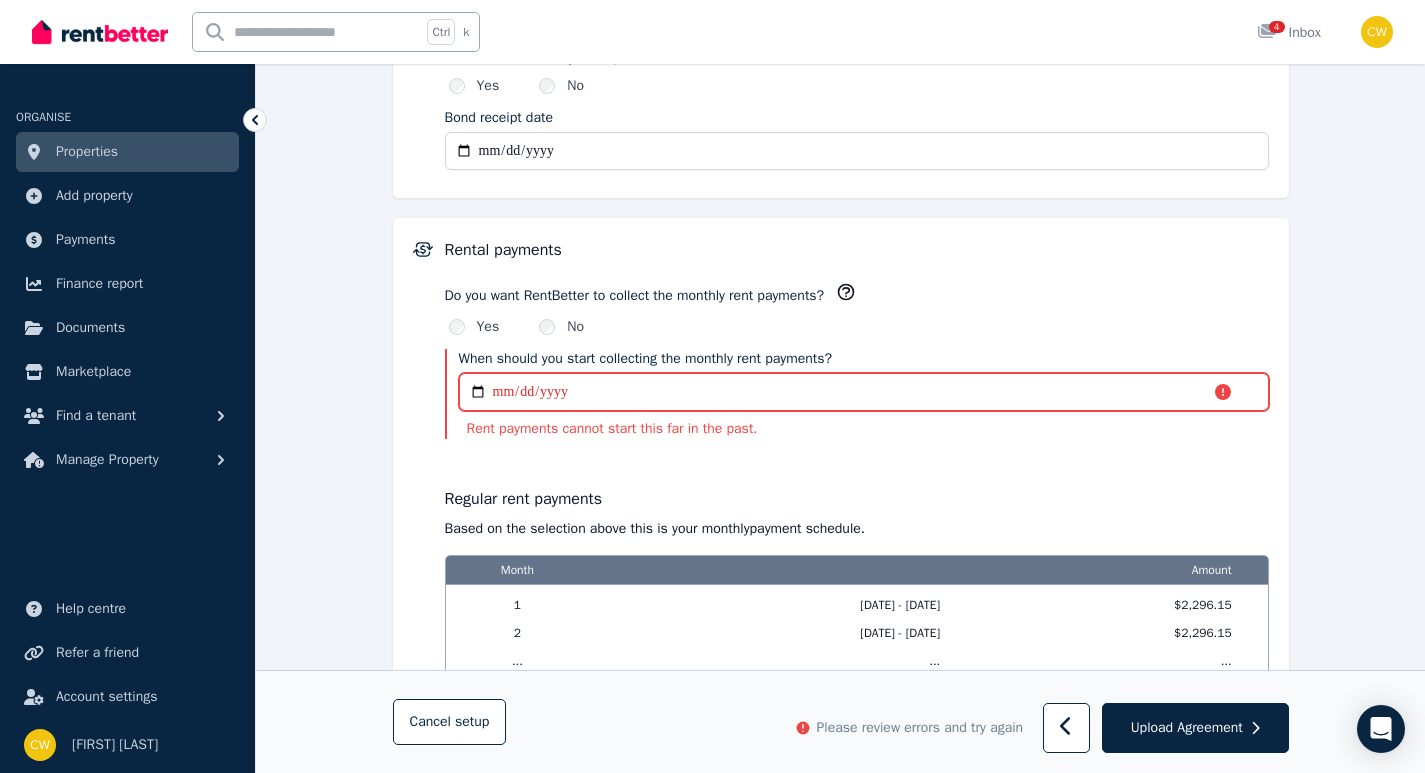 click on "**********" at bounding box center (864, 392) 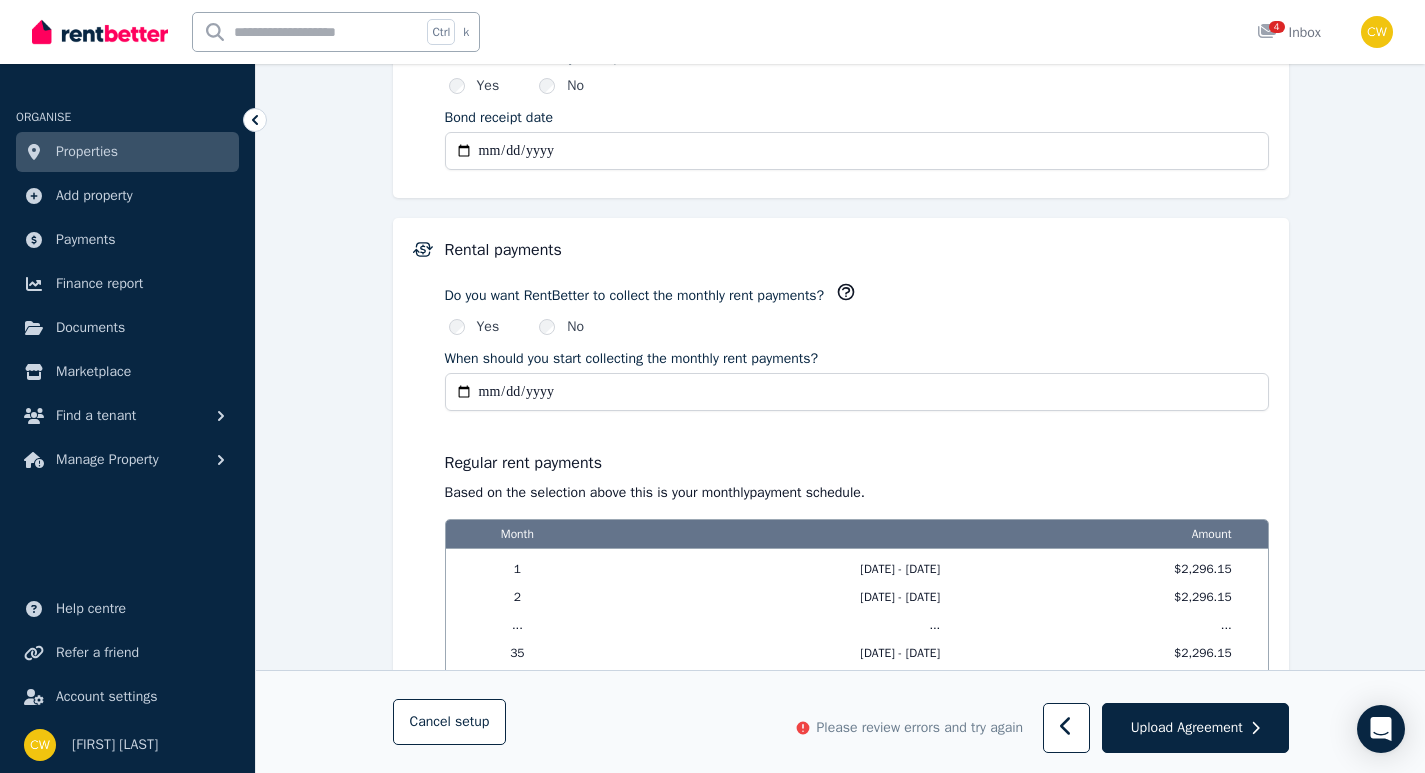 type on "**********" 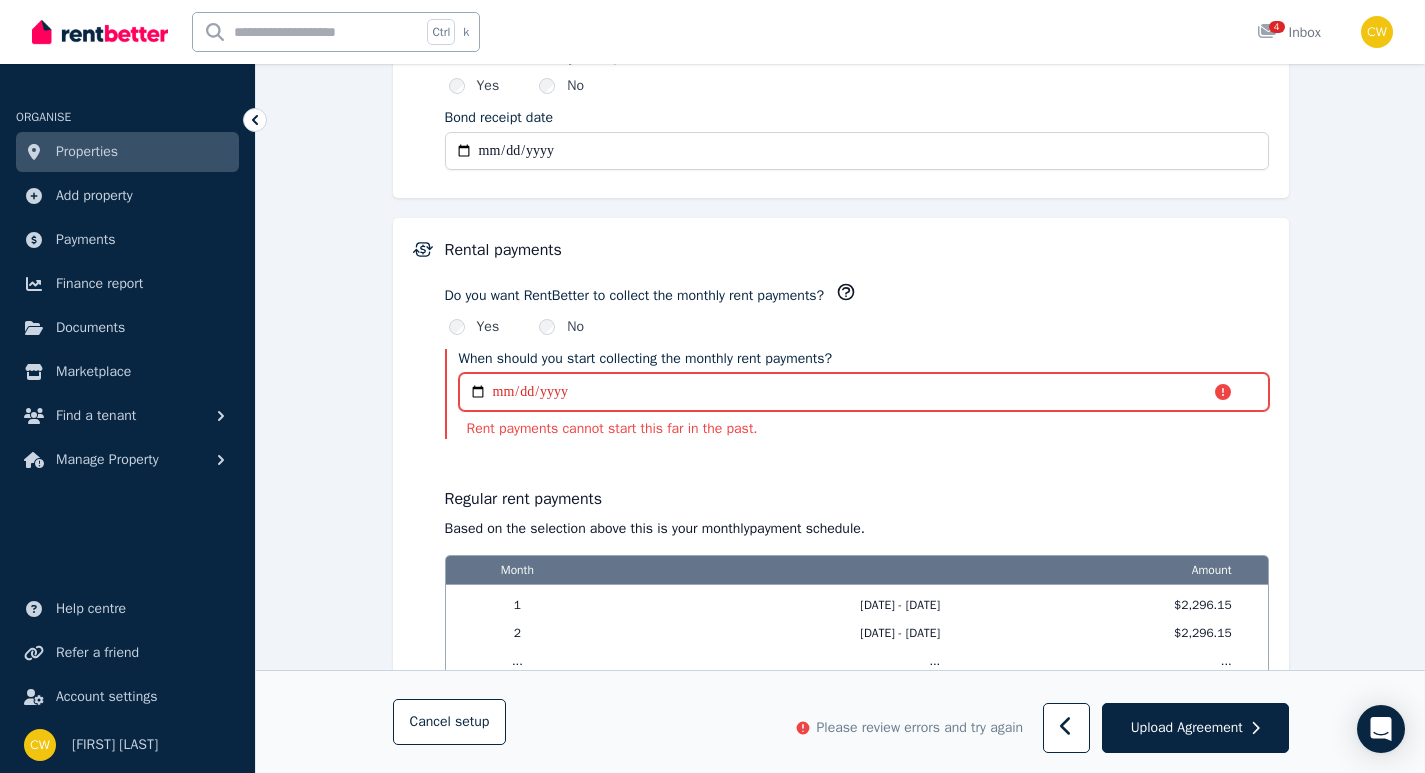 click on "**********" at bounding box center (864, 392) 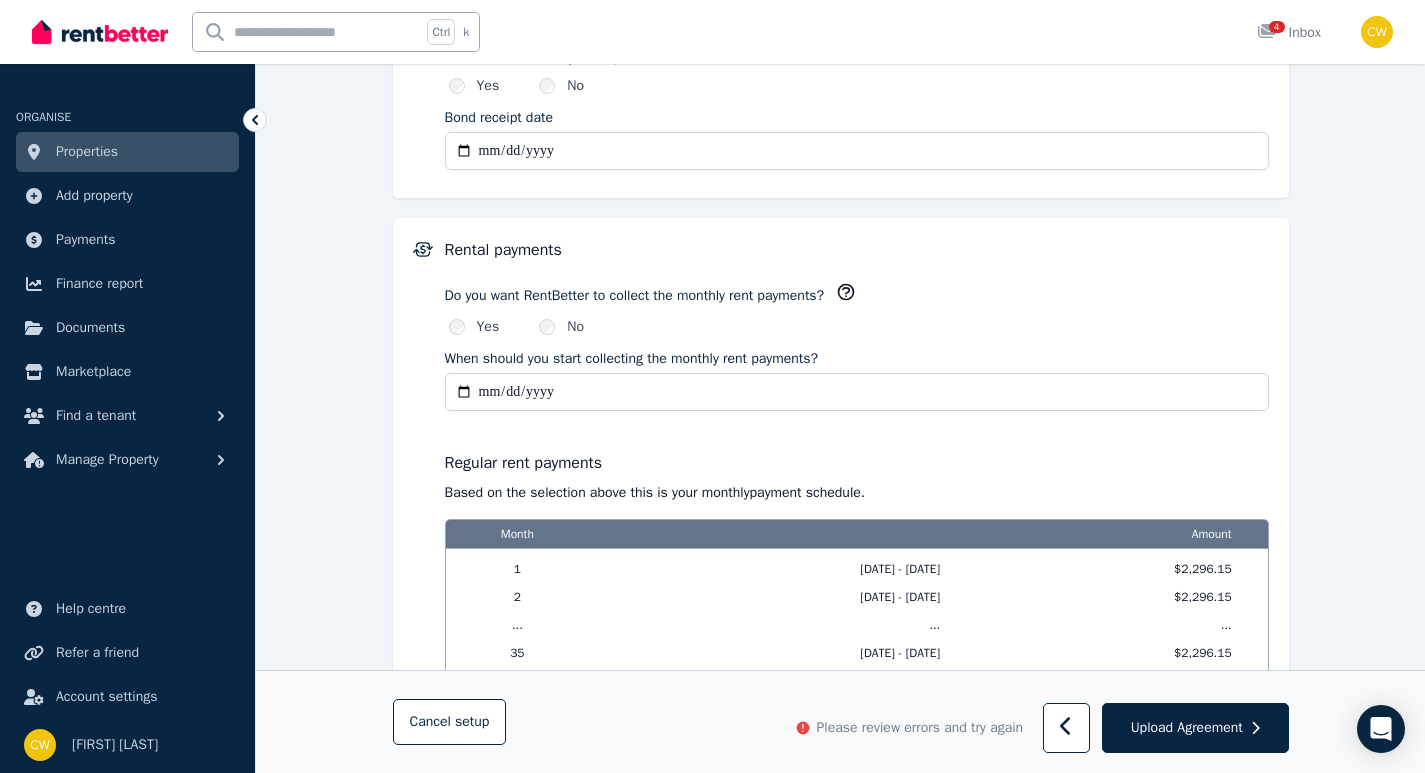 type on "**********" 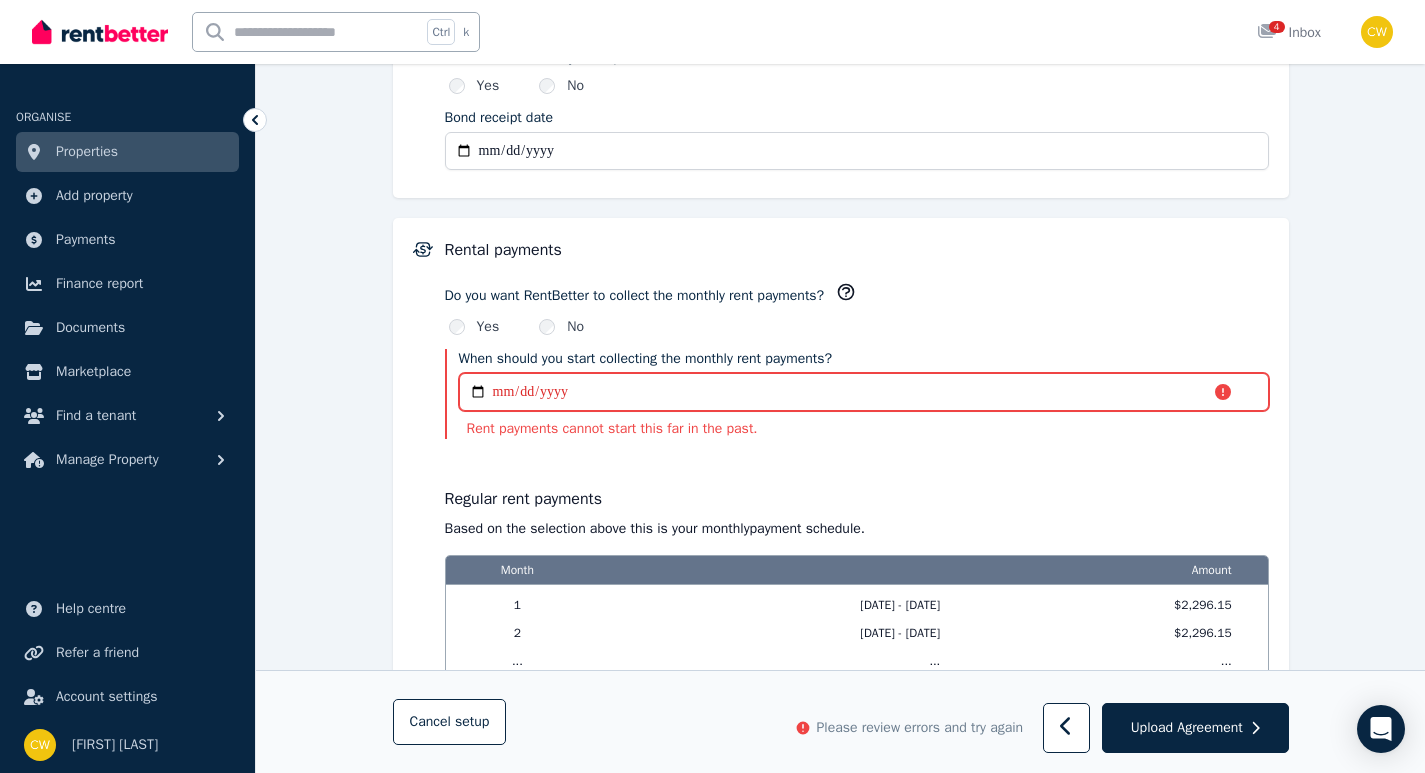 click on "**********" at bounding box center (864, 392) 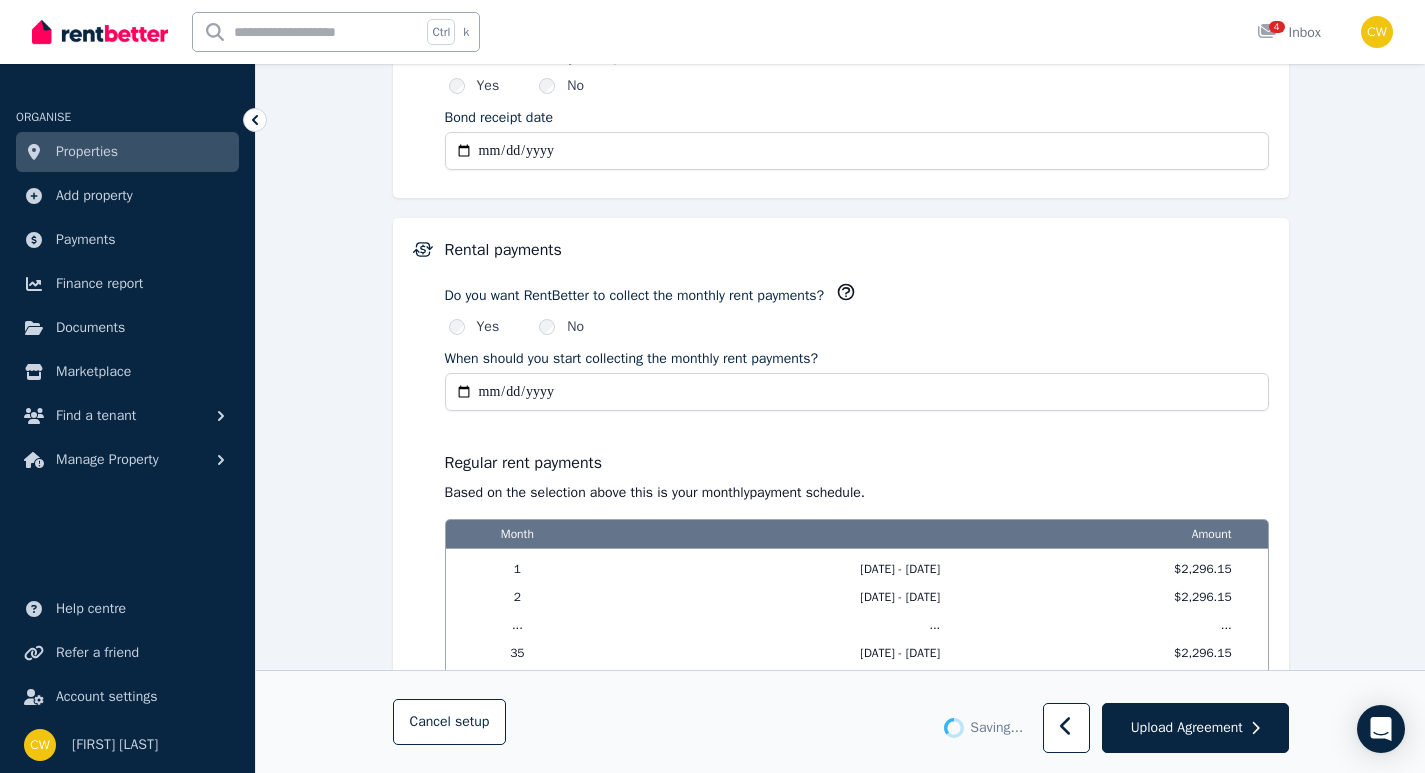 type on "**********" 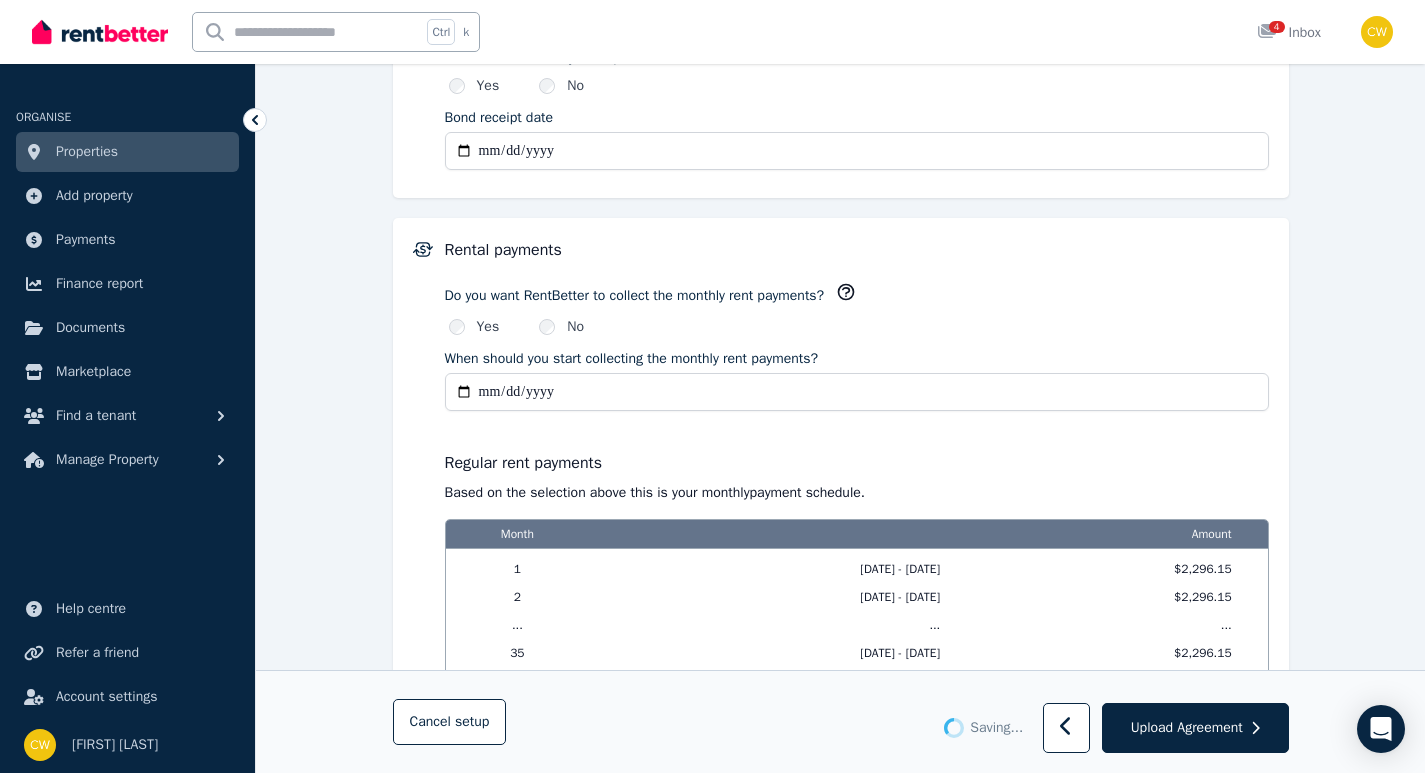 click on "**********" at bounding box center (857, 470) 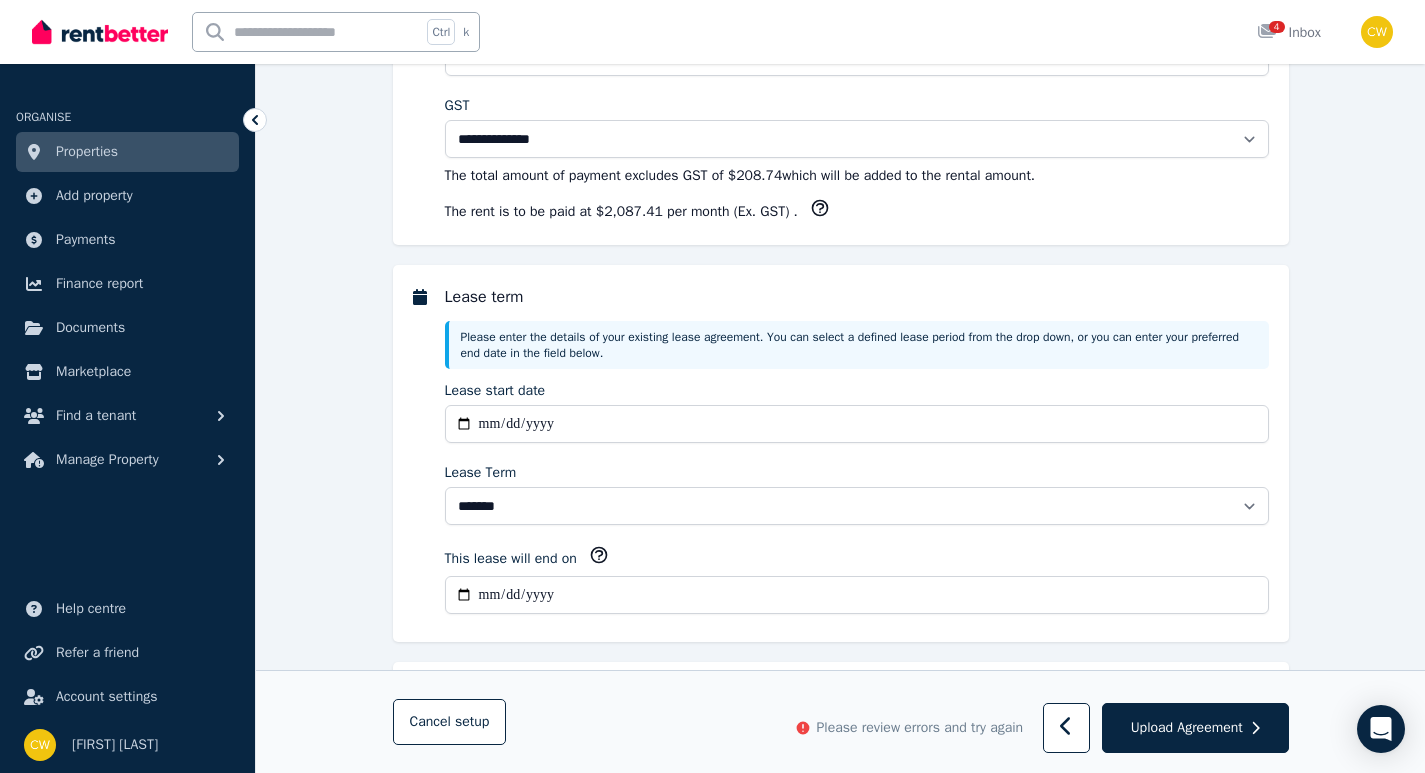 scroll, scrollTop: 425, scrollLeft: 0, axis: vertical 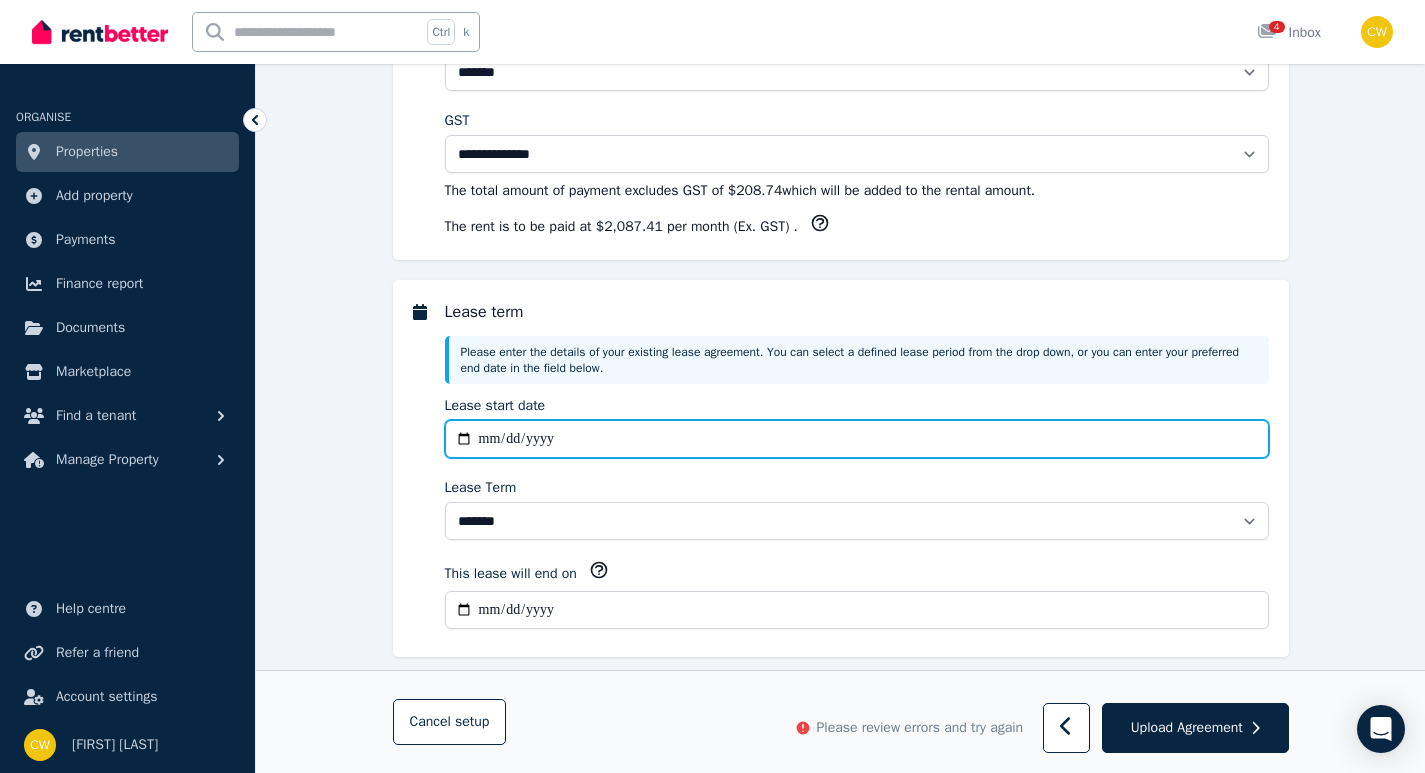 click on "**********" at bounding box center (857, 439) 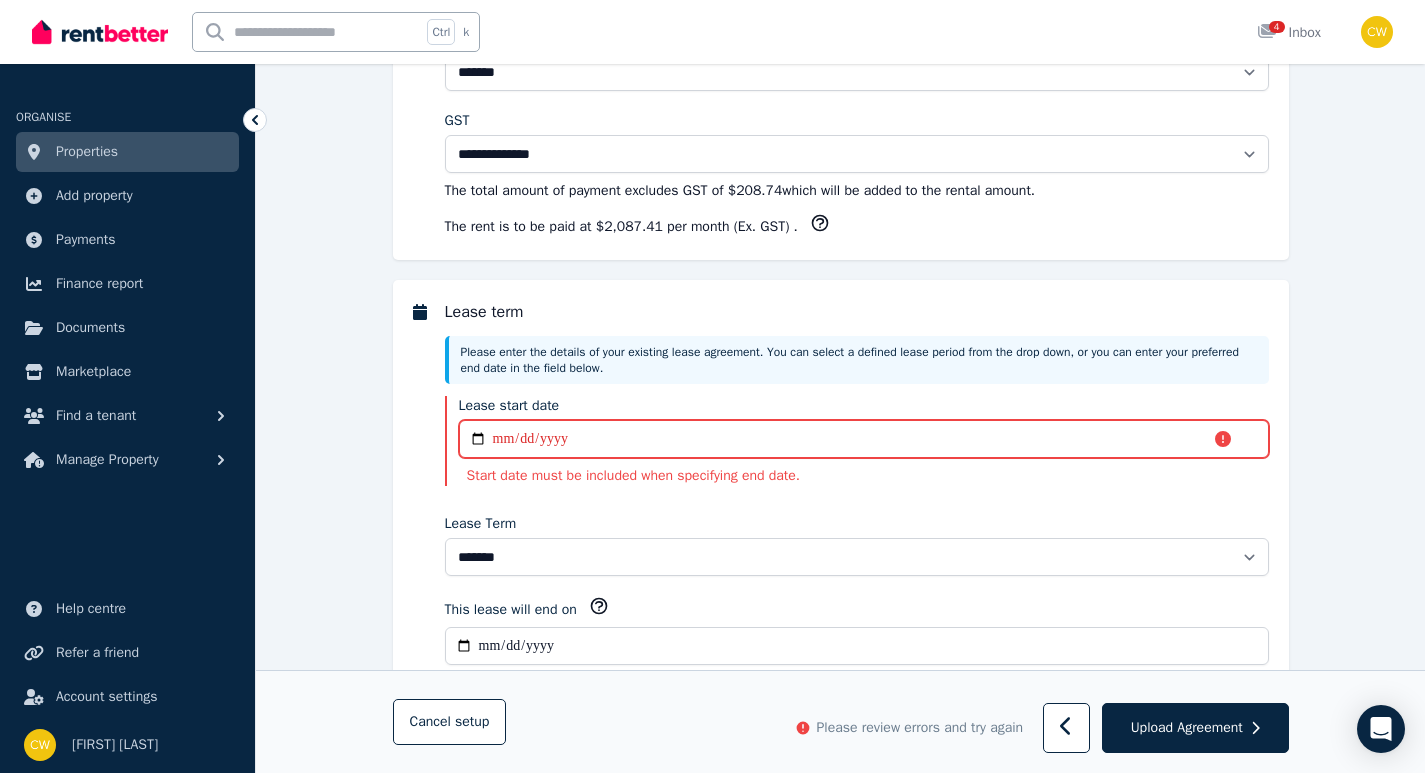 scroll, scrollTop: 476, scrollLeft: 0, axis: vertical 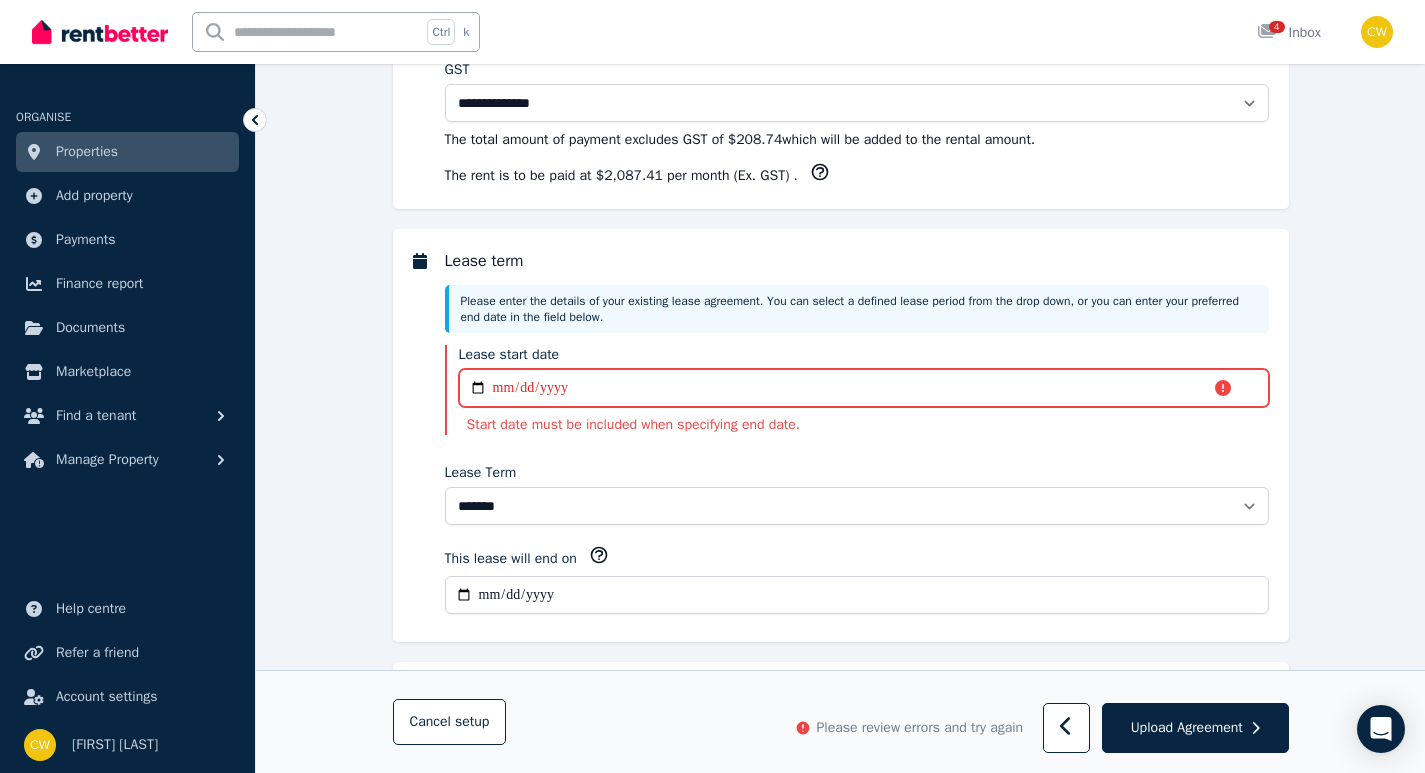 click on "Lease start date" at bounding box center (864, 388) 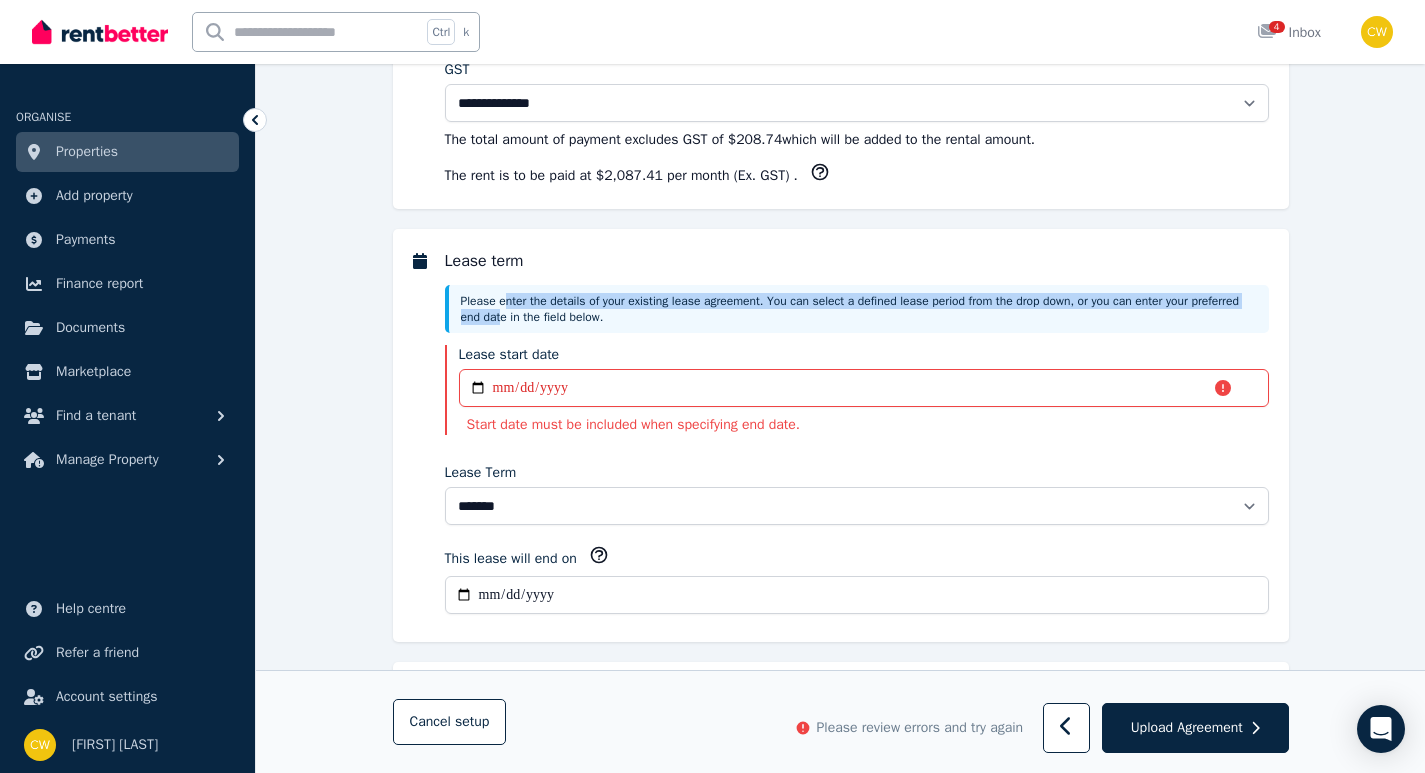 drag, startPoint x: 571, startPoint y: 381, endPoint x: 502, endPoint y: 307, distance: 101.17806 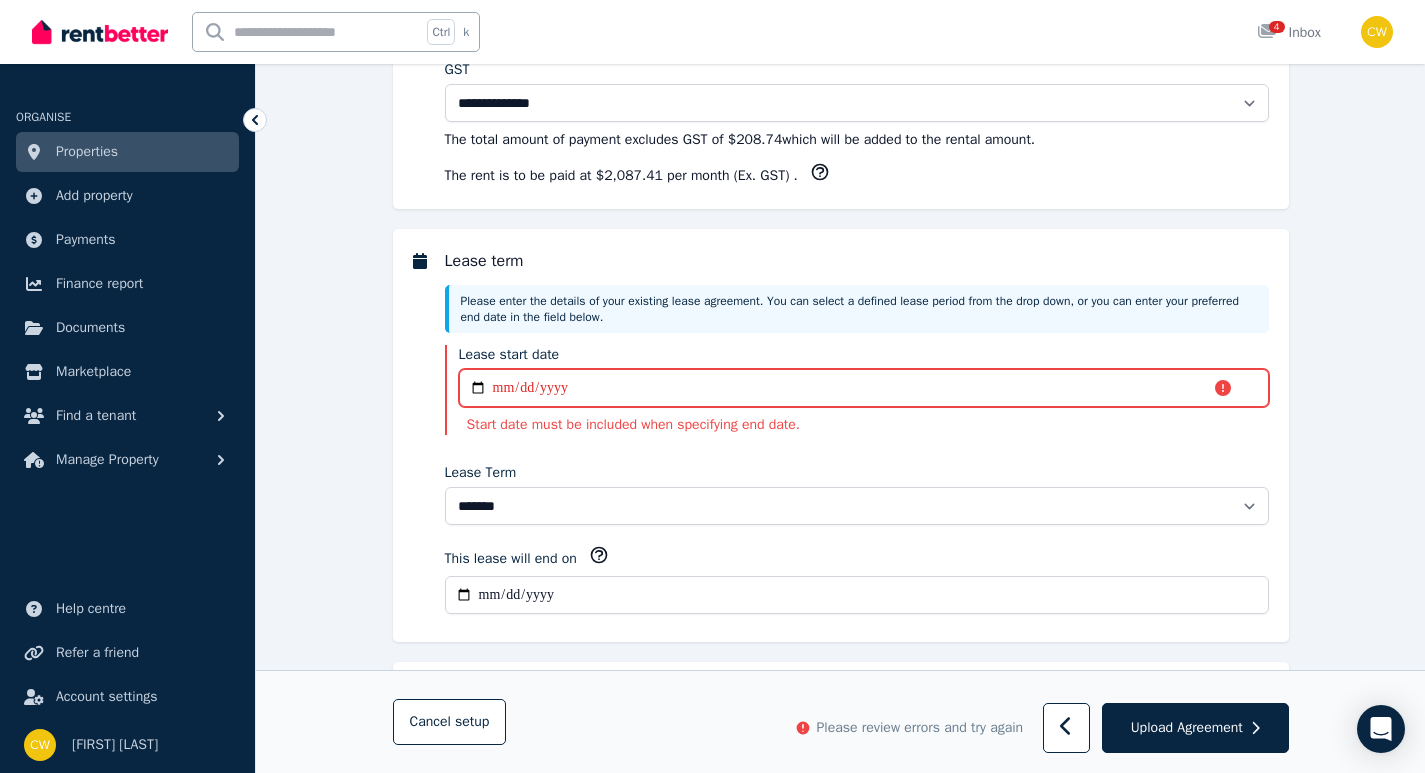 click on "Lease start date" at bounding box center [864, 388] 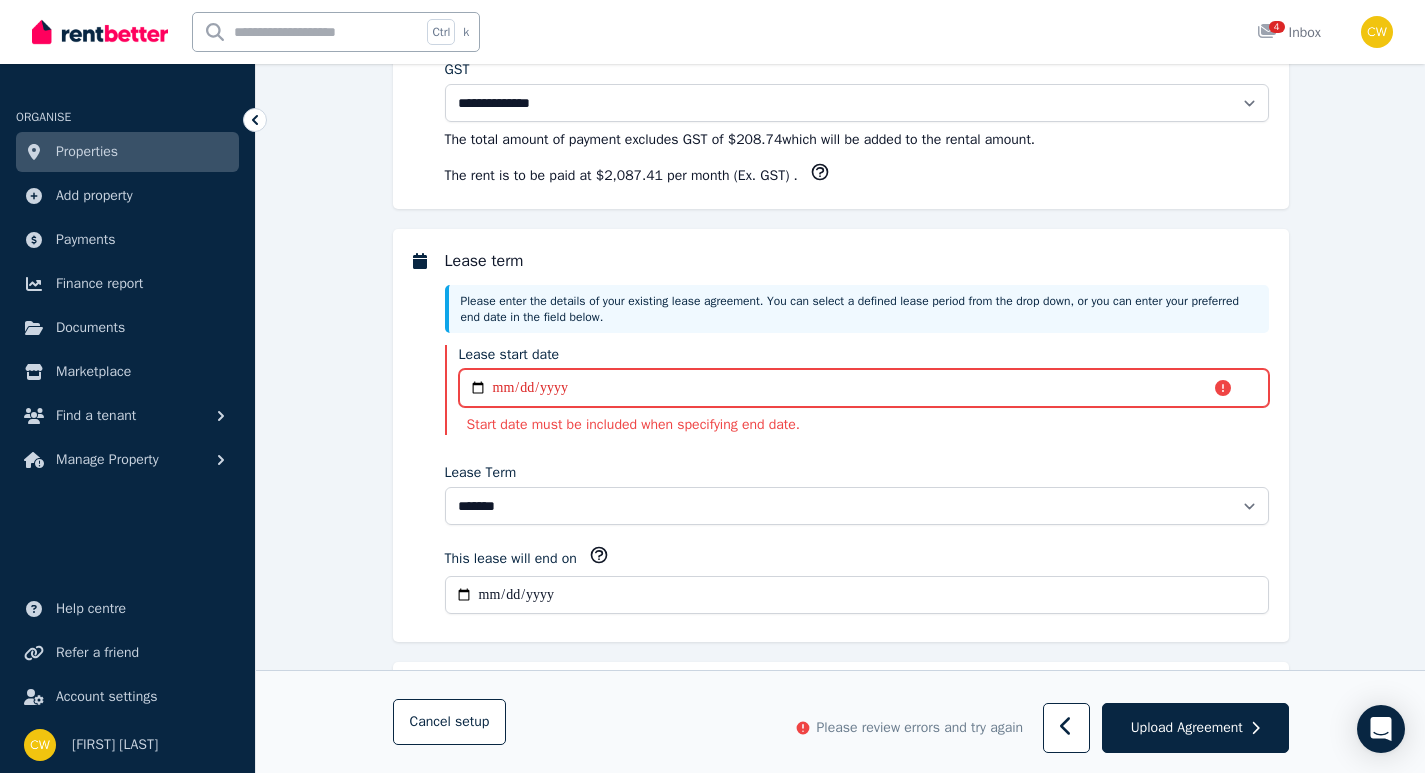 type on "**********" 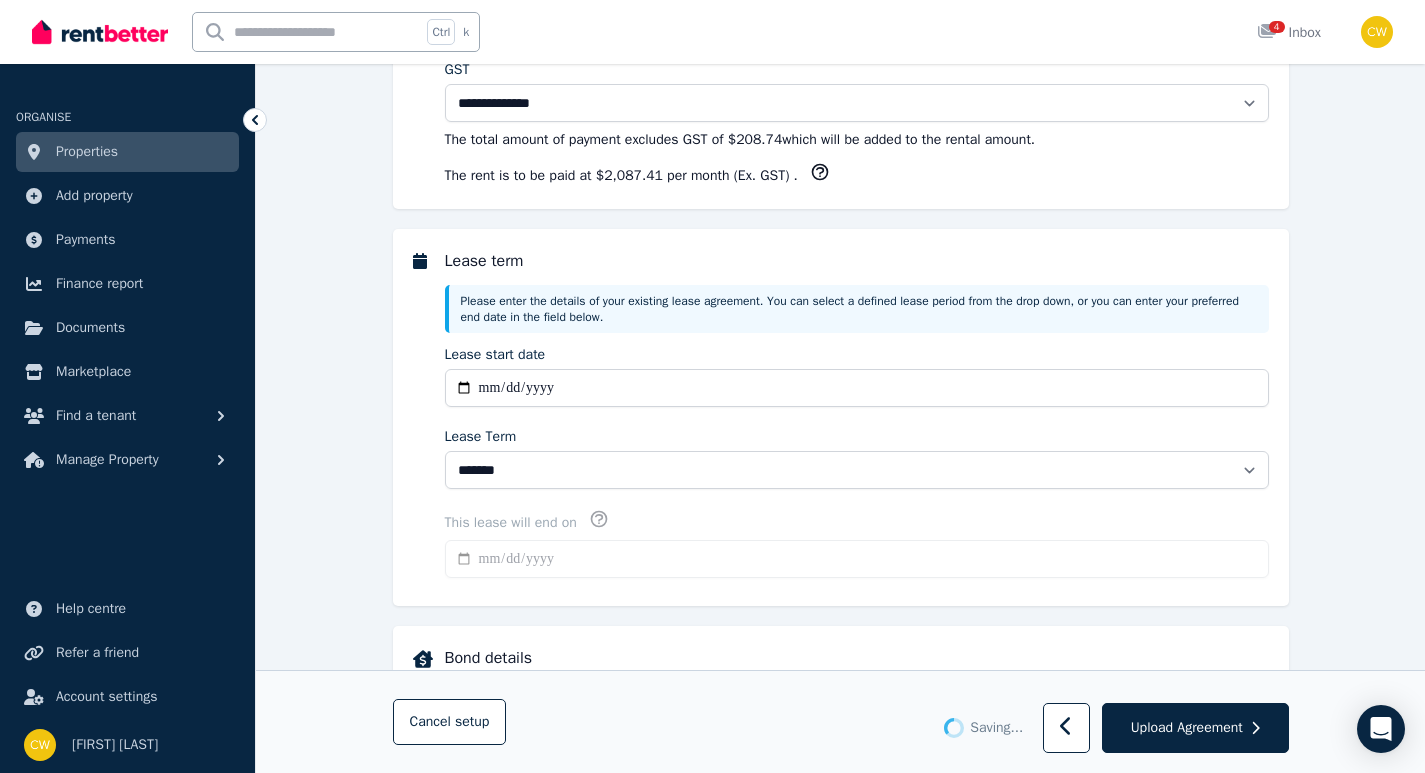 type on "**********" 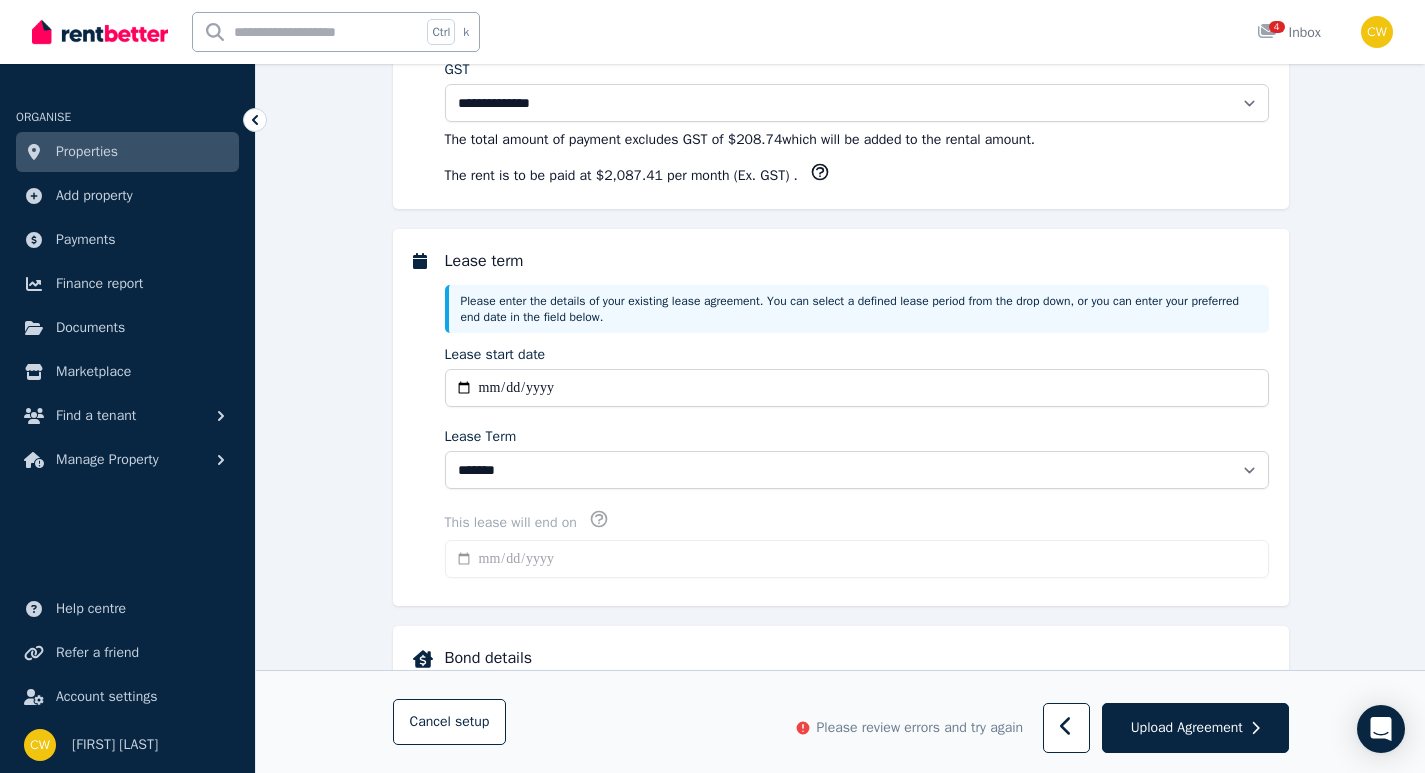 scroll, scrollTop: 1366, scrollLeft: 0, axis: vertical 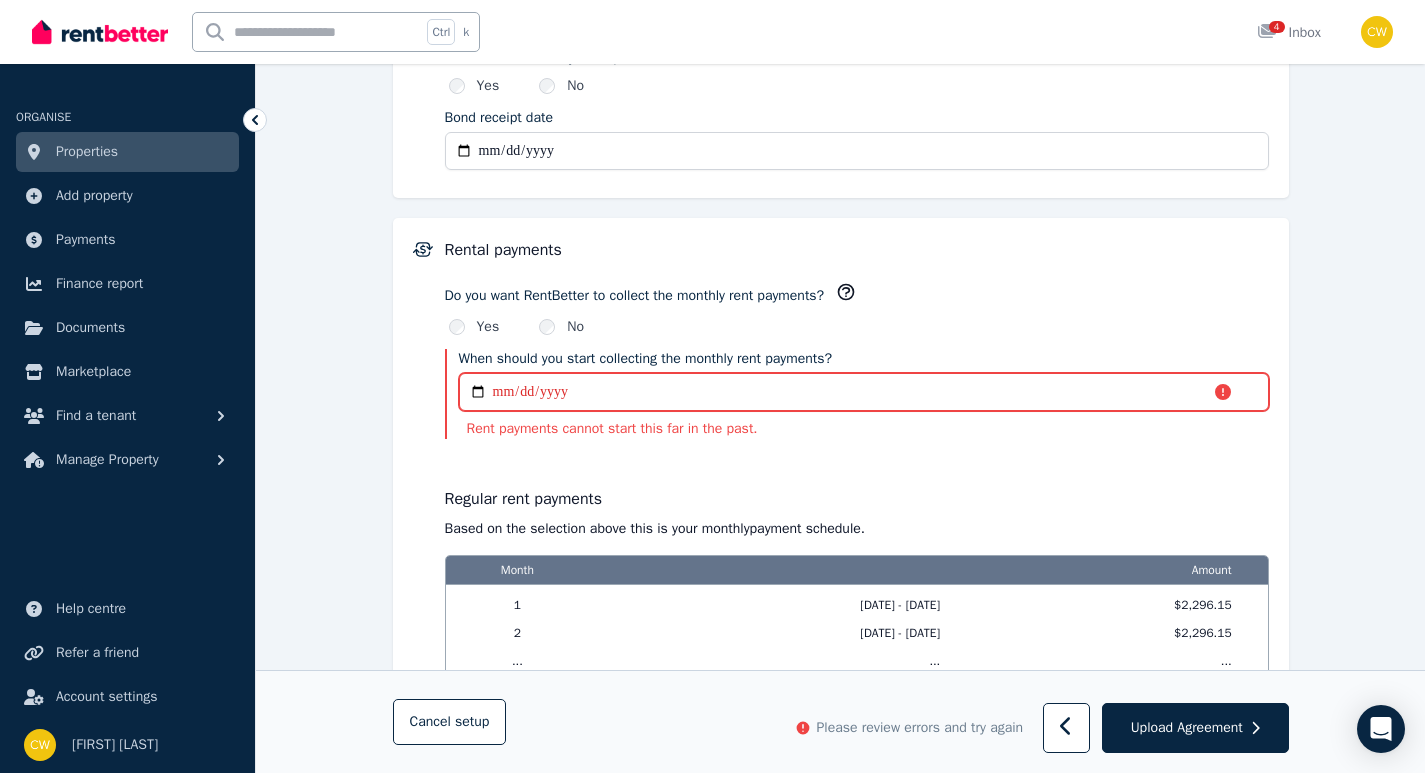 type on "**********" 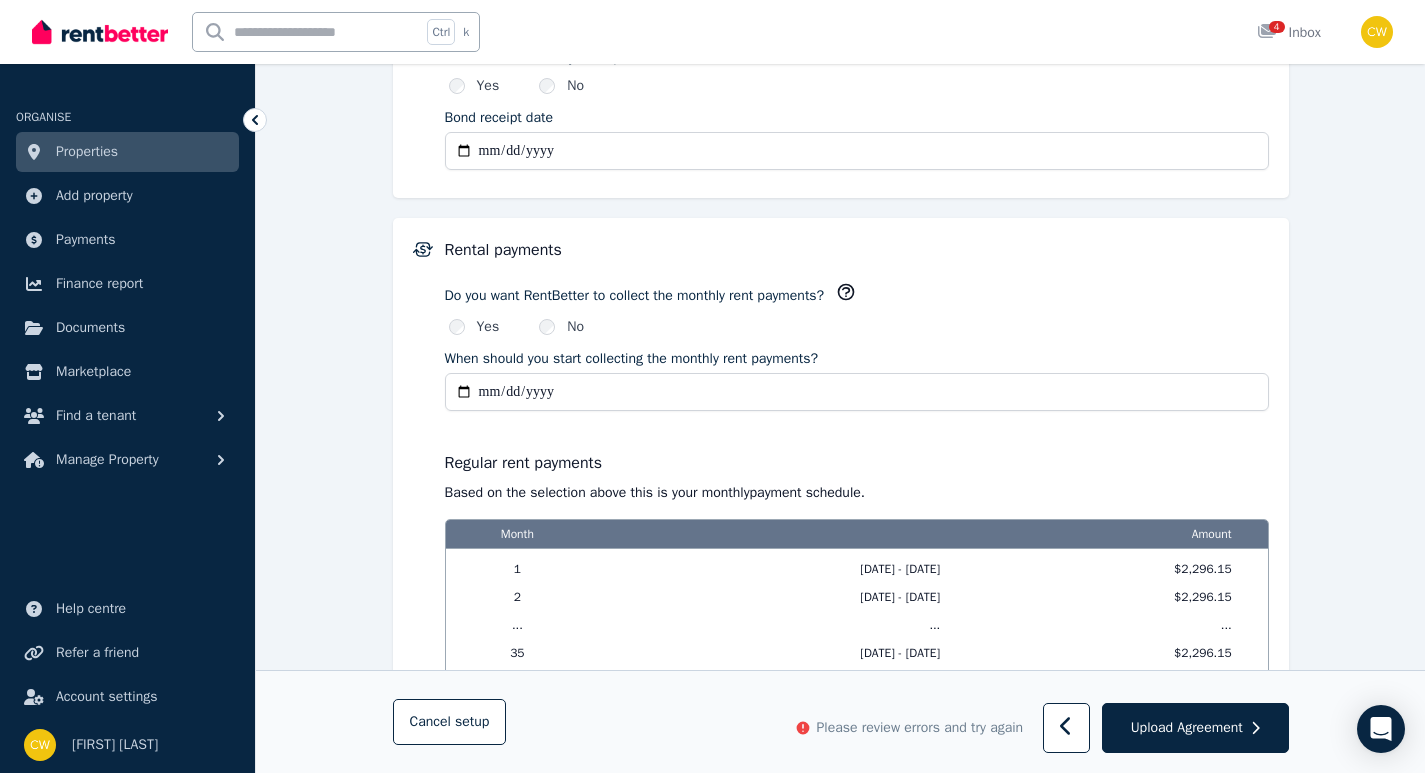 type on "**********" 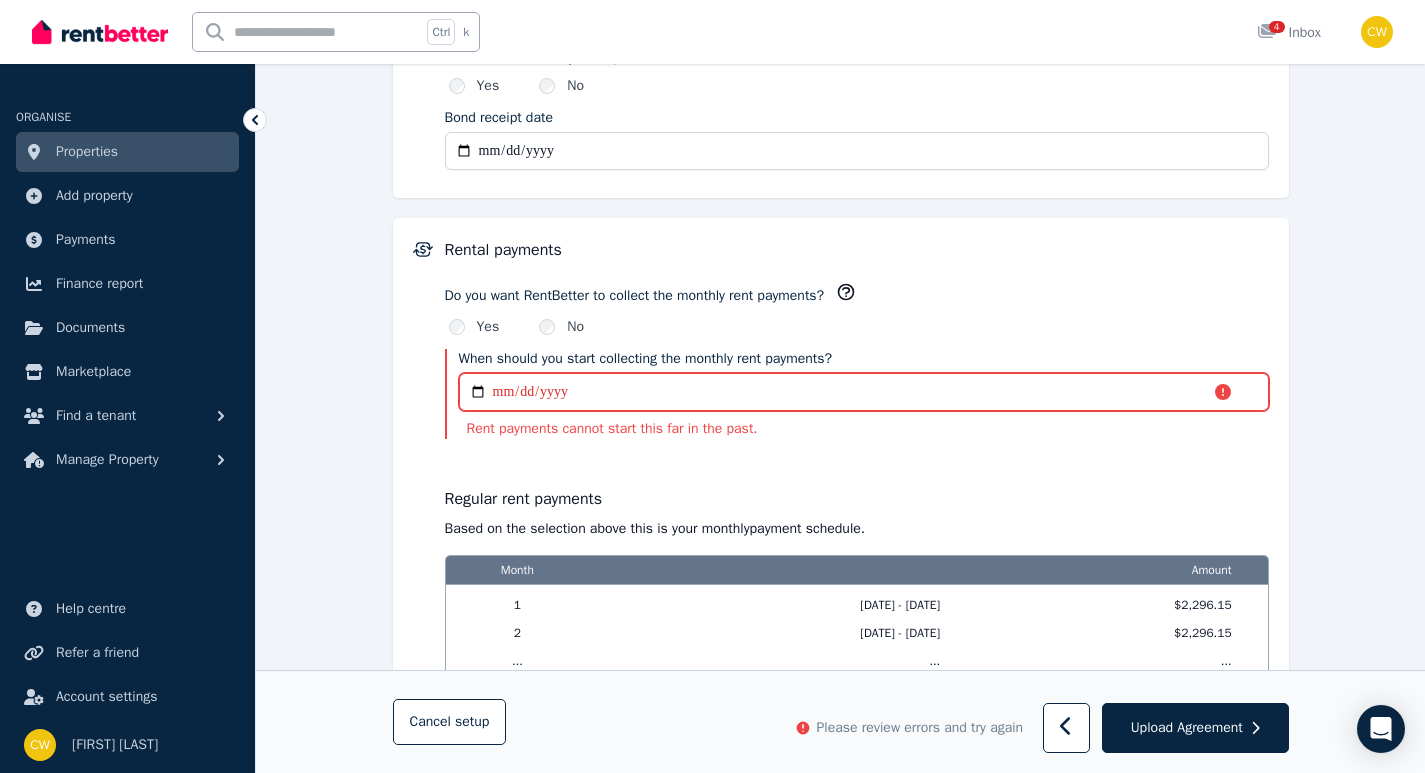 click on "**********" at bounding box center (864, 392) 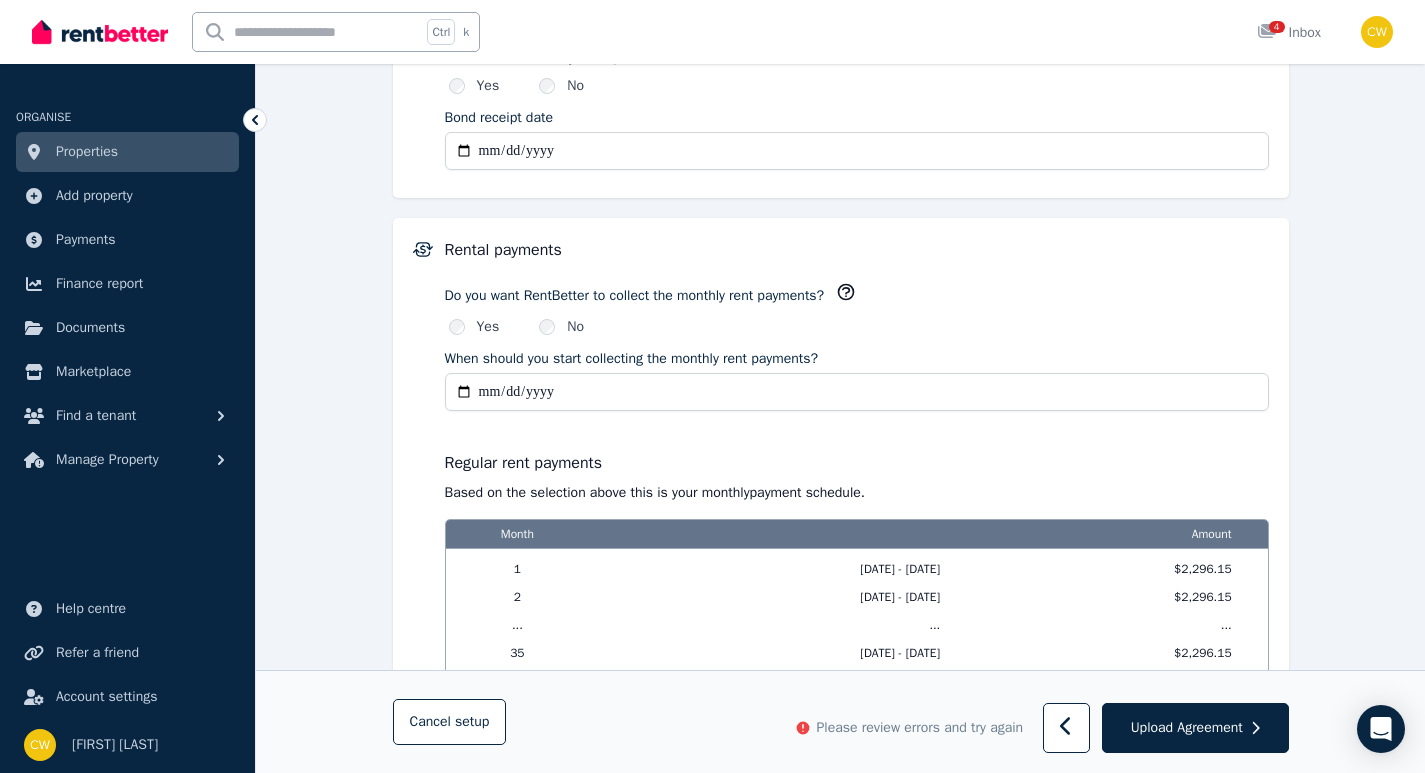 type on "**********" 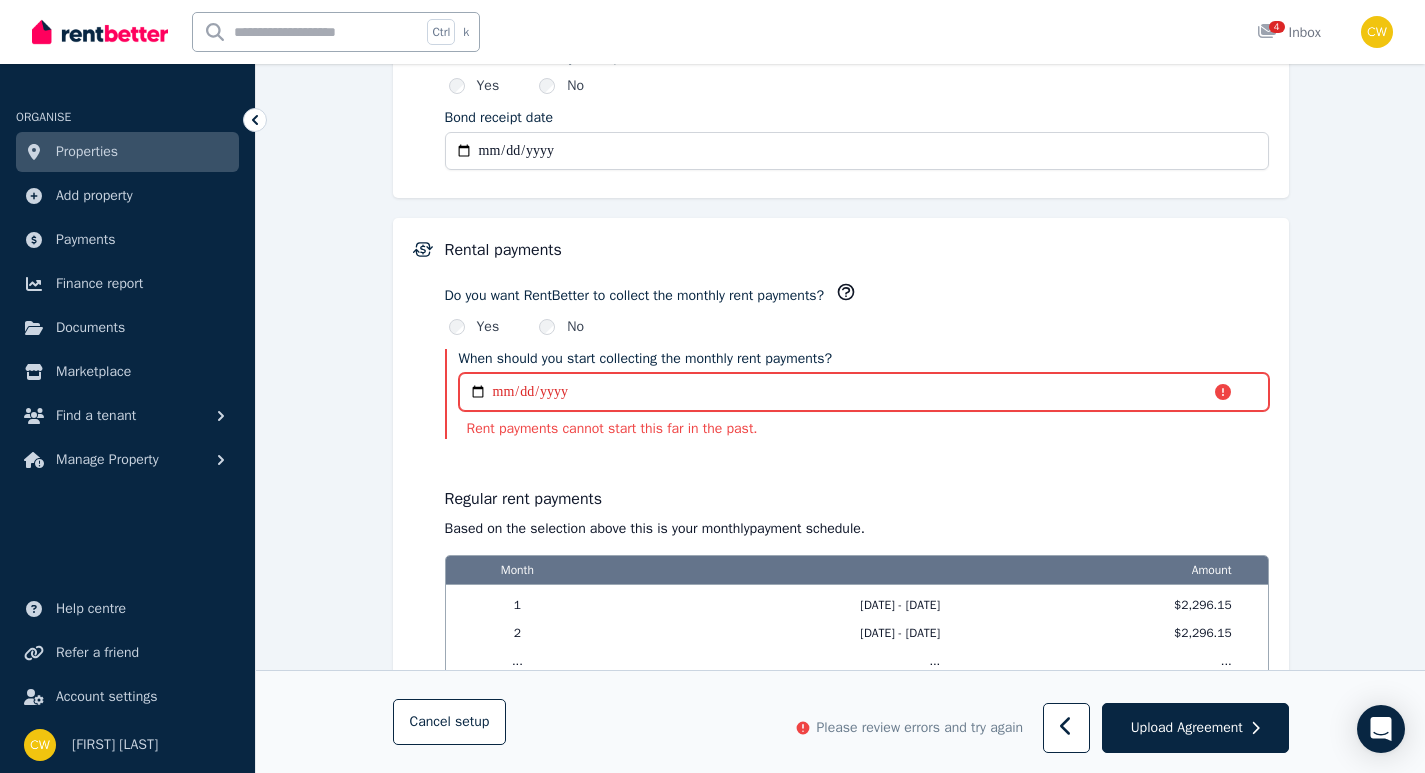 click on "**********" at bounding box center (864, 392) 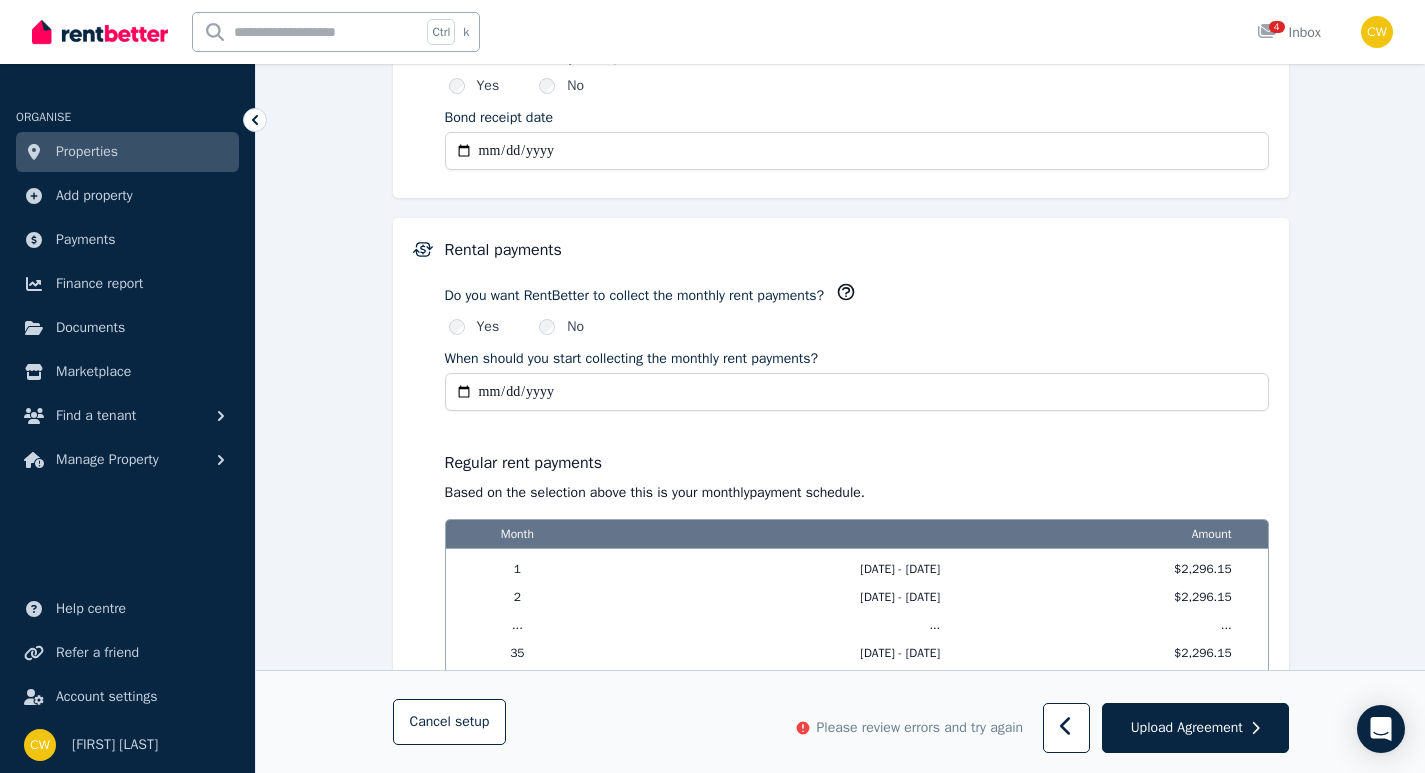 type on "**********" 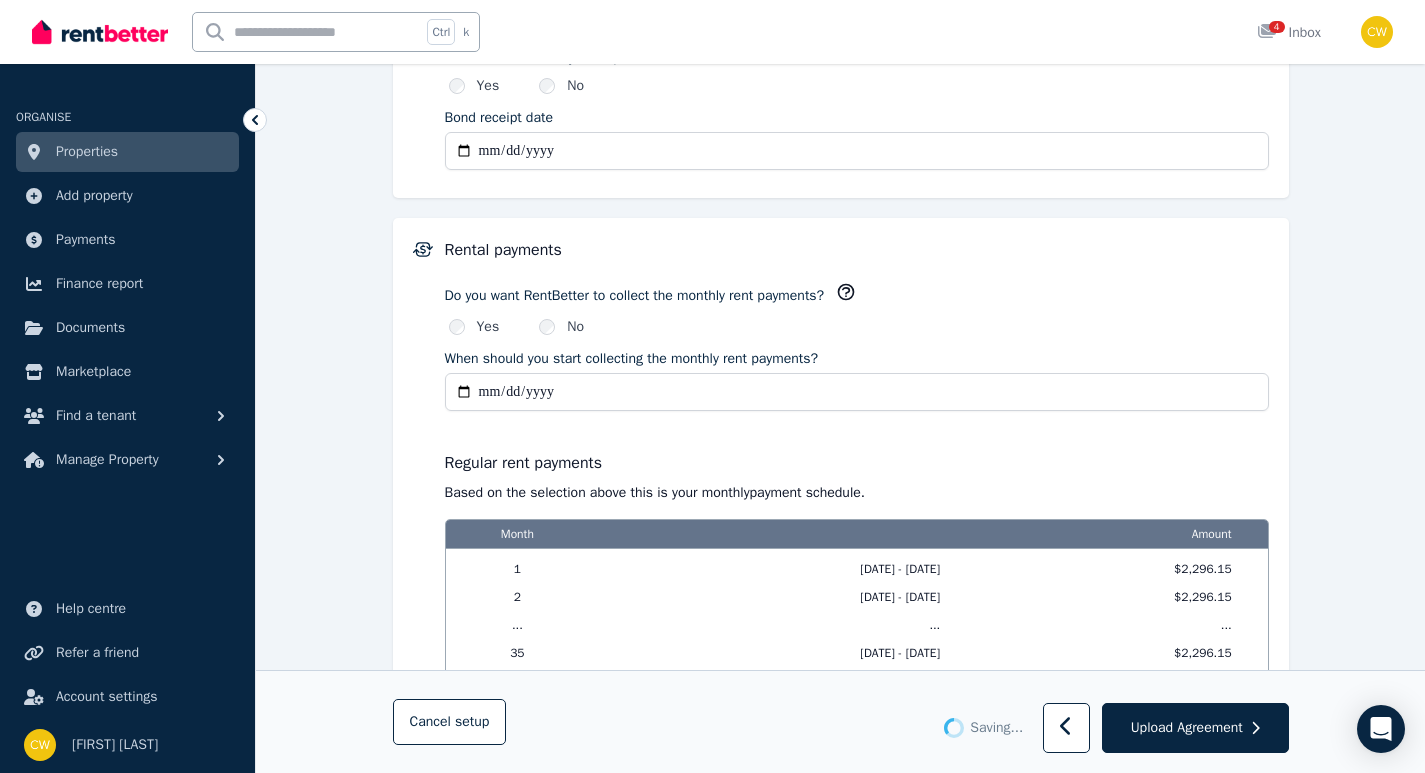 type on "**********" 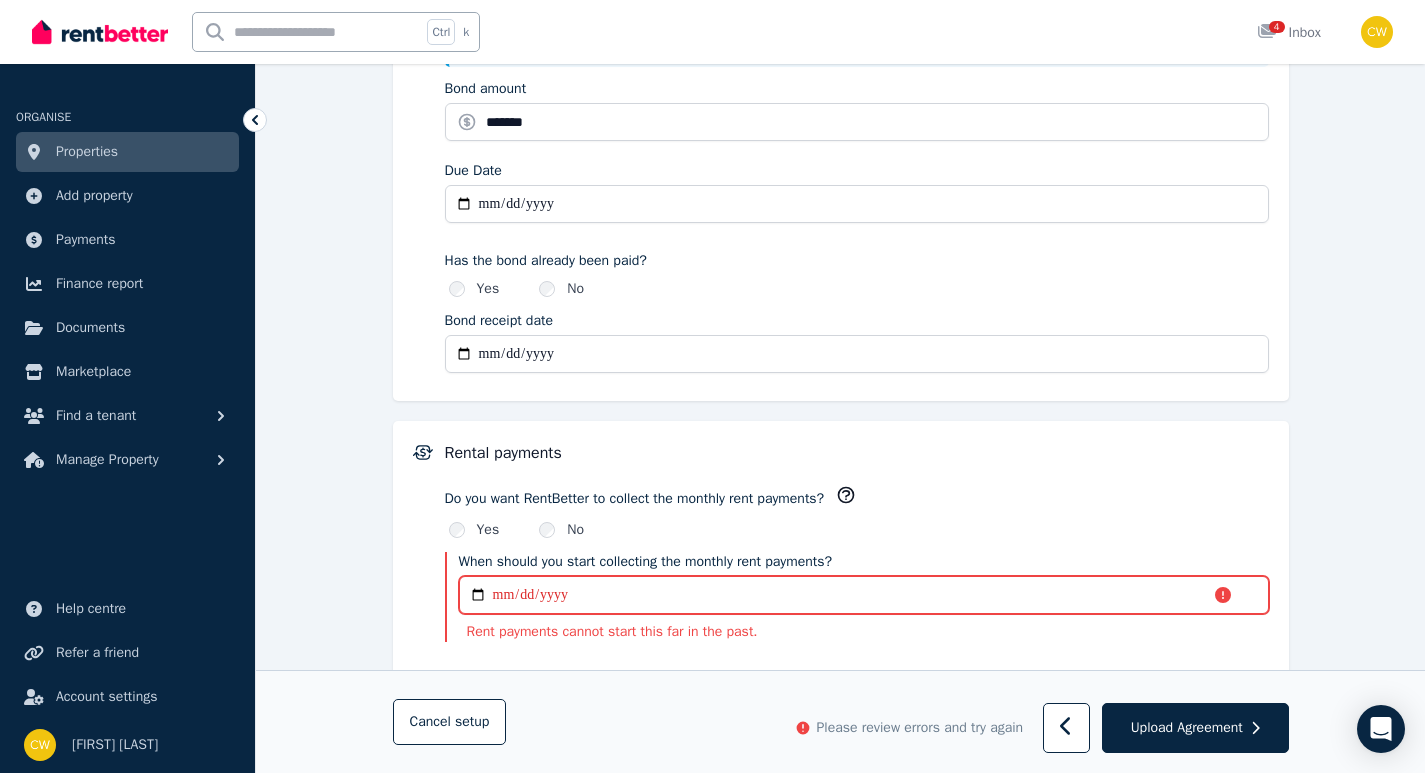 scroll, scrollTop: 487, scrollLeft: 0, axis: vertical 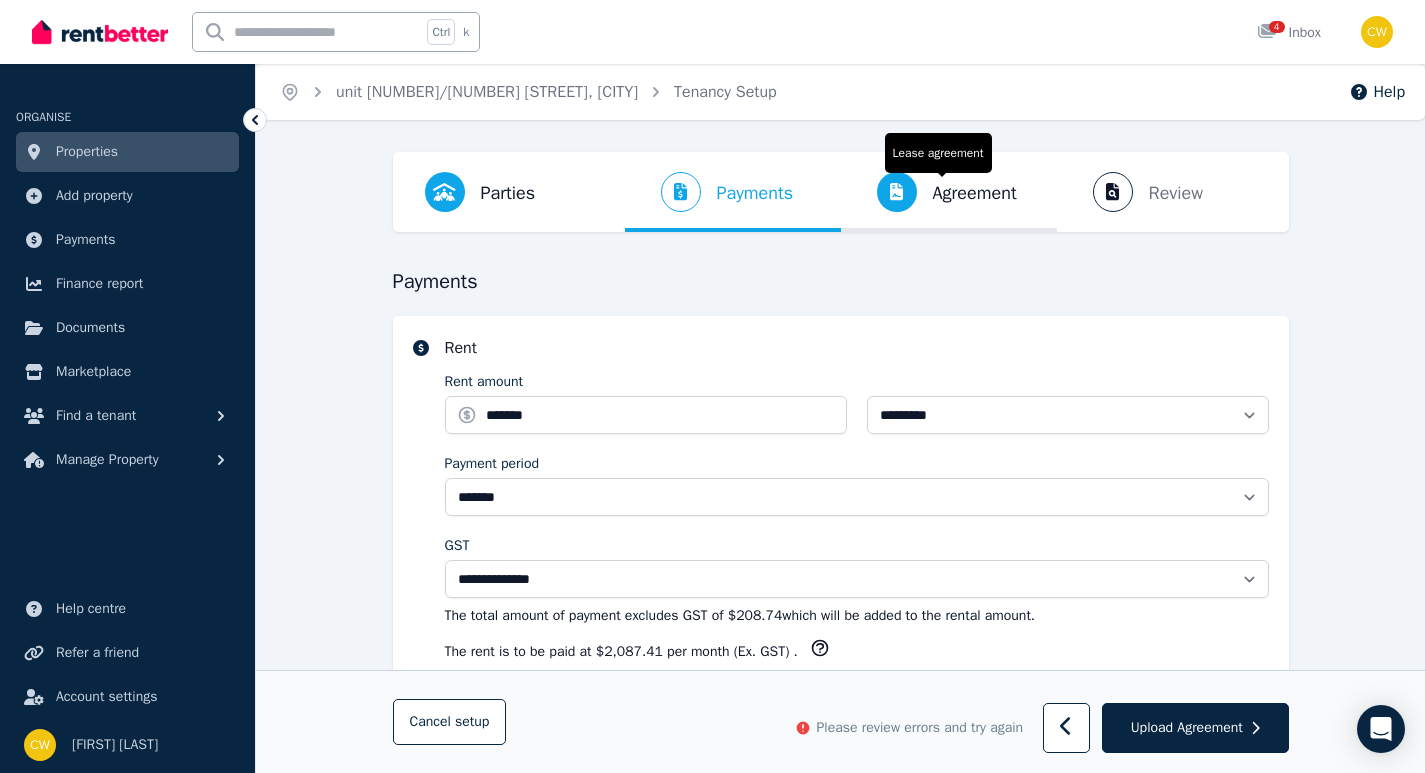 click on "Agreement" at bounding box center (975, 193) 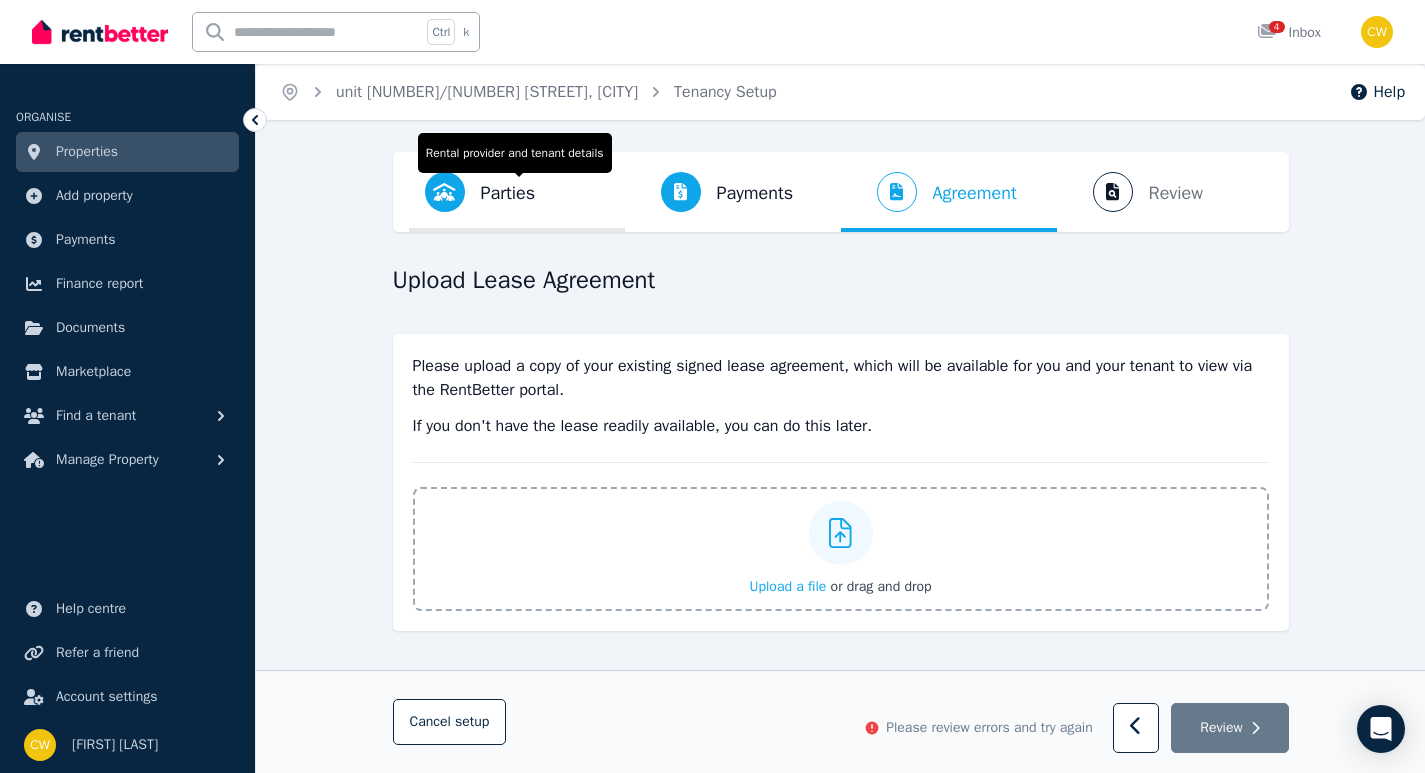 click at bounding box center (445, 192) 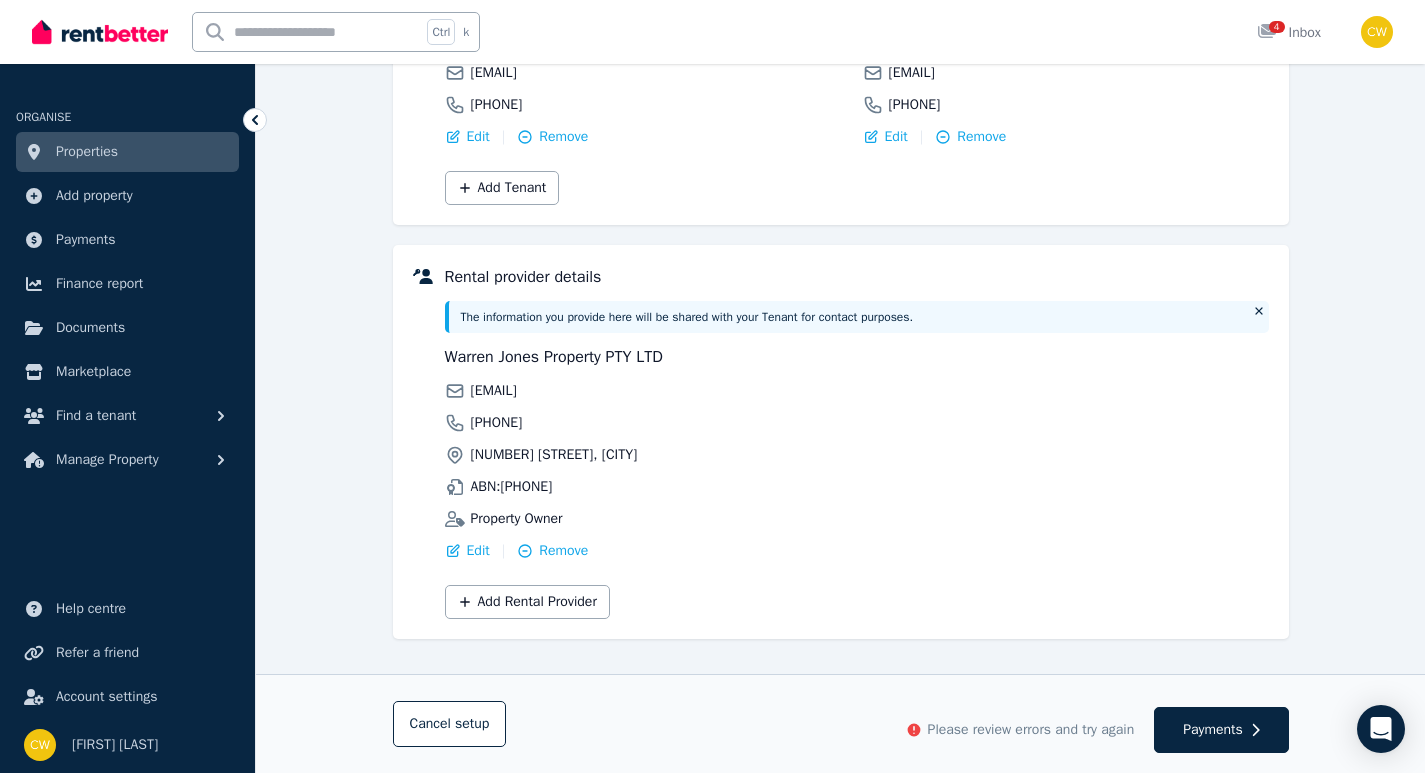 scroll, scrollTop: 366, scrollLeft: 0, axis: vertical 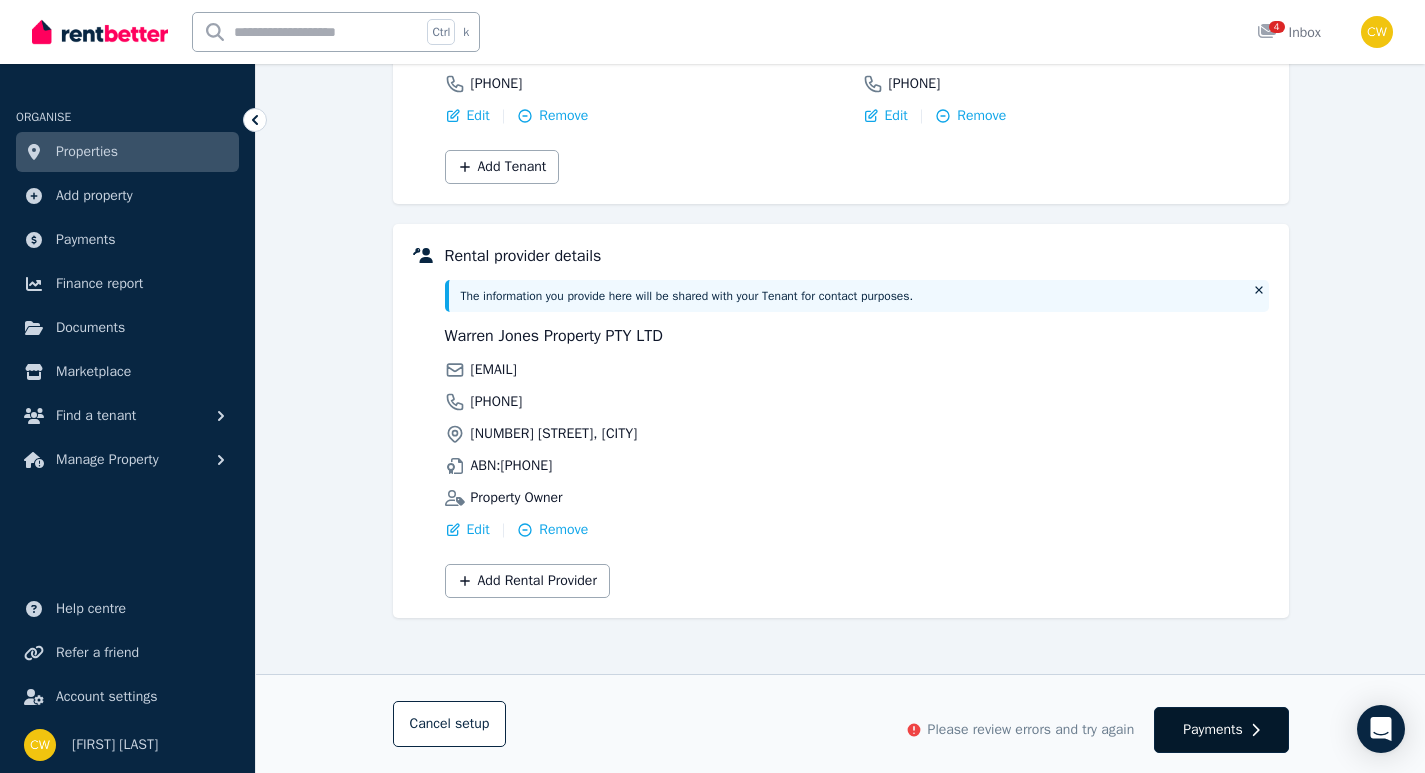 click on "Payments" at bounding box center [1213, 730] 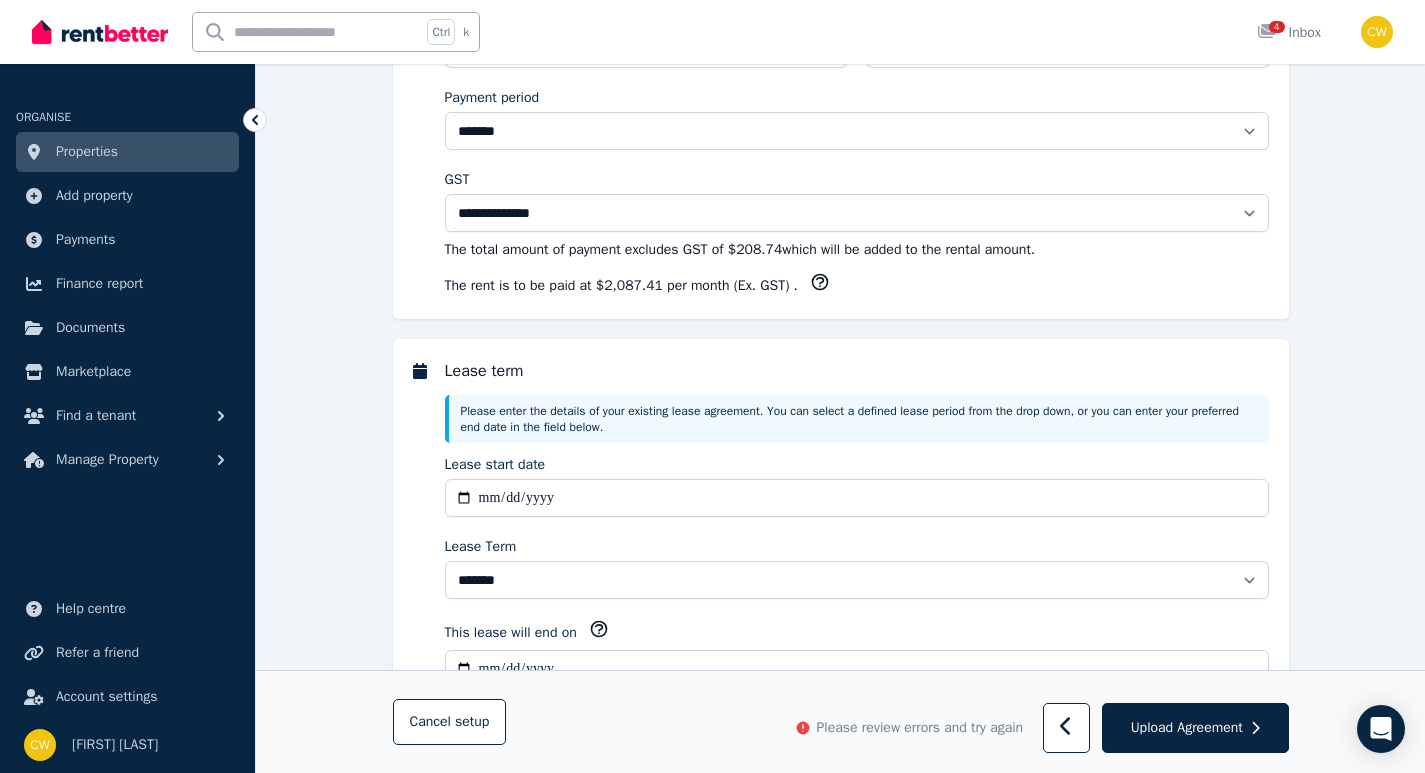 scroll, scrollTop: 1366, scrollLeft: 0, axis: vertical 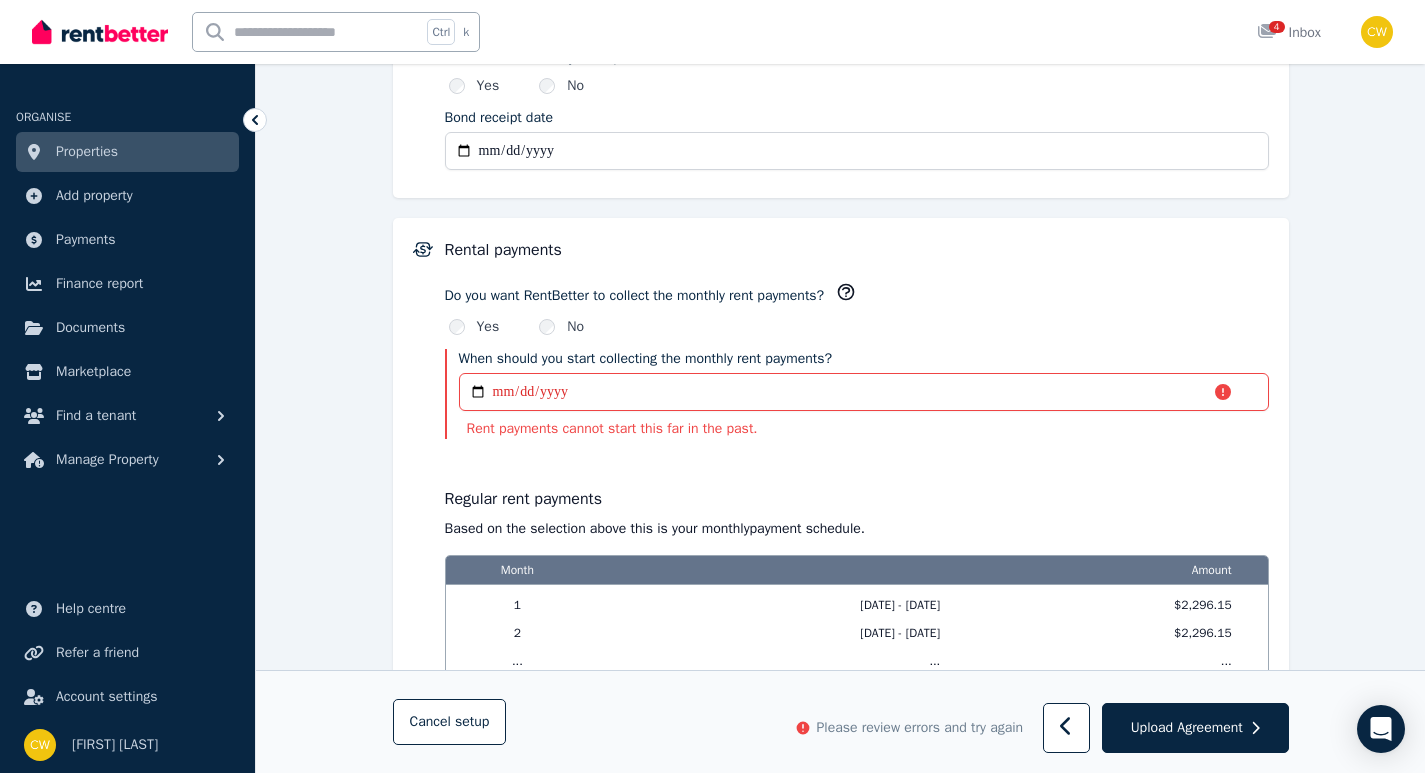 select on "**********" 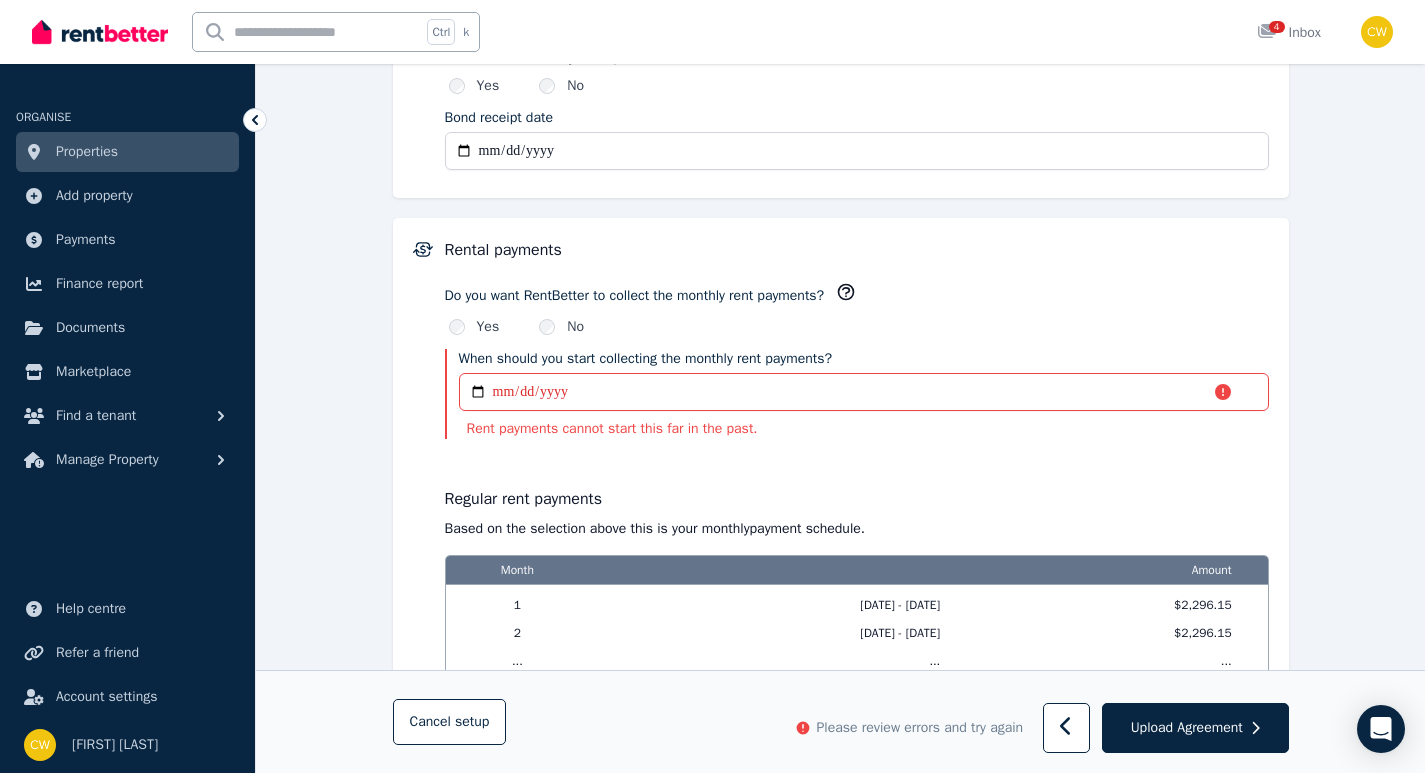 click on "**********" at bounding box center [864, 392] 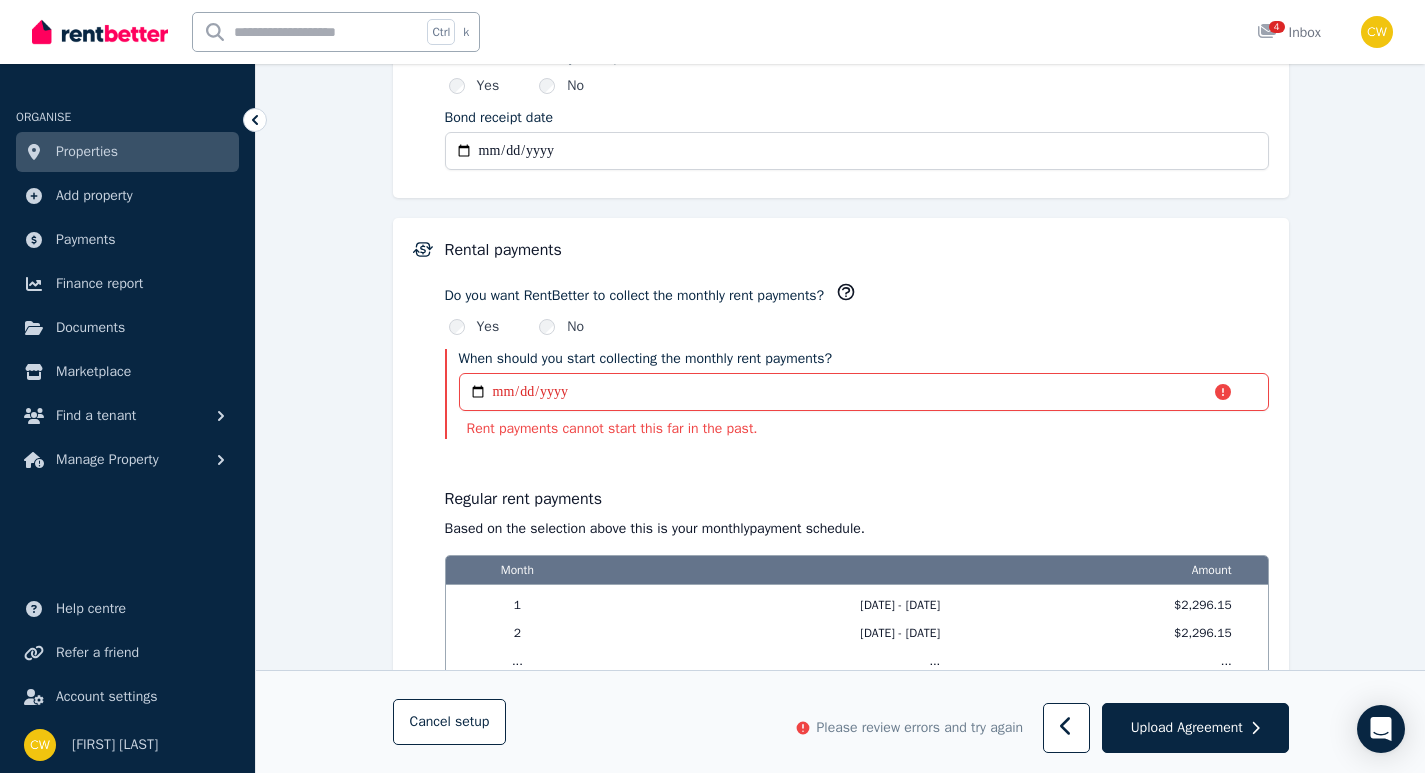 click on "**********" at bounding box center [864, 392] 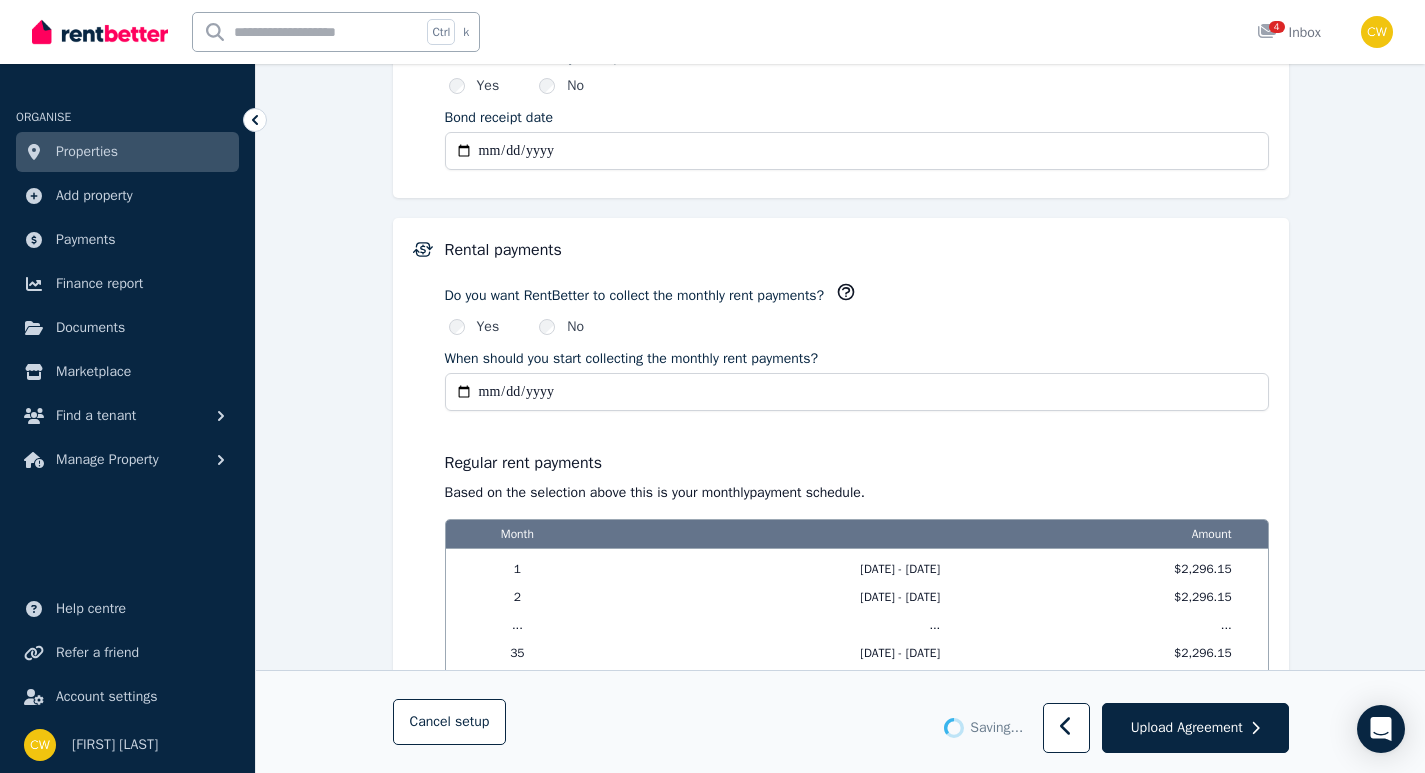 type on "**********" 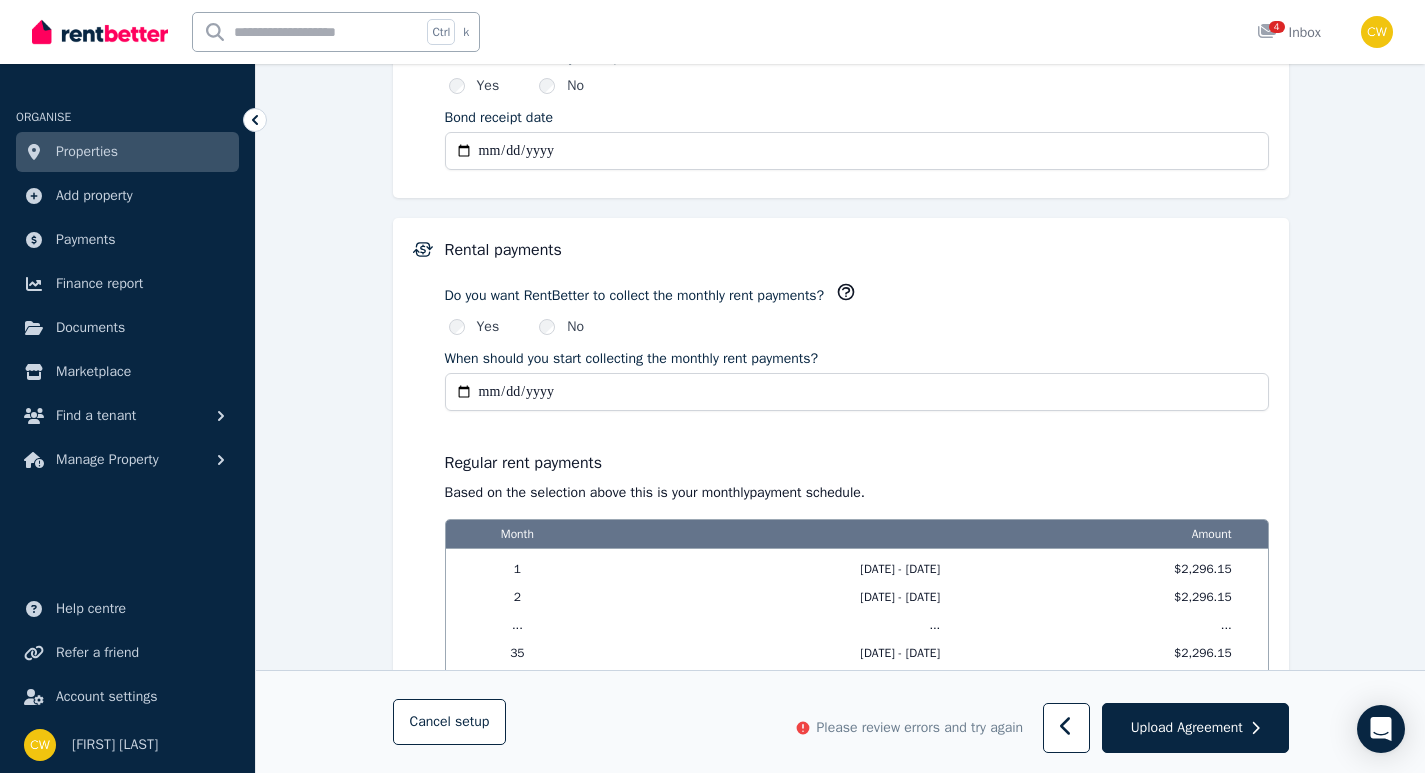click on "**********" at bounding box center (857, 392) 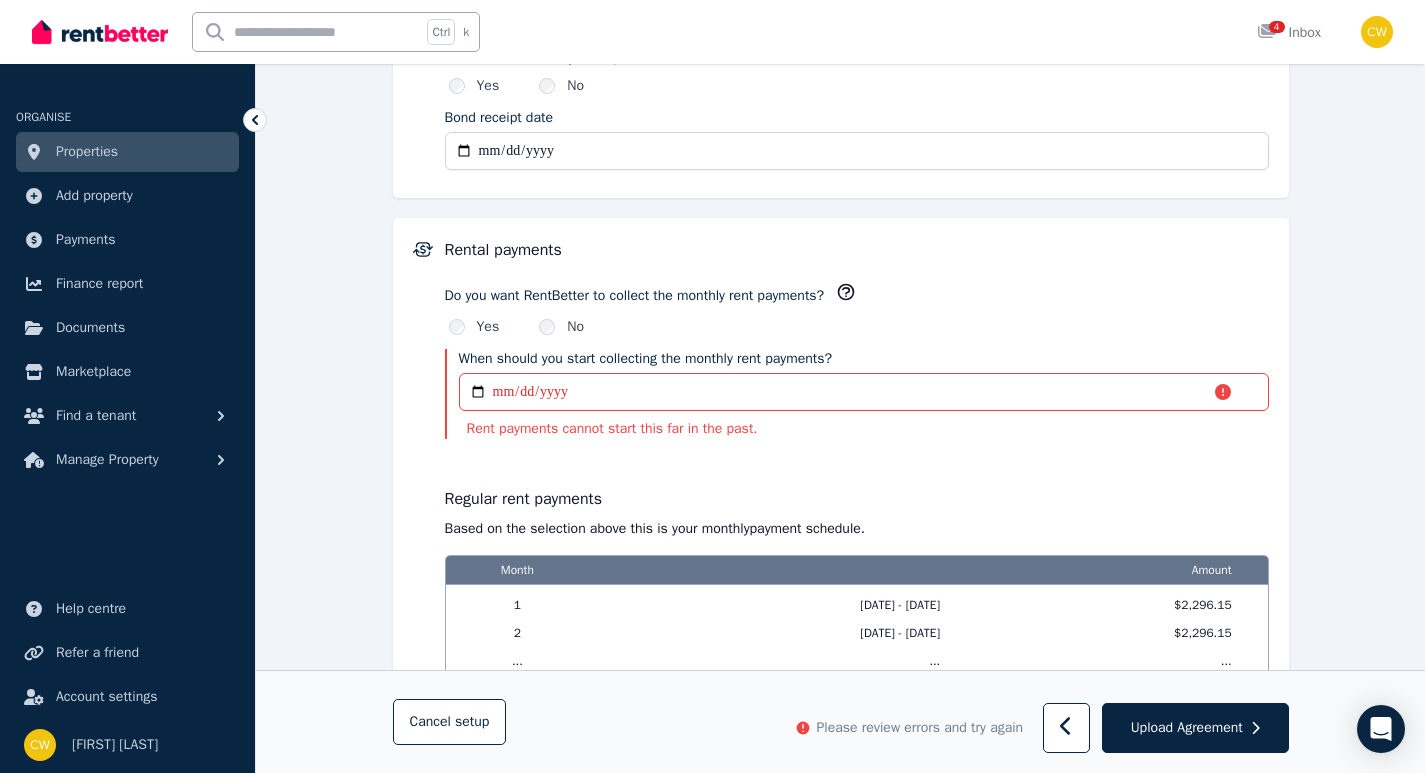 click on "**********" at bounding box center [864, 392] 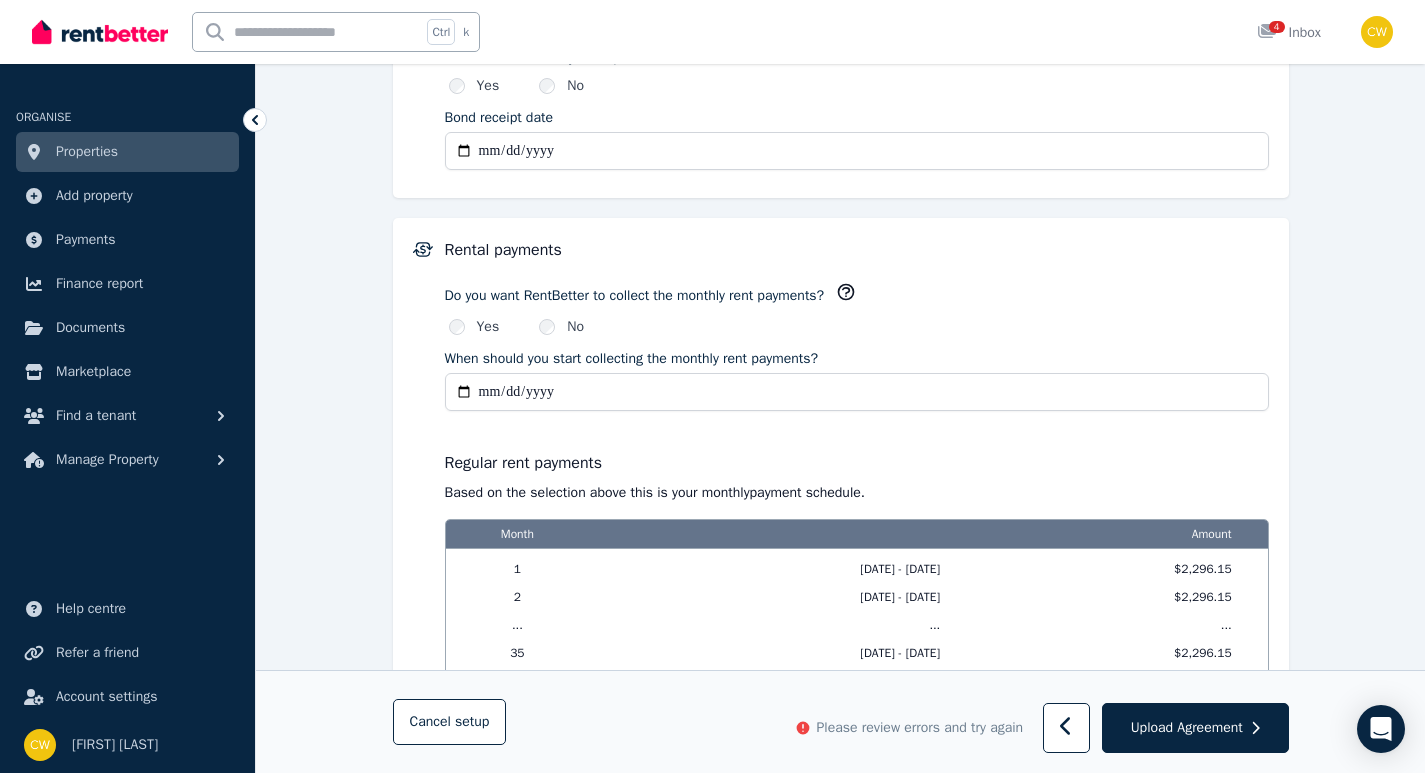 type on "**********" 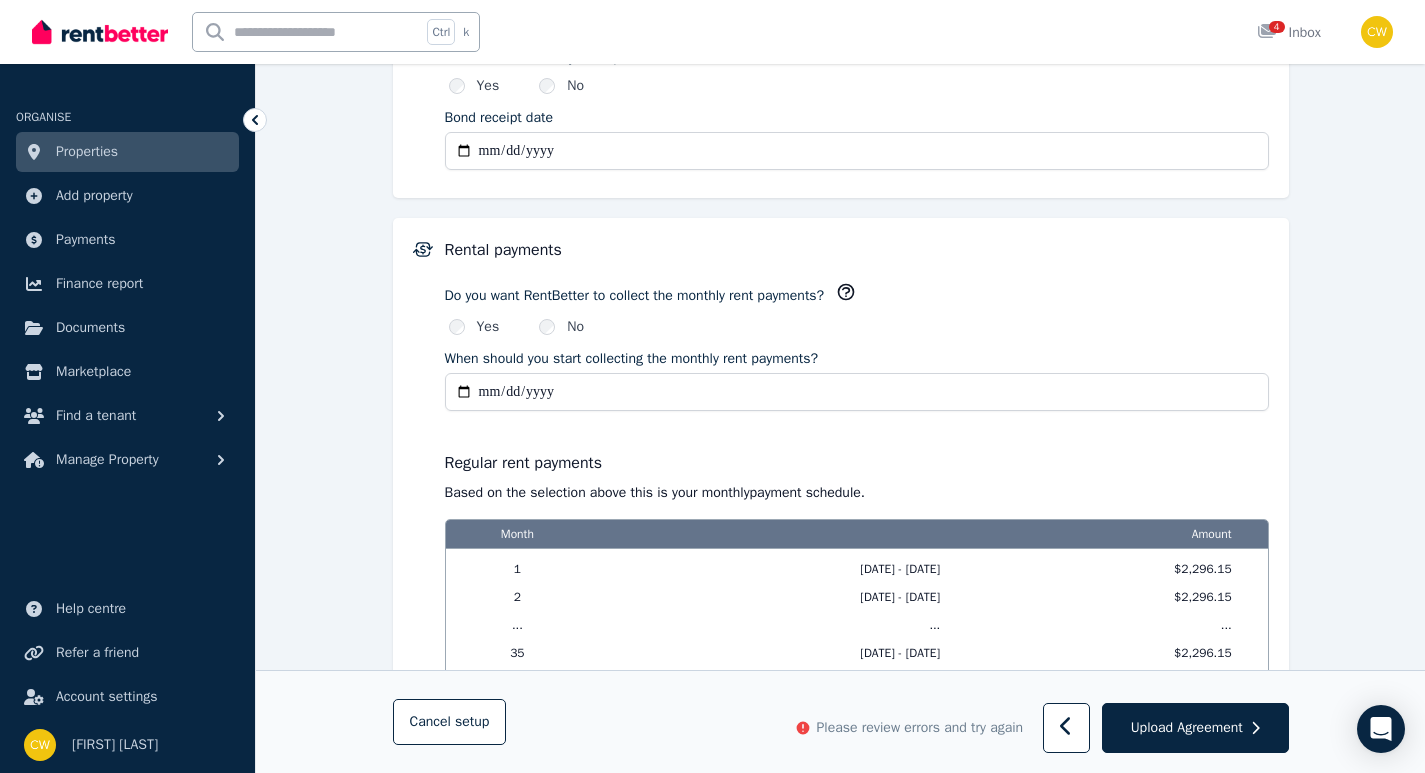 click on "Regular rent payments Based on the selection above this is your   monthly  payment schedule. Month Amount 1 [DATE] - [DATE] $2,296.15 2 [DATE] - [DATE] $2,296.15 ... ... ... 35 [DATE] - [DATE] $2,296.15 36 [DATE] - [DATE] $2,296.15" at bounding box center [857, 566] 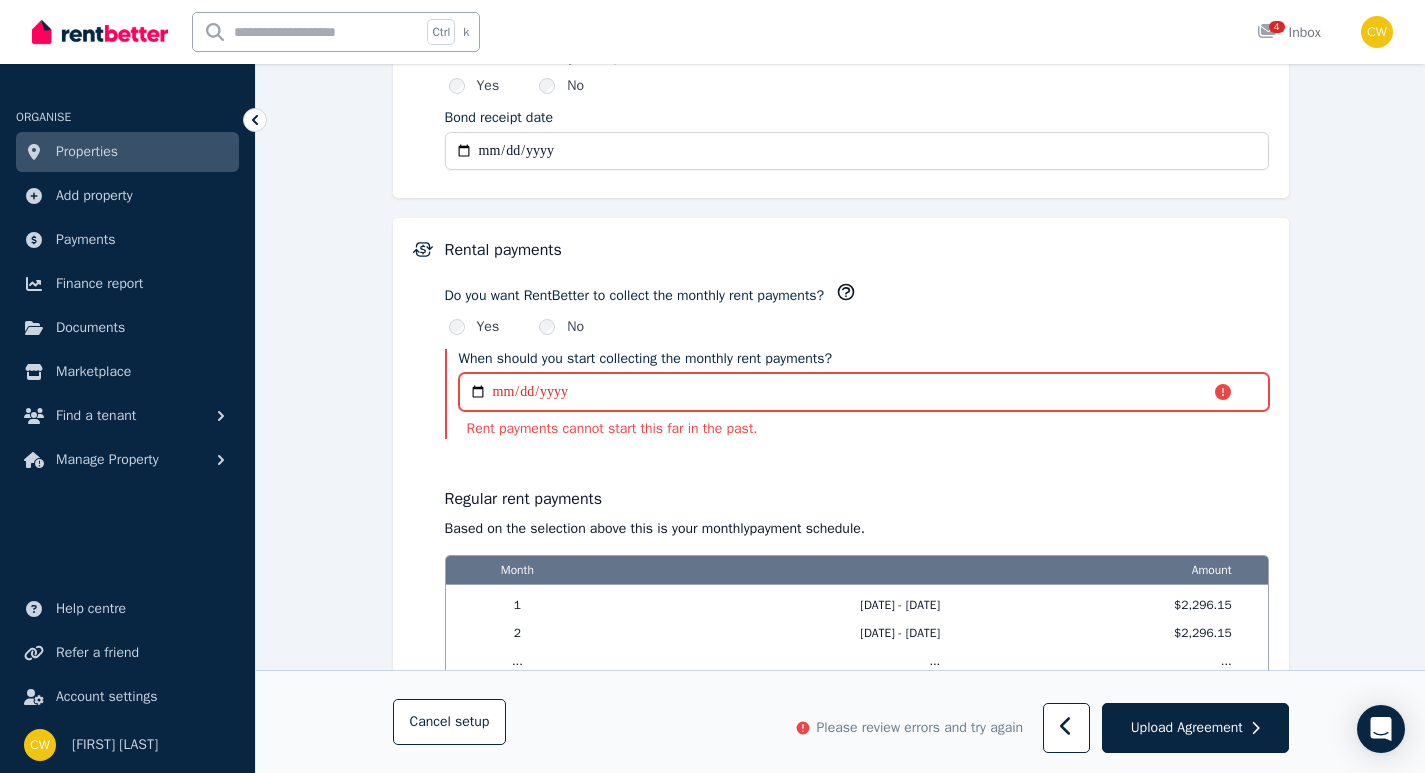 click on "**********" at bounding box center [864, 392] 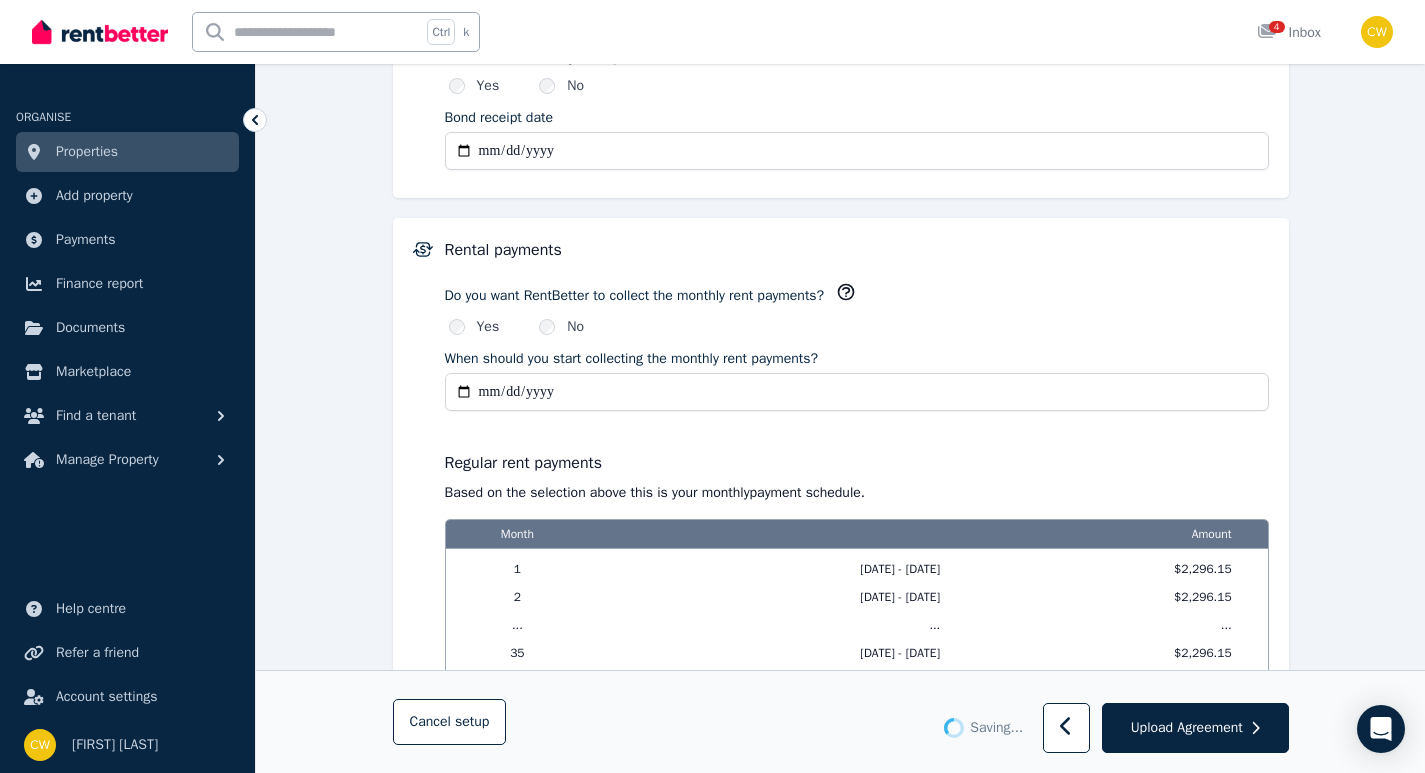 type on "**********" 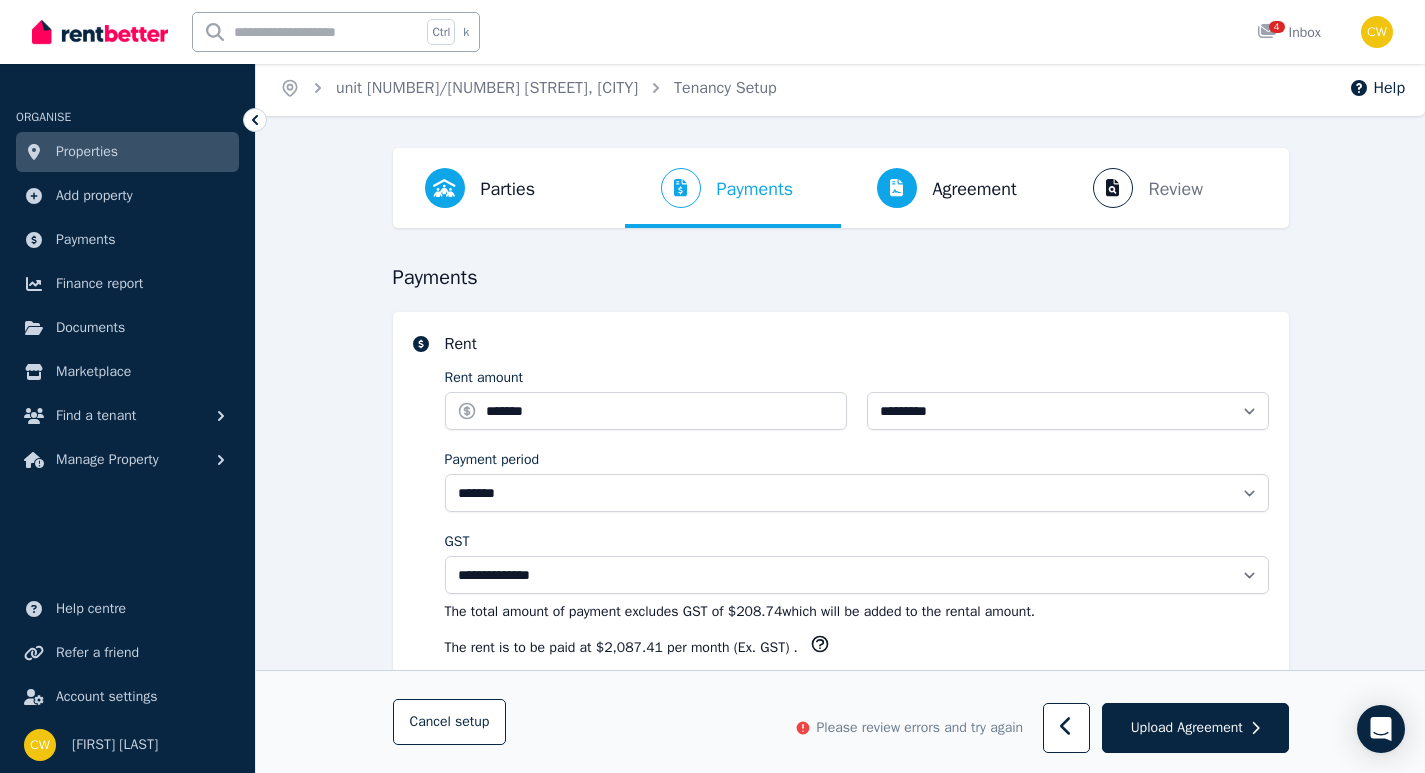 scroll, scrollTop: 0, scrollLeft: 0, axis: both 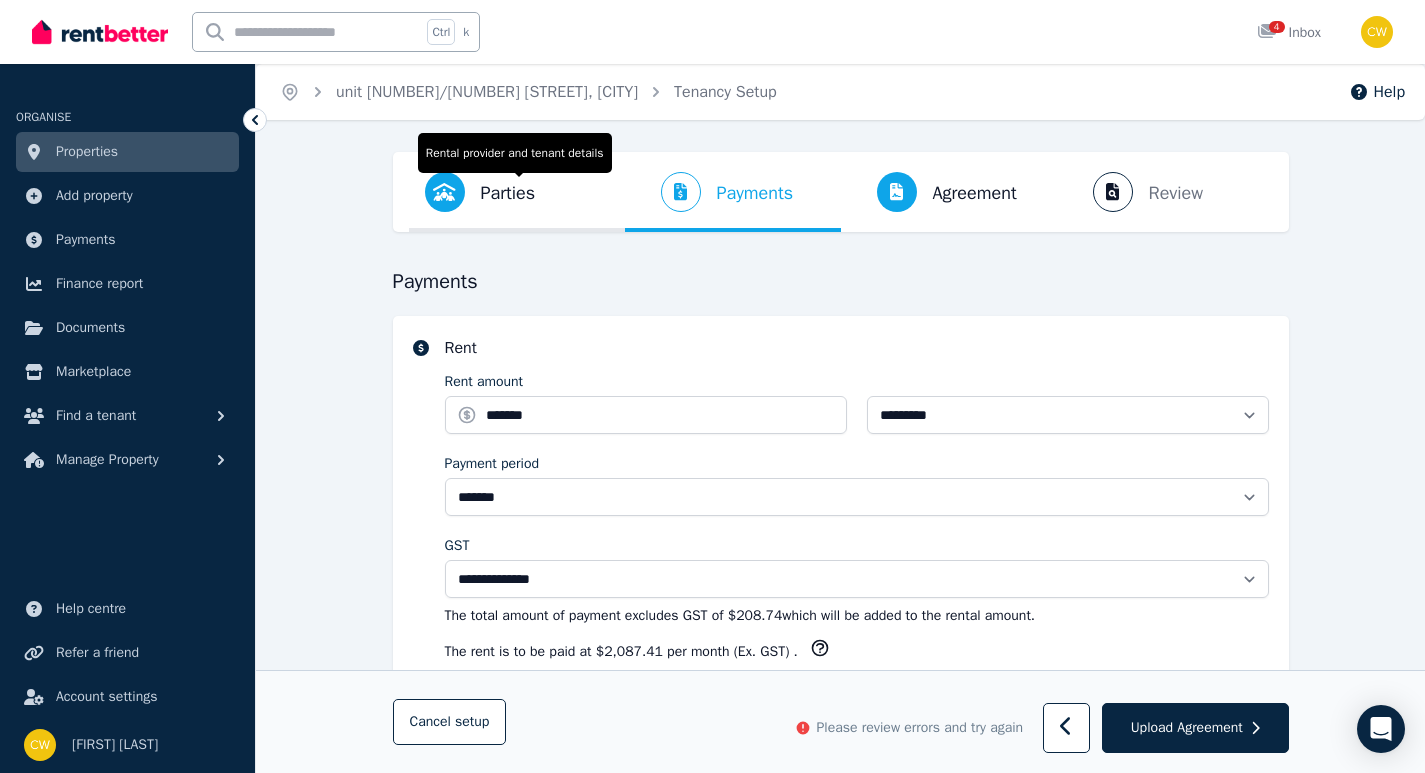 click on "Parties" at bounding box center (508, 193) 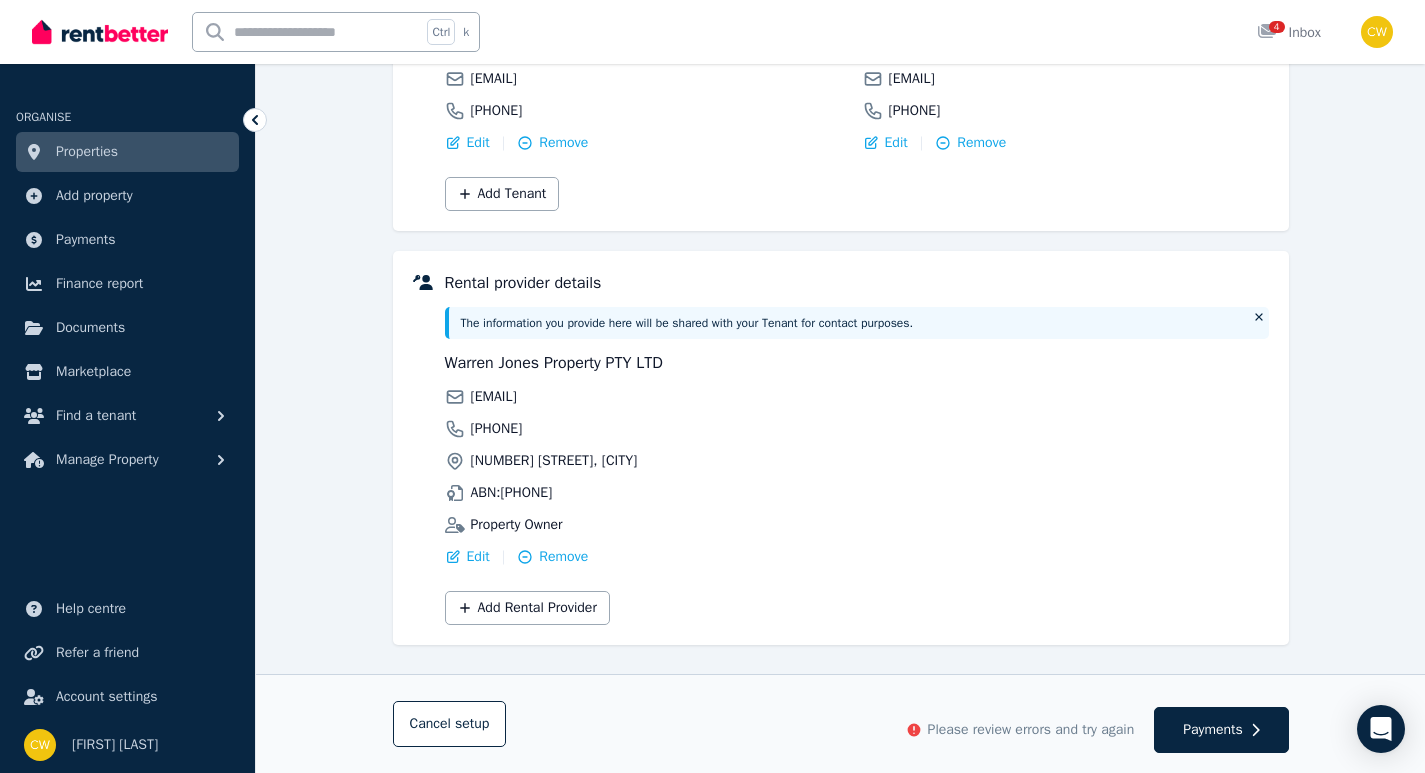 scroll, scrollTop: 366, scrollLeft: 0, axis: vertical 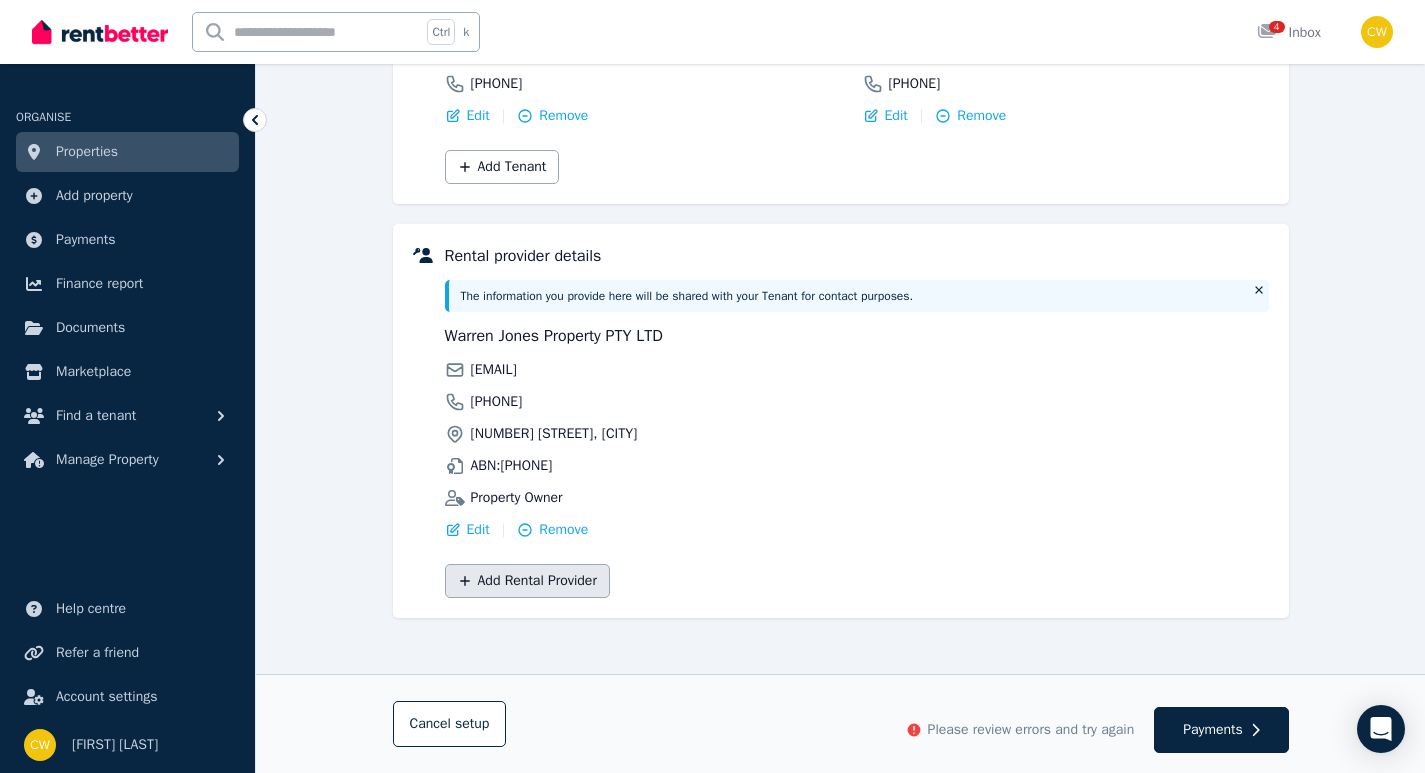 click on "Add Rental Provider" at bounding box center (527, 581) 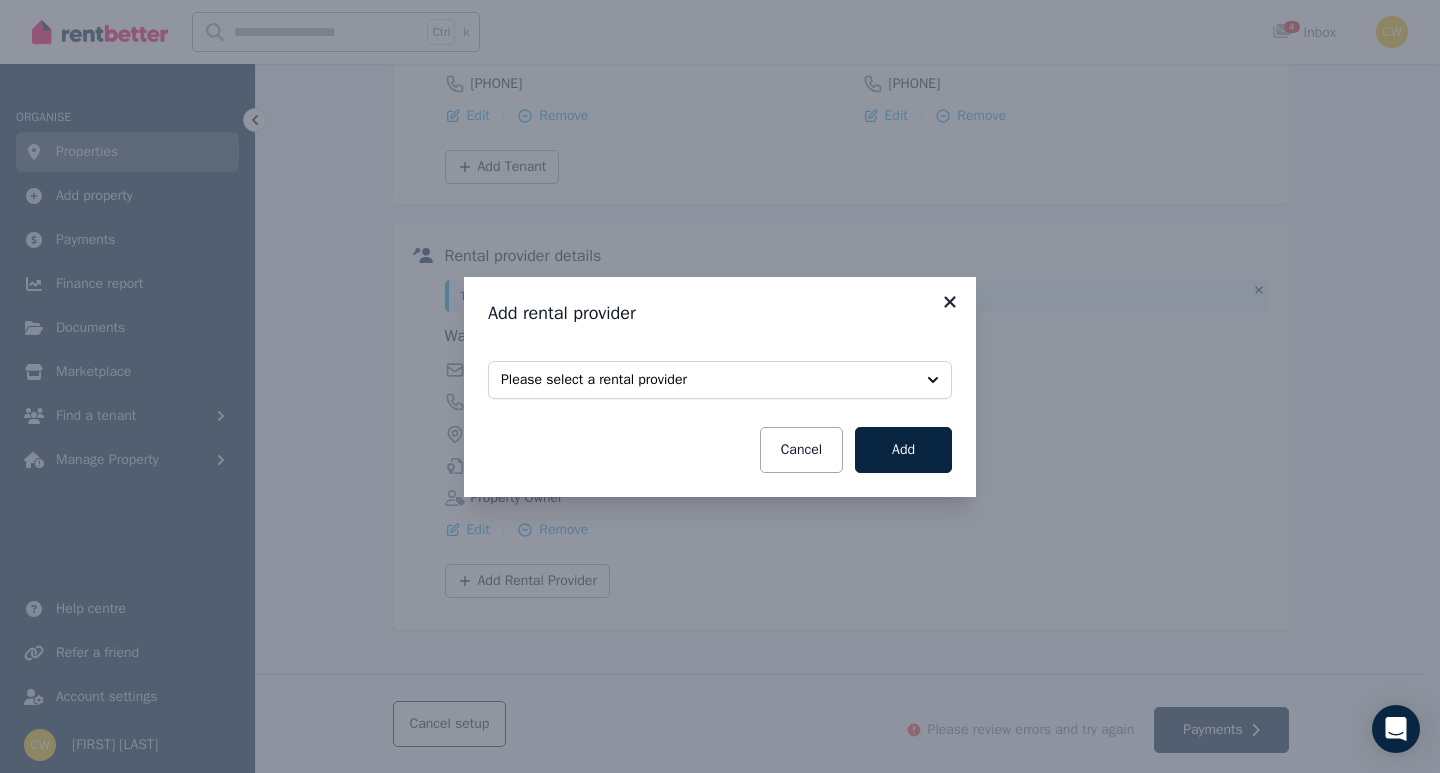 click 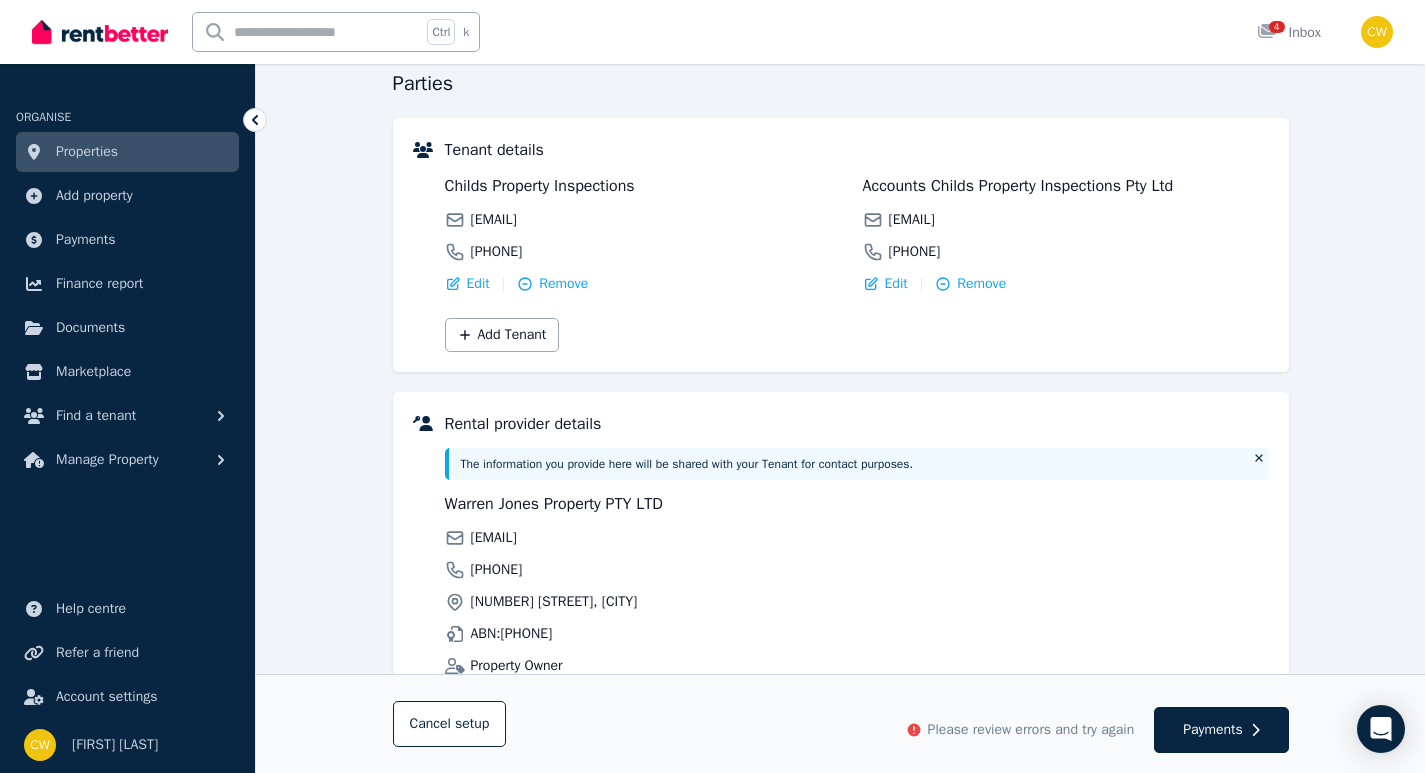 scroll, scrollTop: 366, scrollLeft: 0, axis: vertical 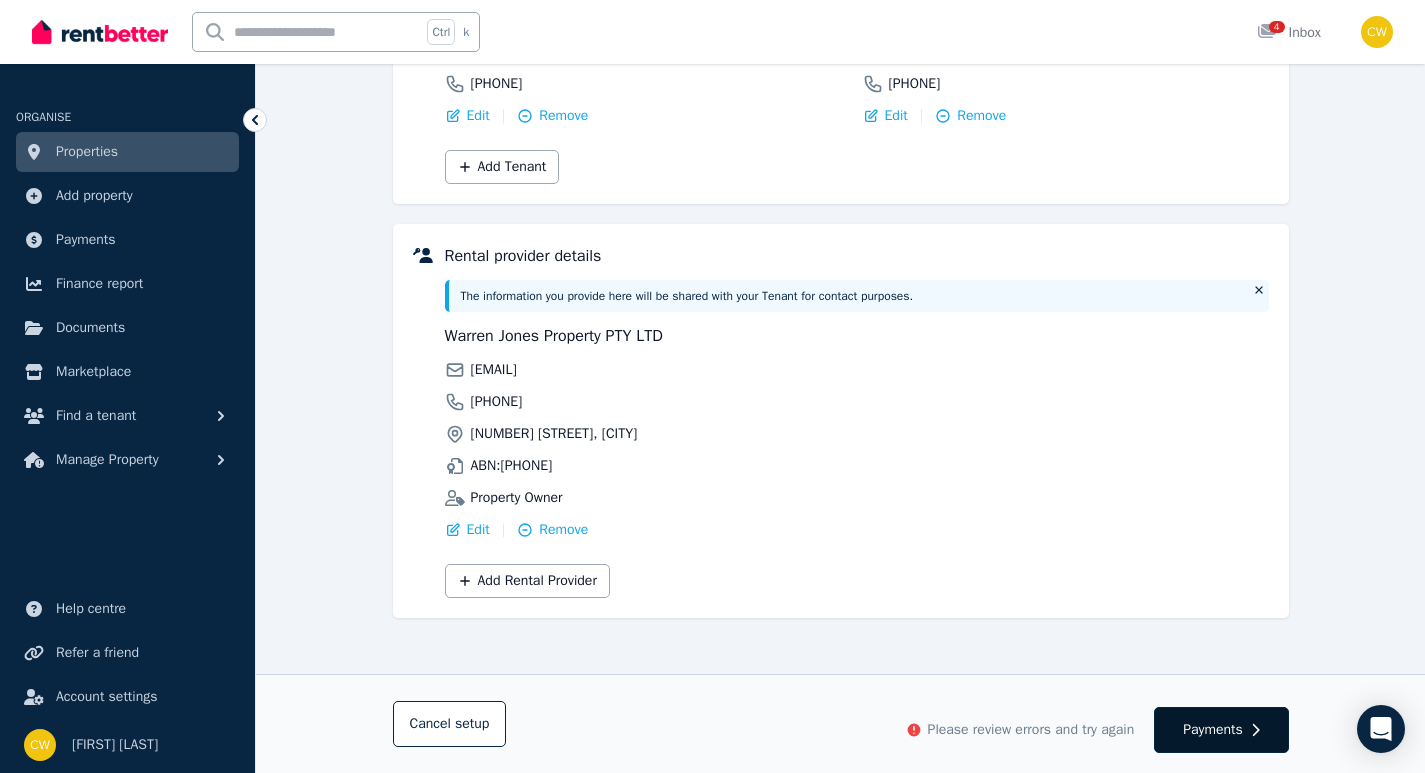 click on "Payments" at bounding box center (1221, 730) 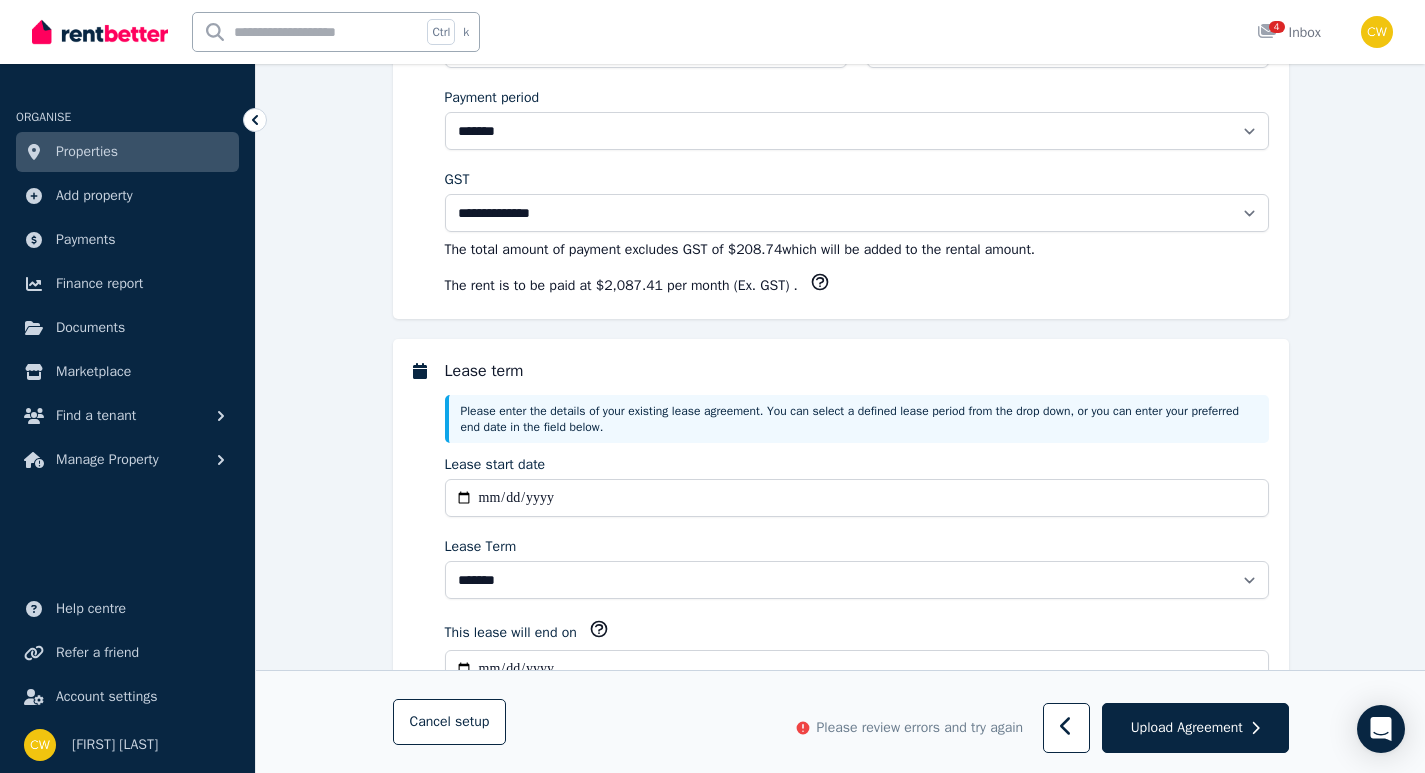 scroll, scrollTop: 1366, scrollLeft: 0, axis: vertical 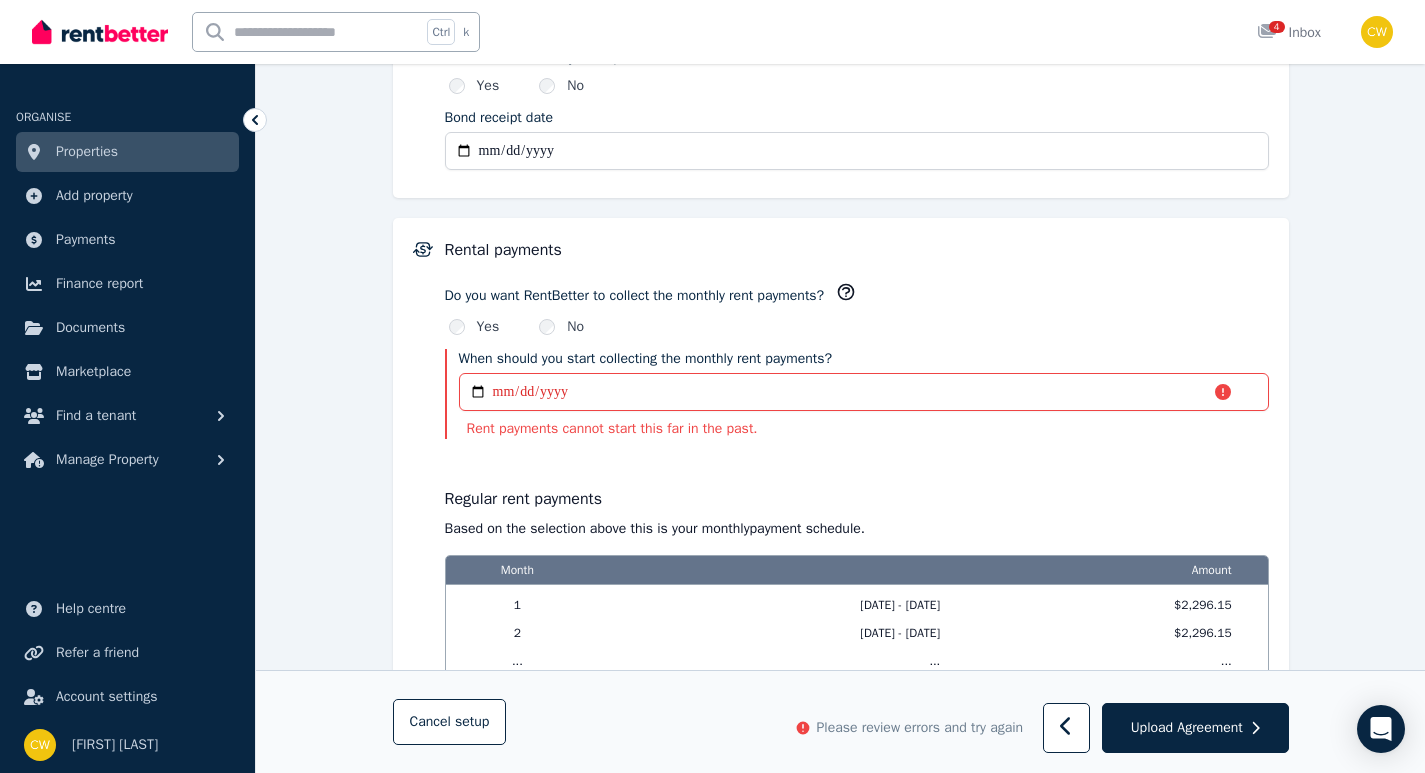 select on "**********" 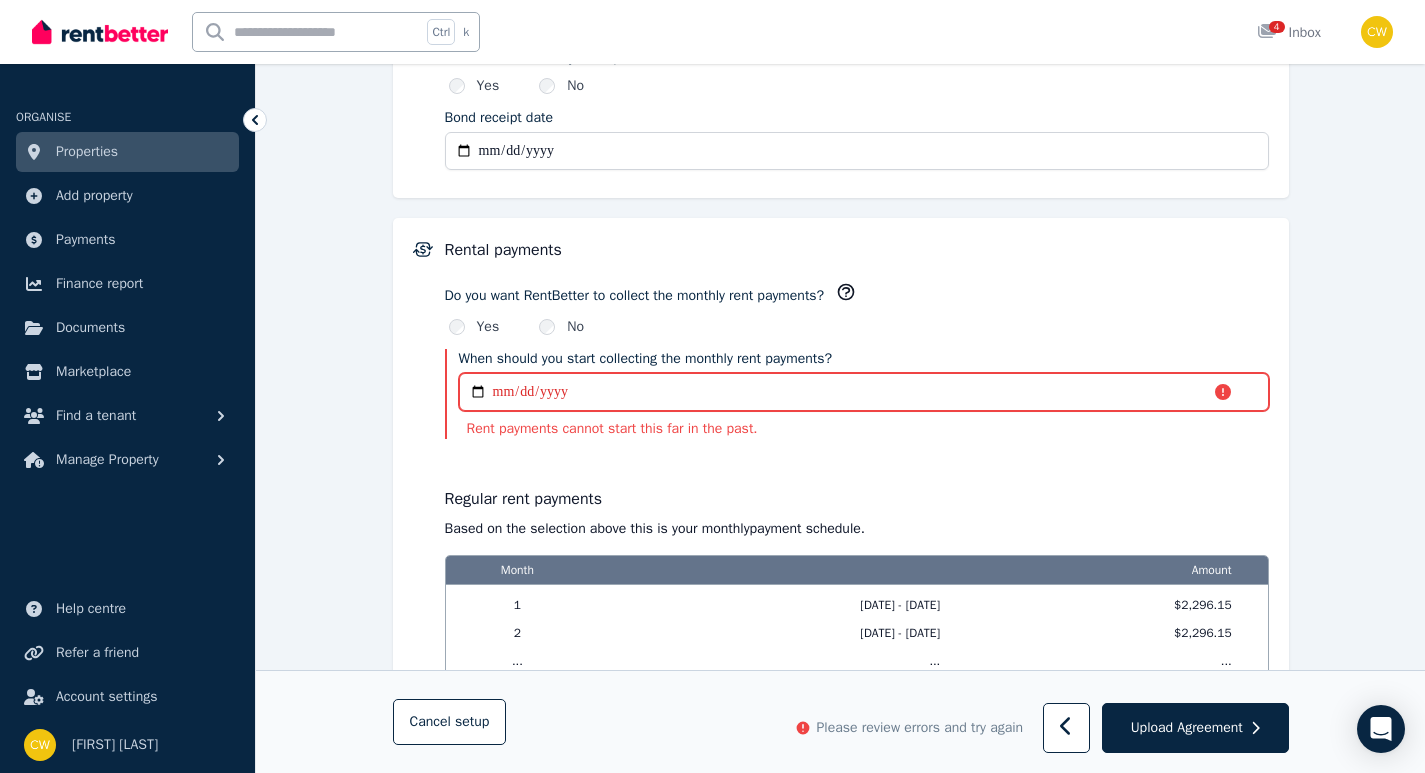 click on "**********" at bounding box center [864, 392] 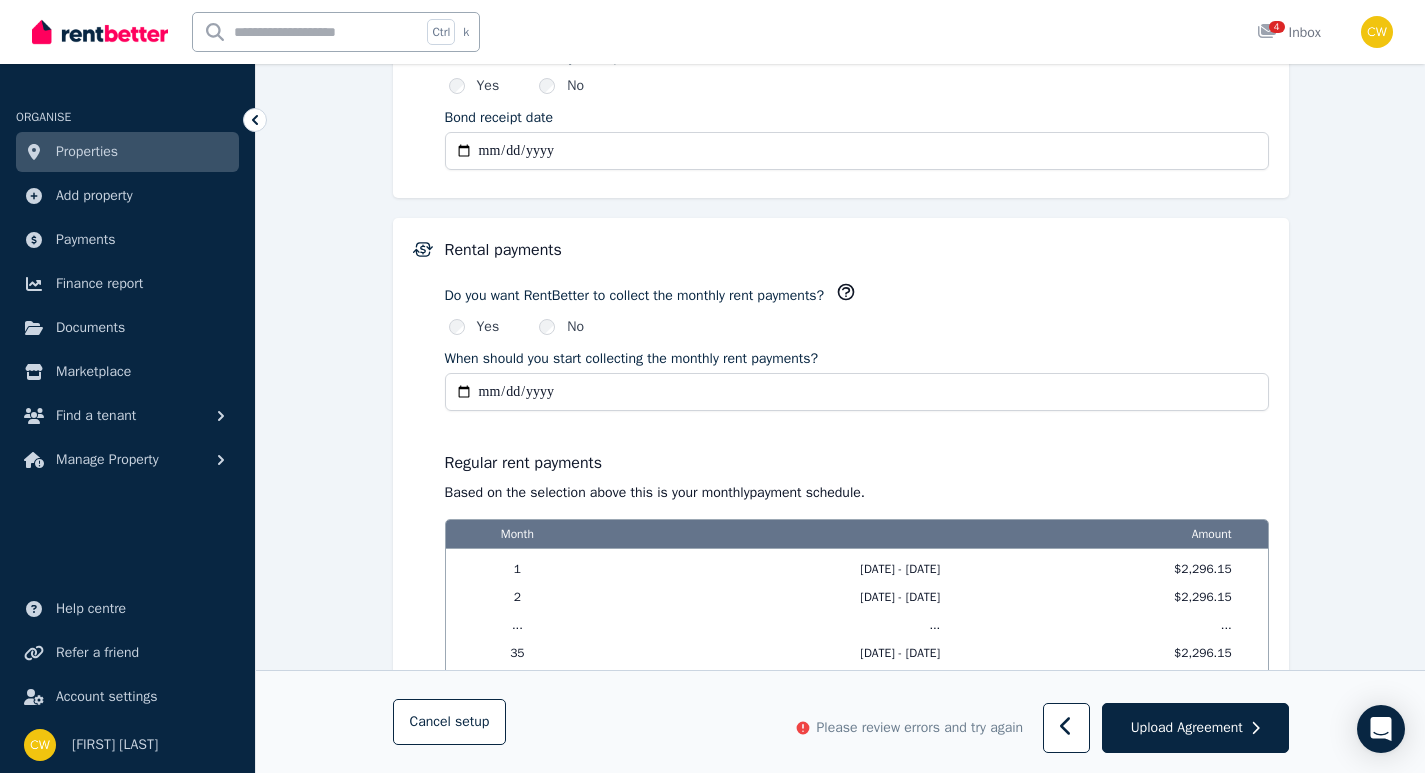 type on "**********" 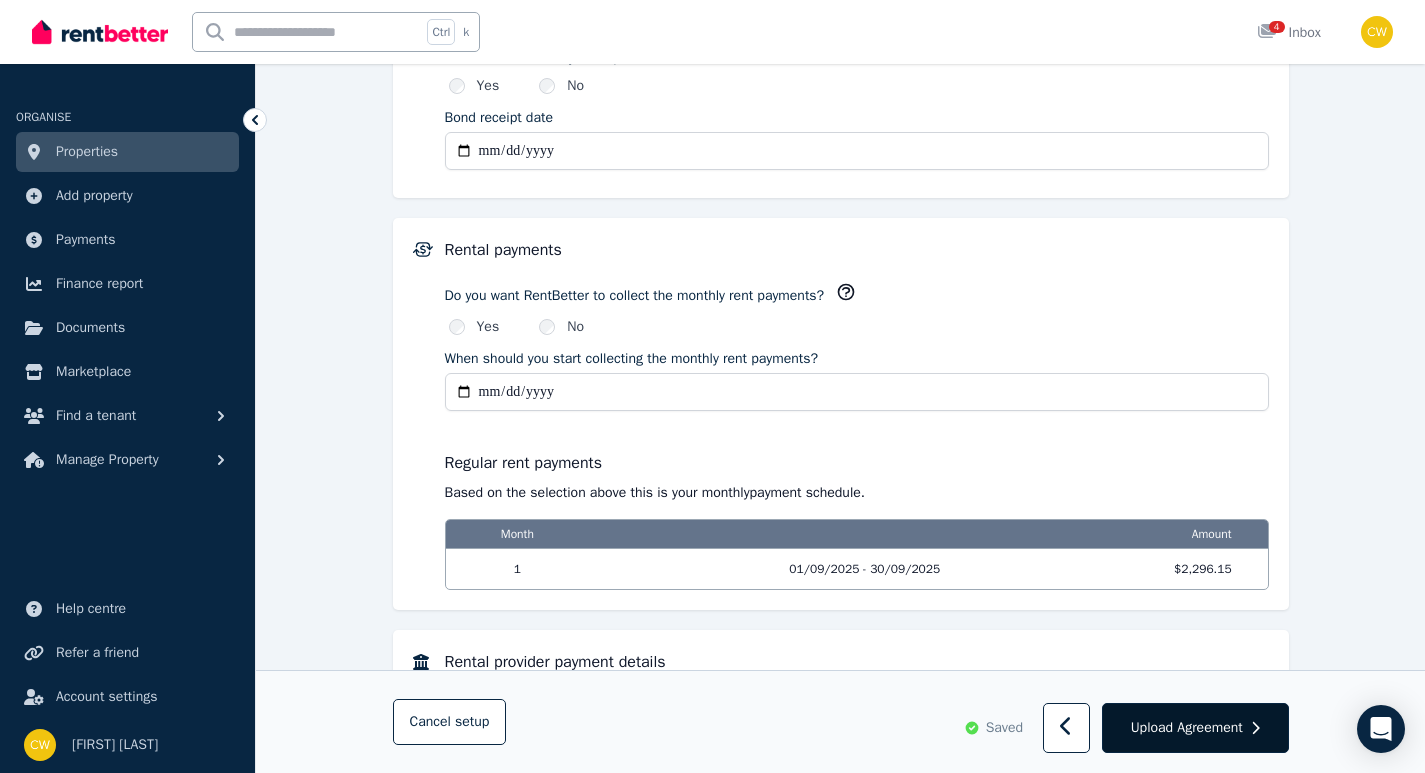 click on "Upload Agreement" at bounding box center [1187, 728] 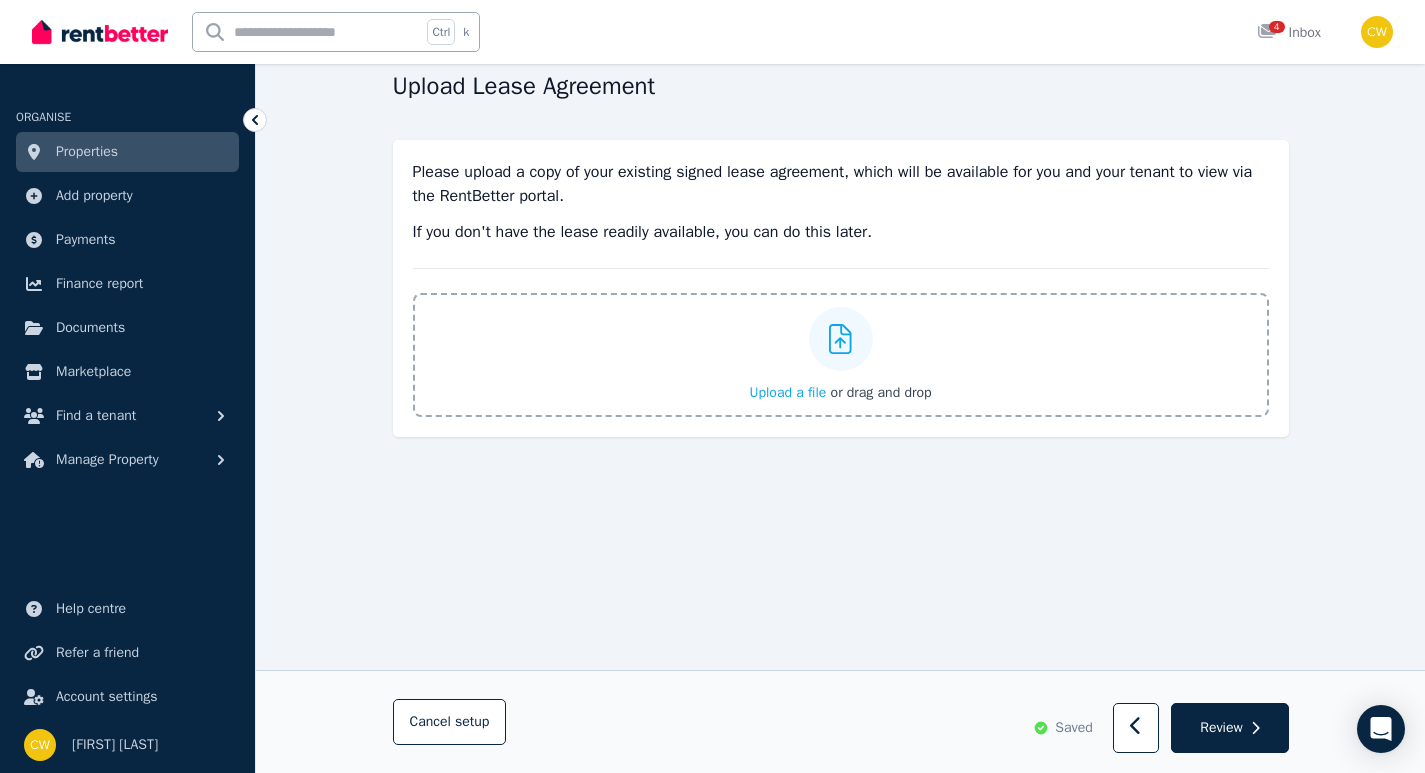scroll, scrollTop: 0, scrollLeft: 0, axis: both 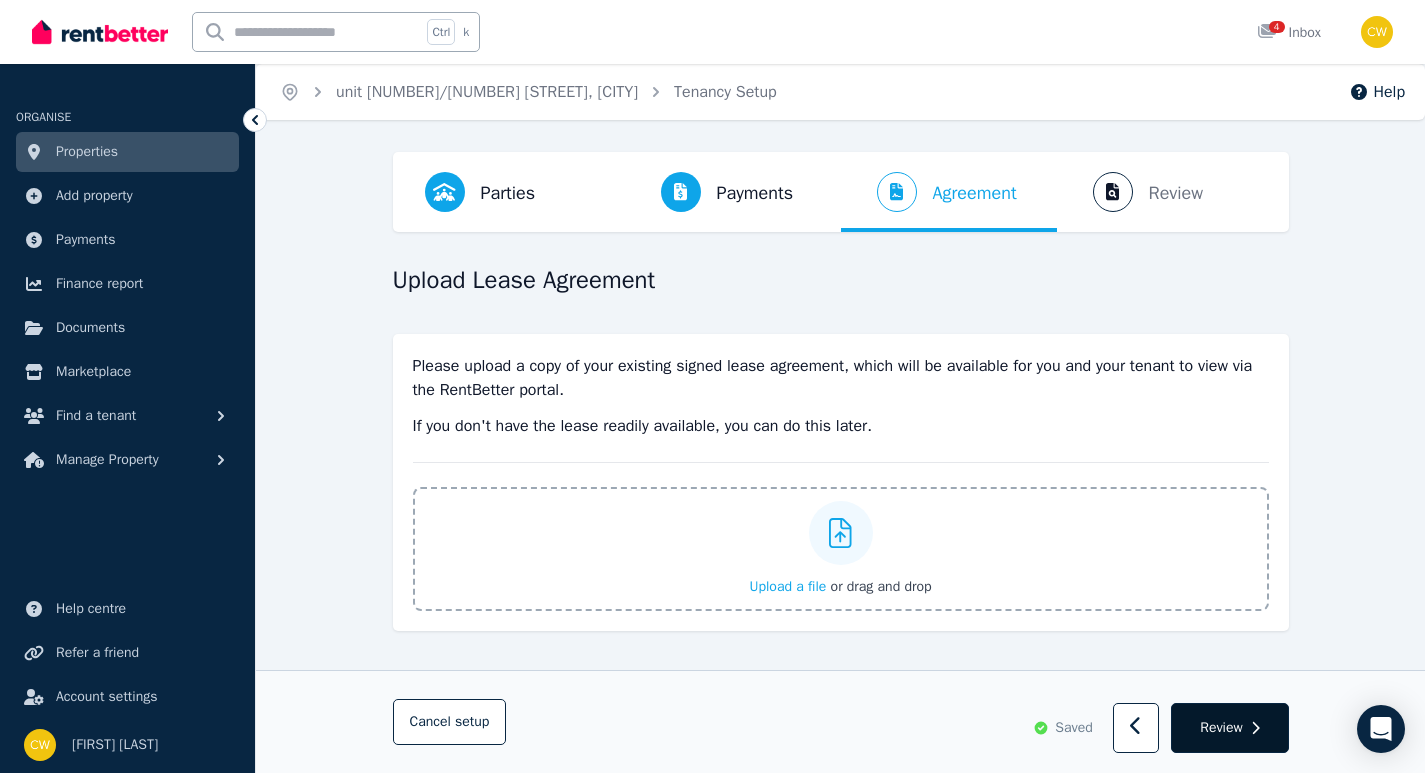 click on "Review" at bounding box center [1221, 728] 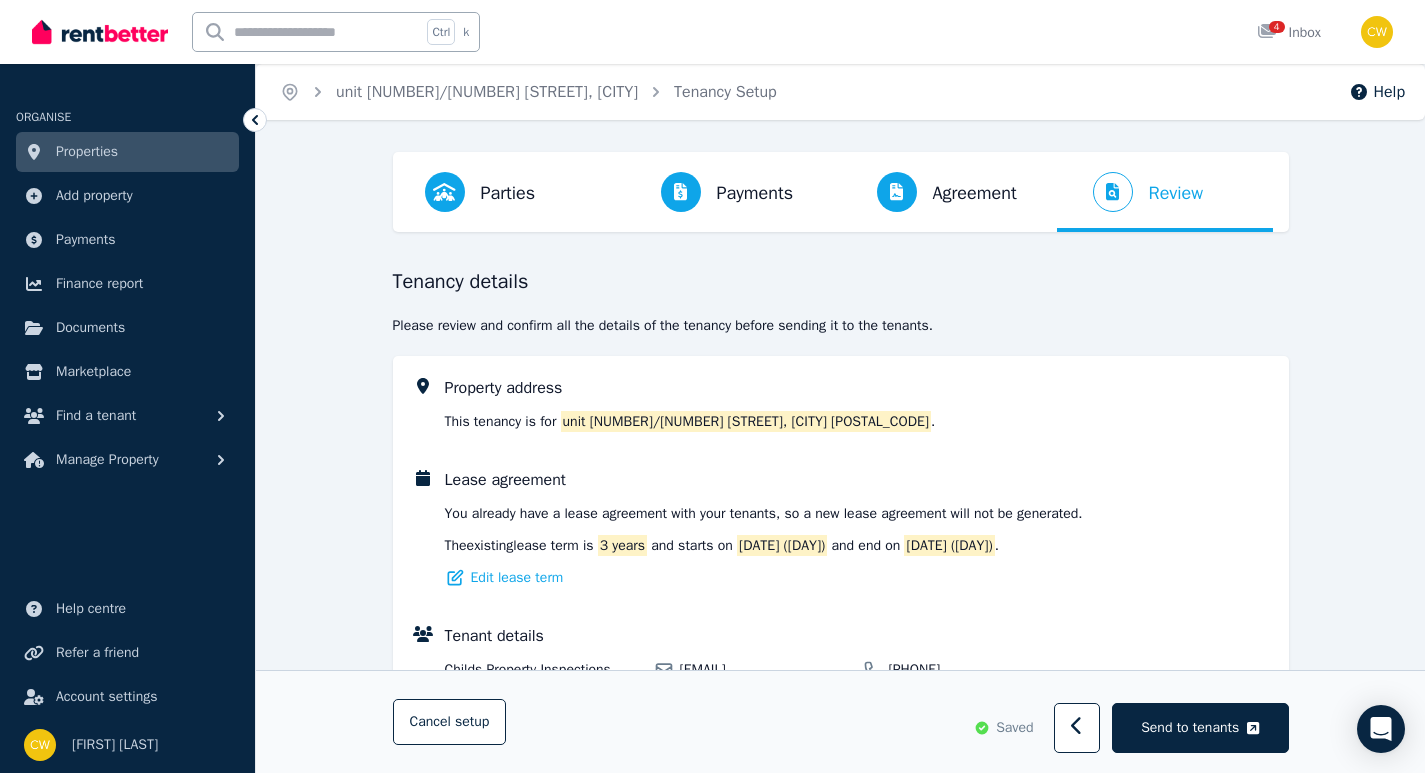 click on "Send to tenants" at bounding box center [1190, 728] 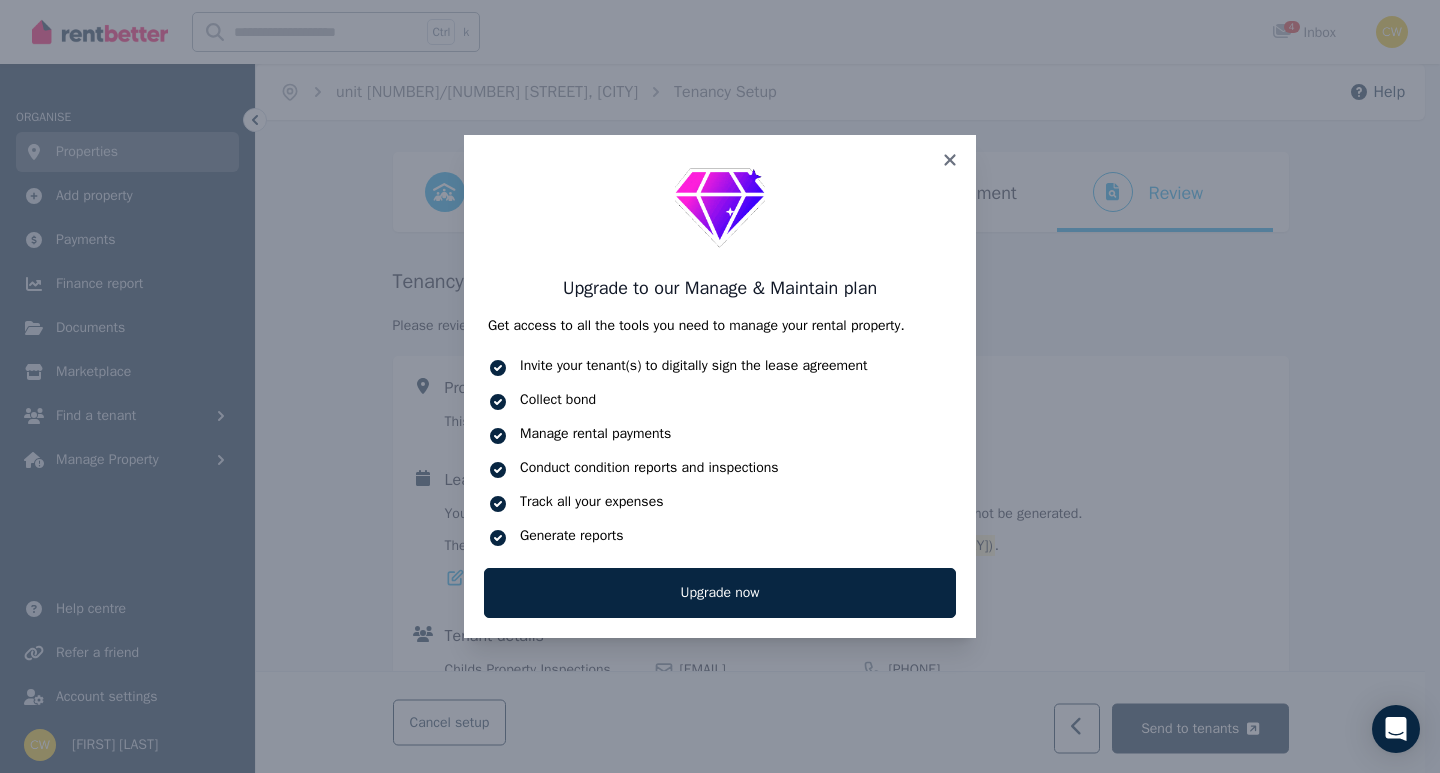 click on "Upgrade to our Manage & Maintain plan Get access to all the tools you need to manage your rental property. Invite your tenant(s) to digitally sign the lease agreement Collect bond Manage rental payments Conduct condition reports and inspections Track all your expenses Generate reports Upgrade now" at bounding box center (720, 386) 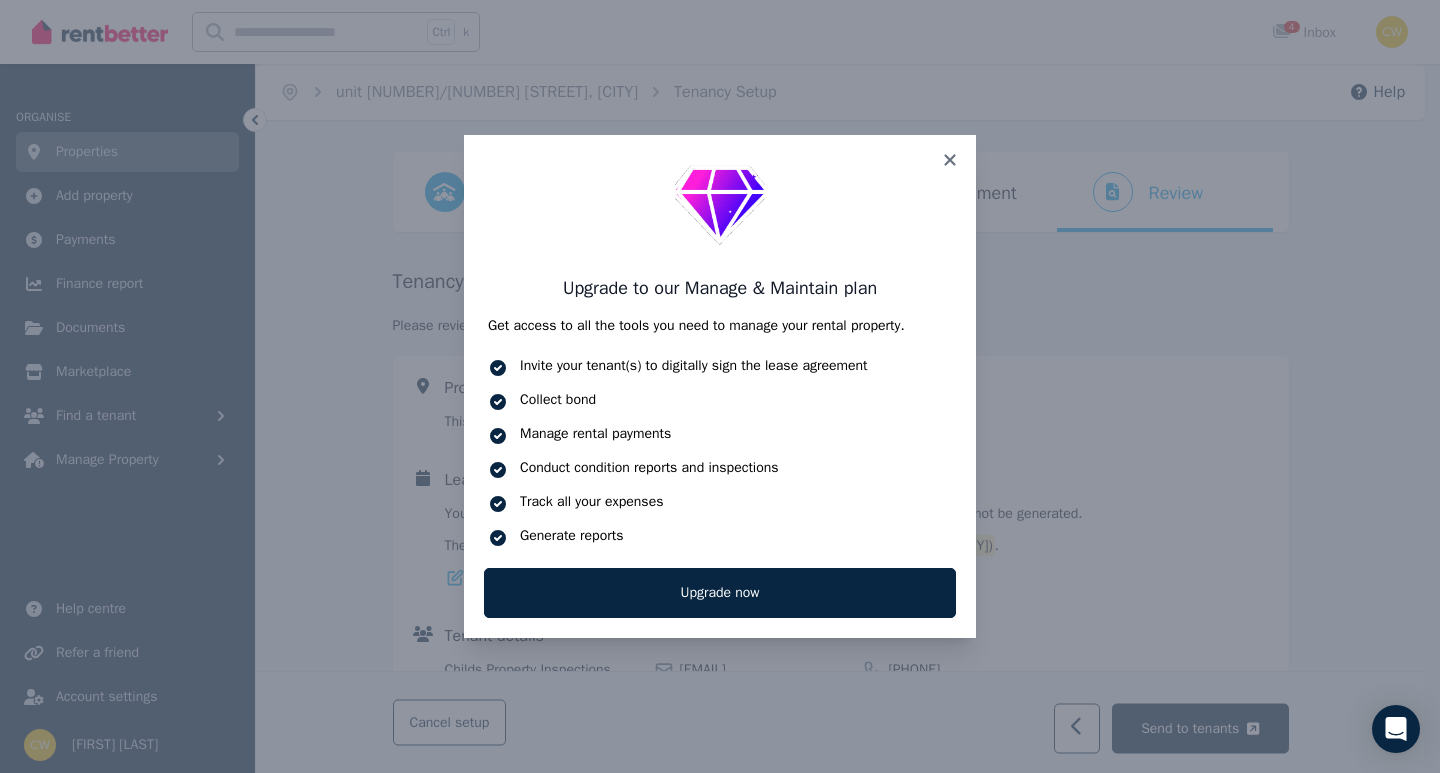 click on "Upgrade to our Manage & Maintain plan Get access to all the tools you need to manage your rental property. Invite your tenant(s) to digitally sign the lease agreement Collect bond Manage rental payments Conduct condition reports and inspections Track all your expenses Generate reports Upgrade now" at bounding box center [720, 386] 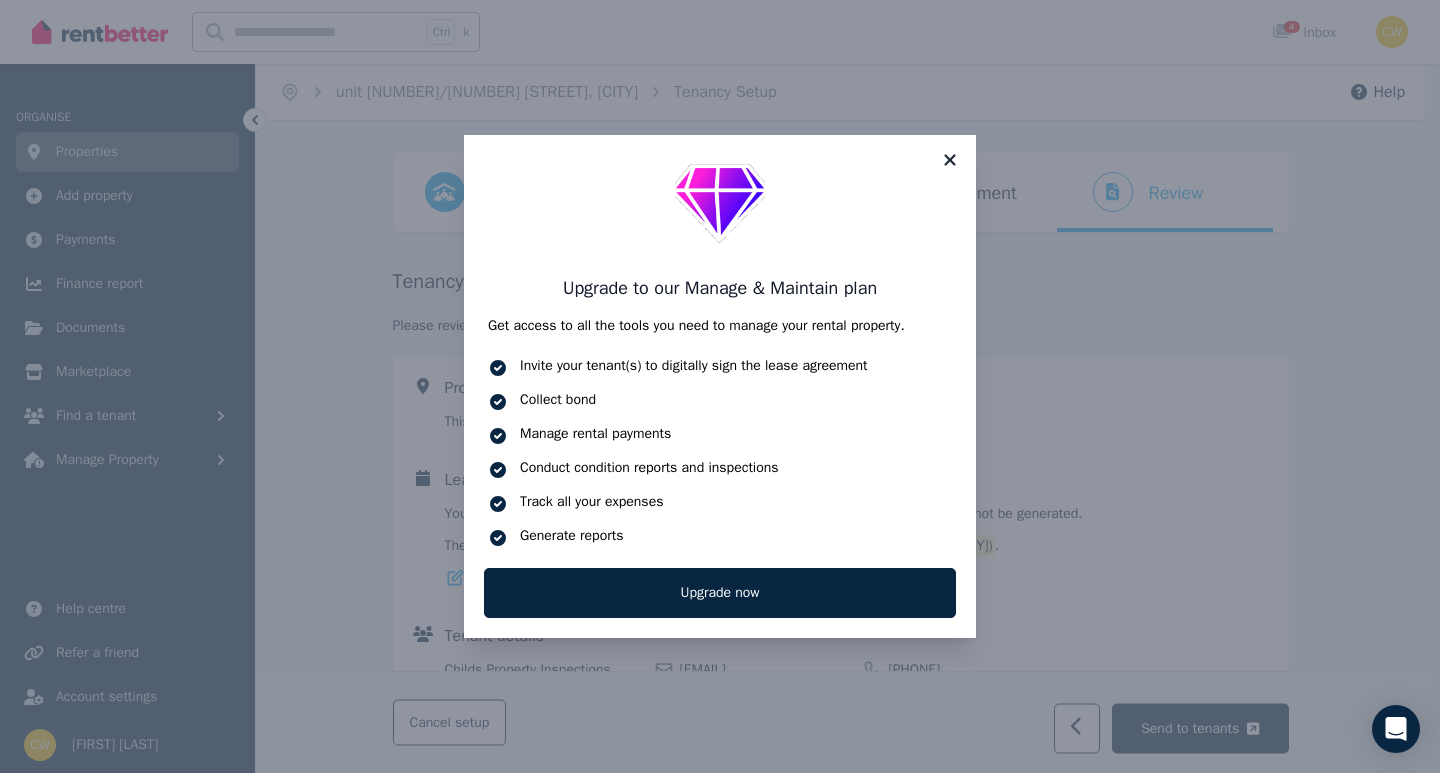 click 